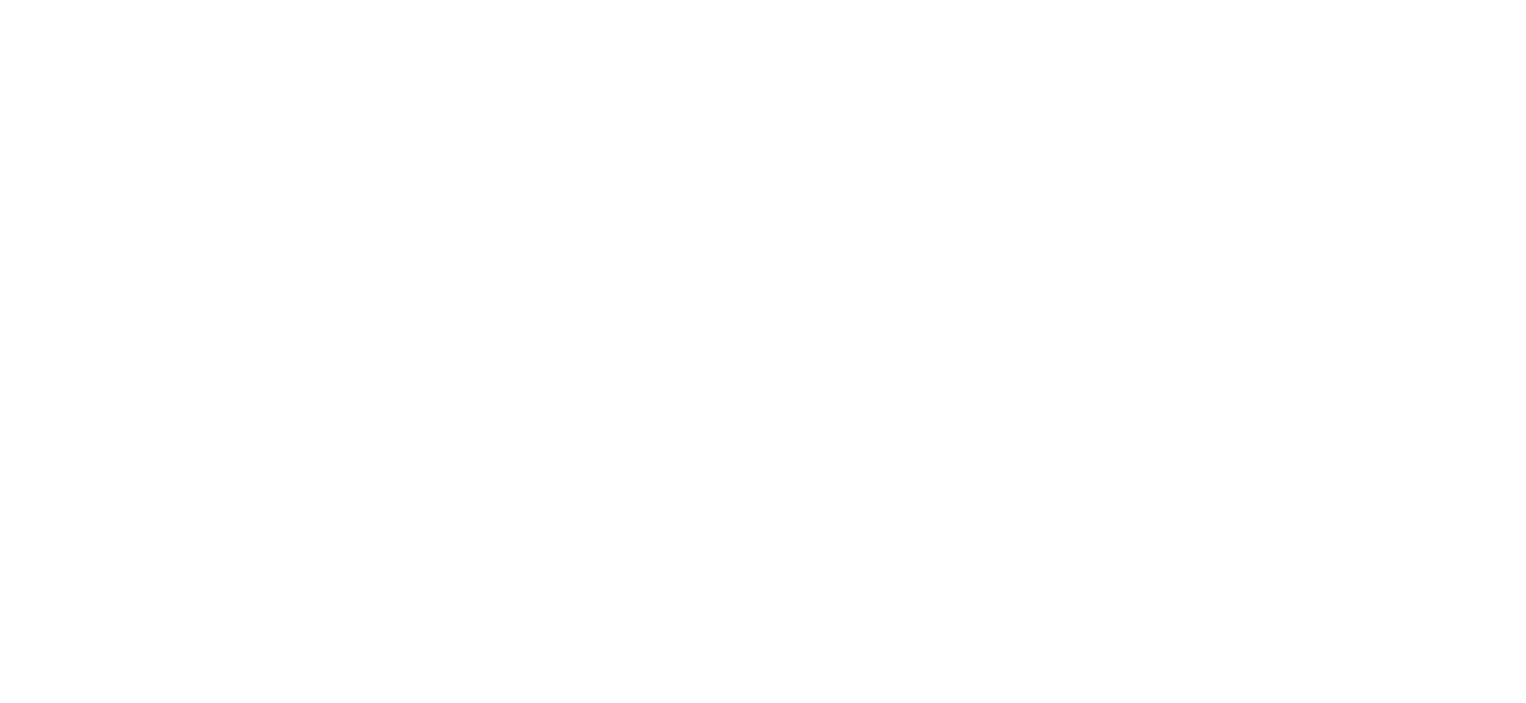 scroll, scrollTop: 0, scrollLeft: 0, axis: both 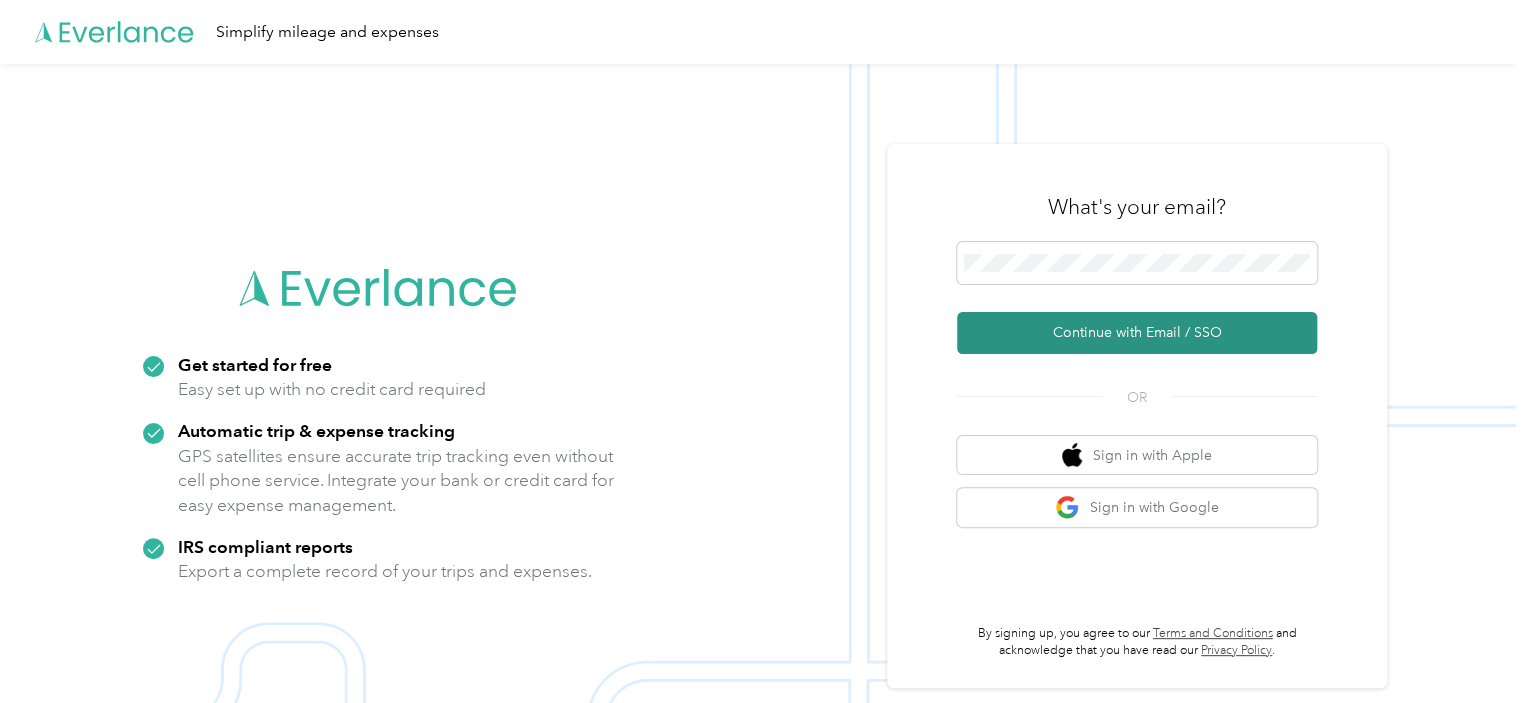 click on "Continue with Email / SSO" at bounding box center [1137, 333] 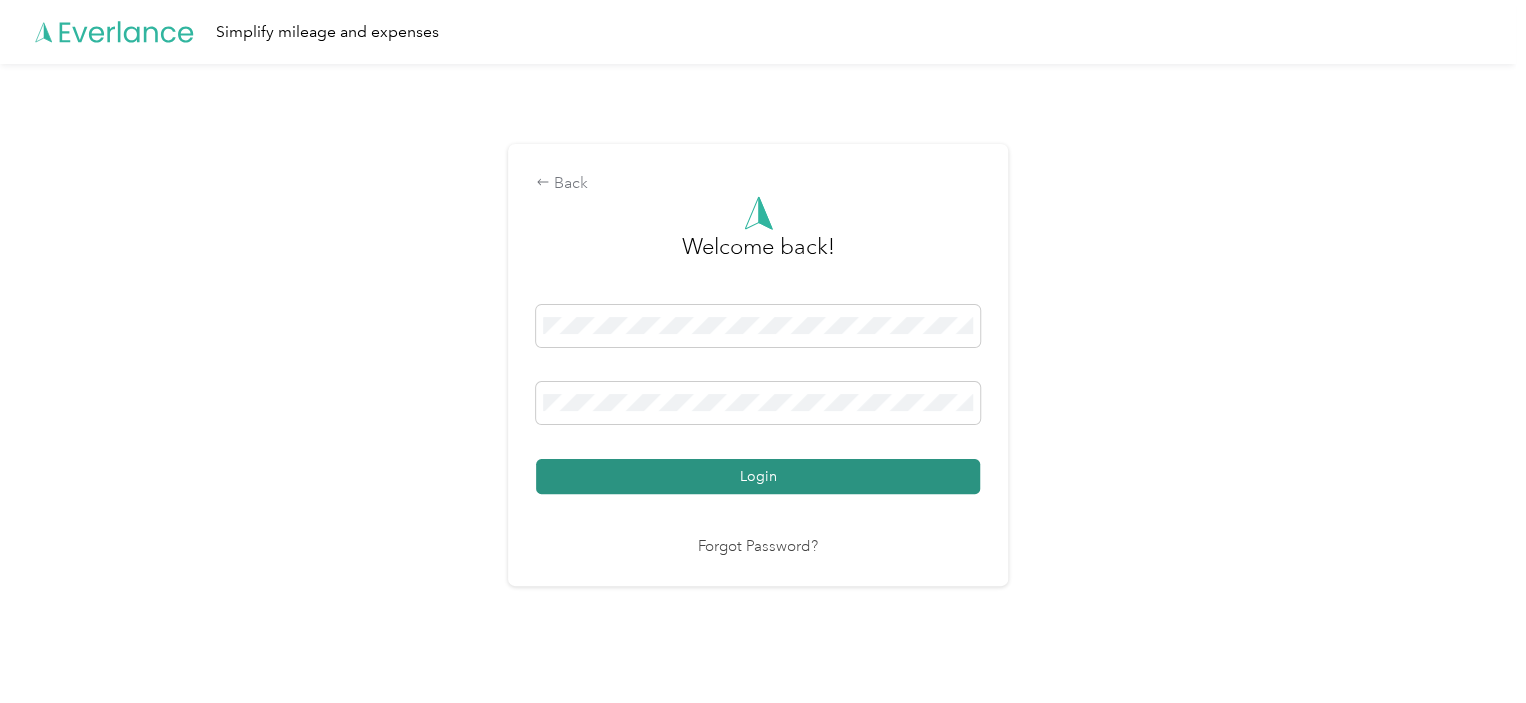 click on "Login" at bounding box center (758, 476) 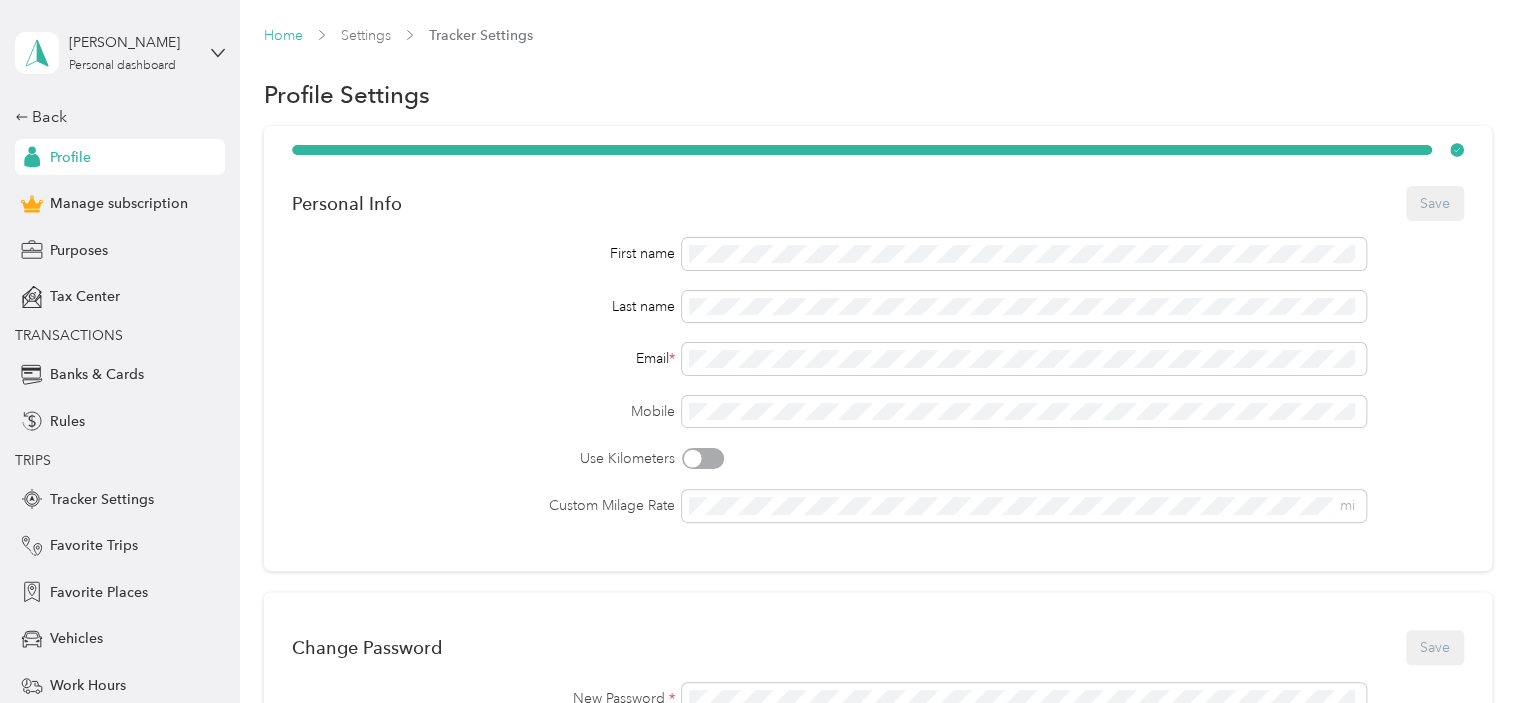click on "Home" at bounding box center [283, 35] 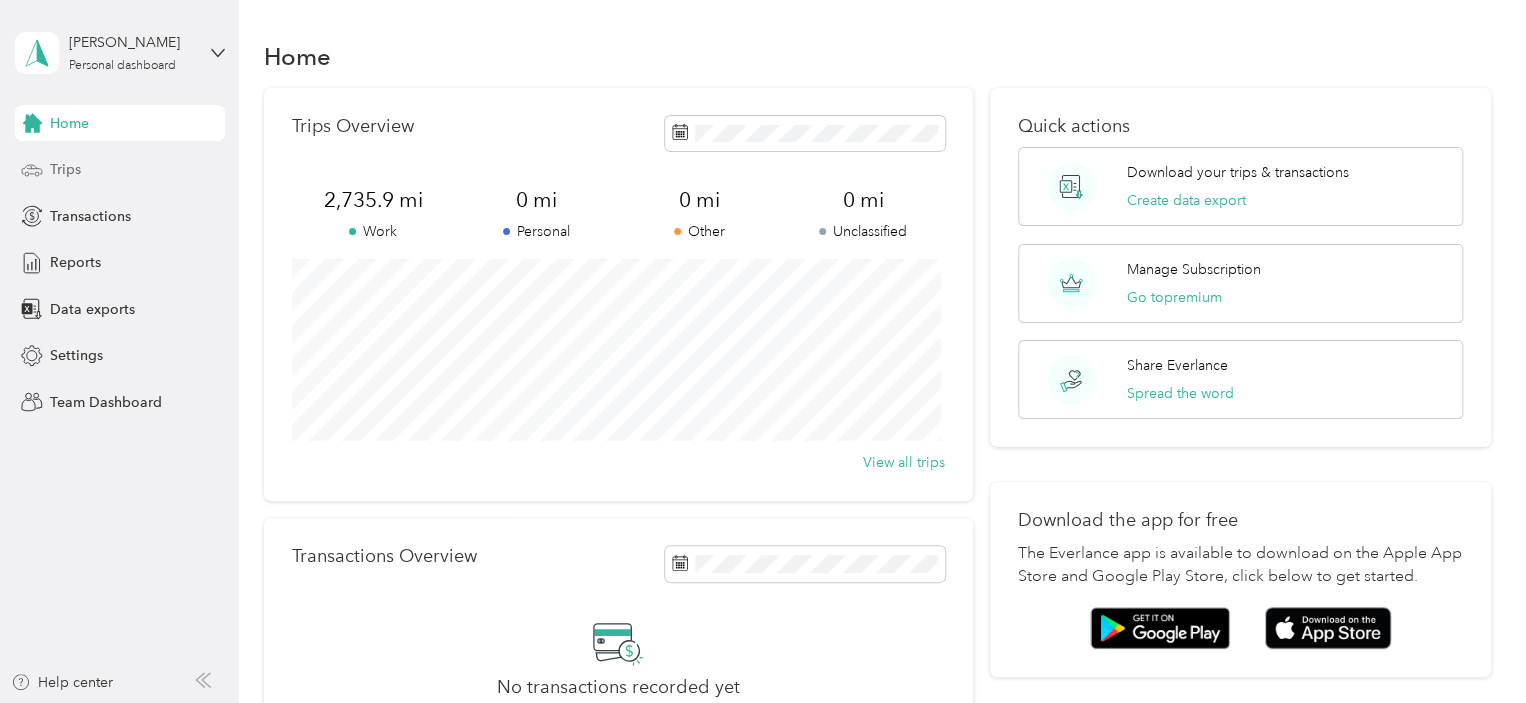 click on "Trips" at bounding box center [65, 169] 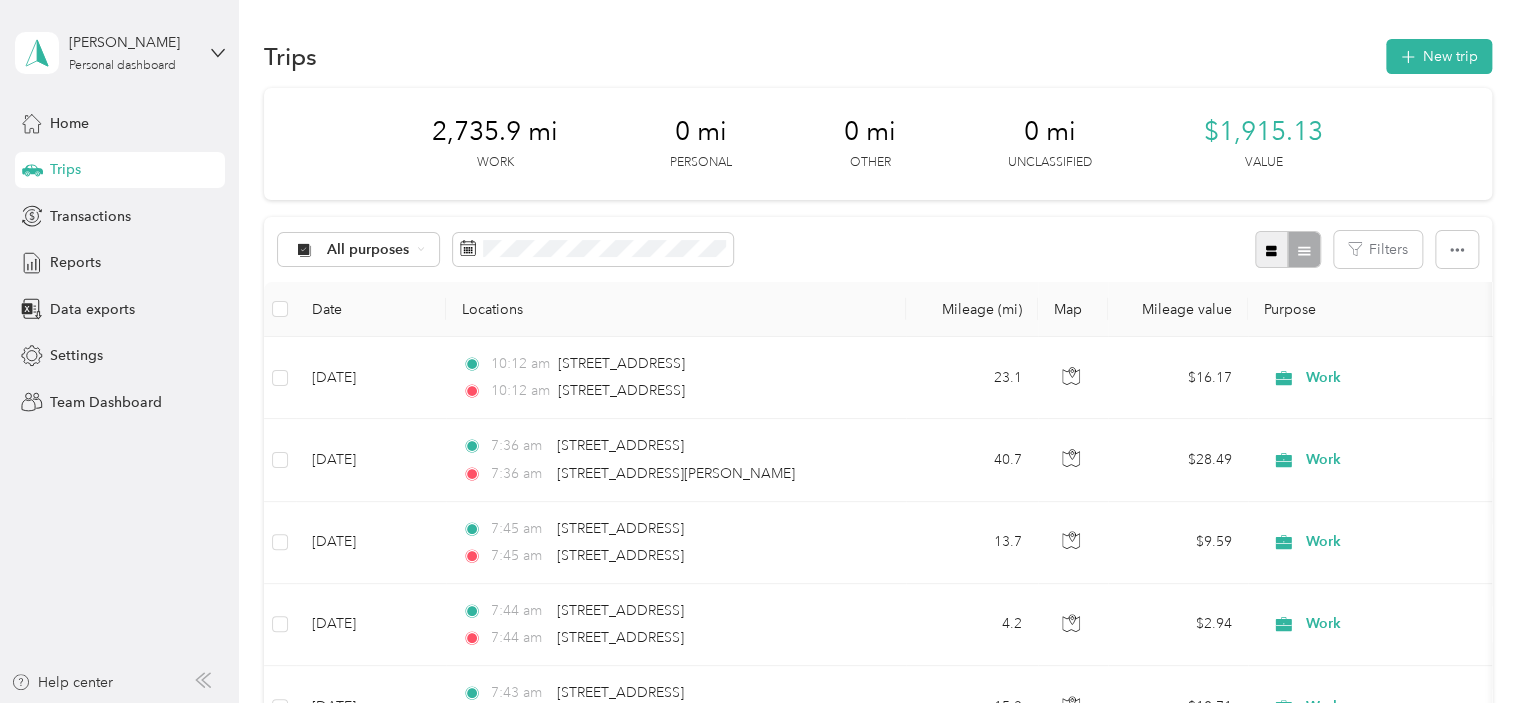 click 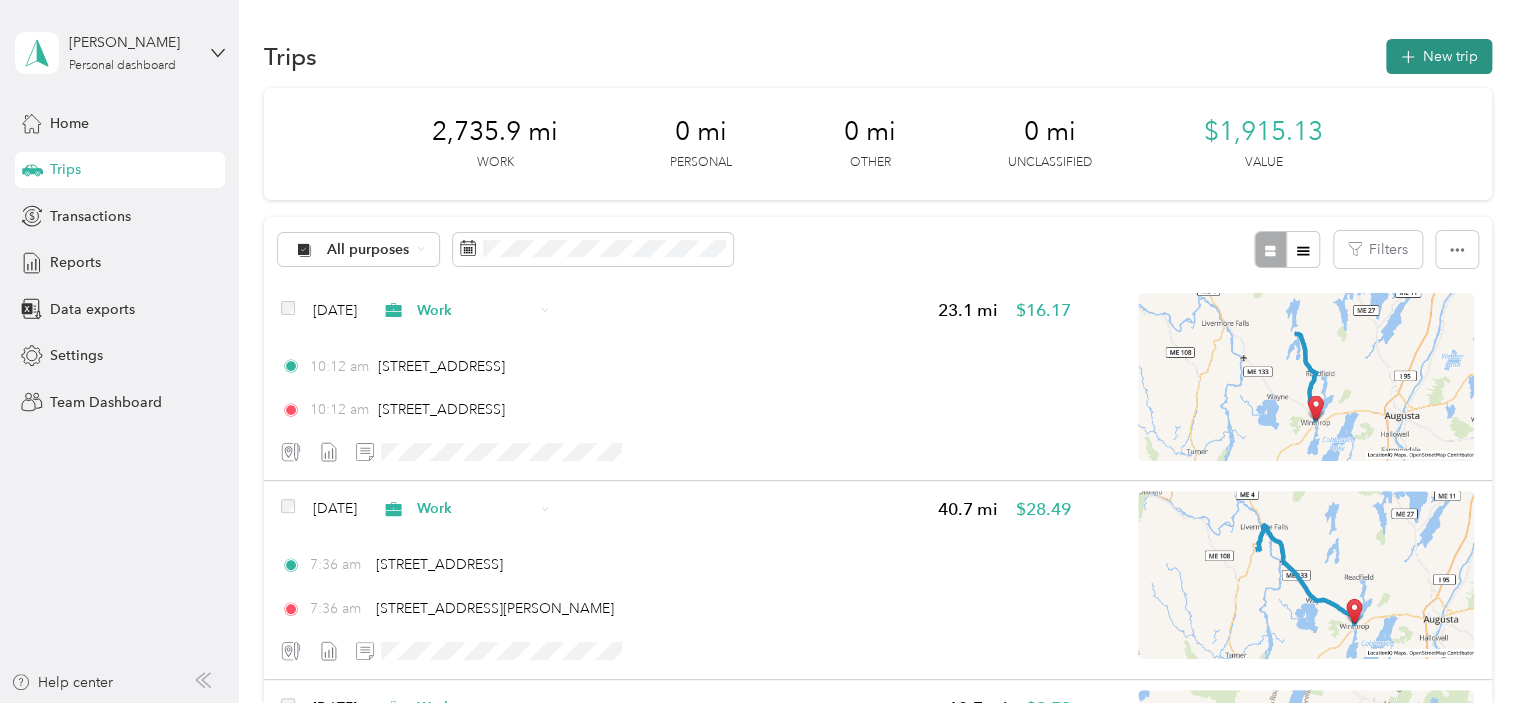 click on "New trip" at bounding box center (1439, 56) 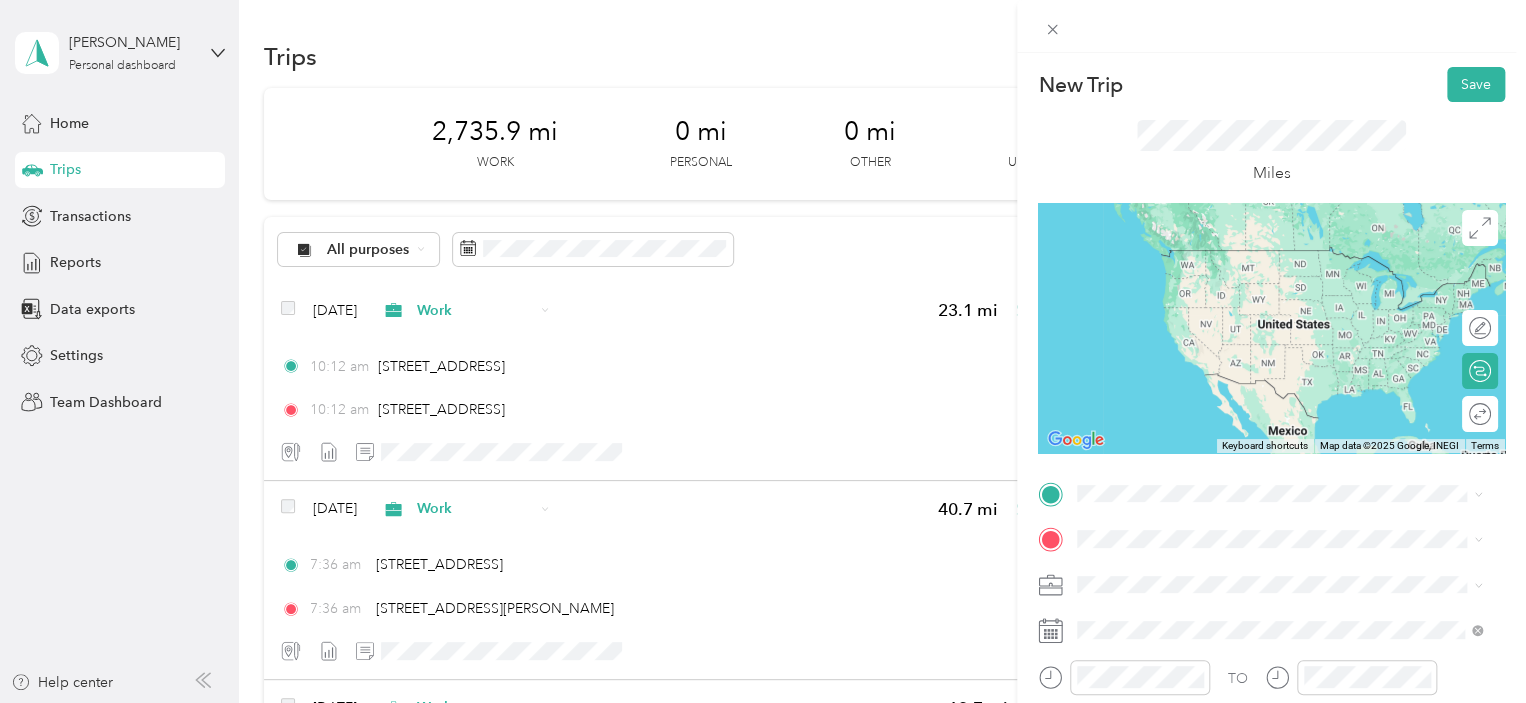 click on "[STREET_ADDRESS][US_STATE]" at bounding box center (1215, 241) 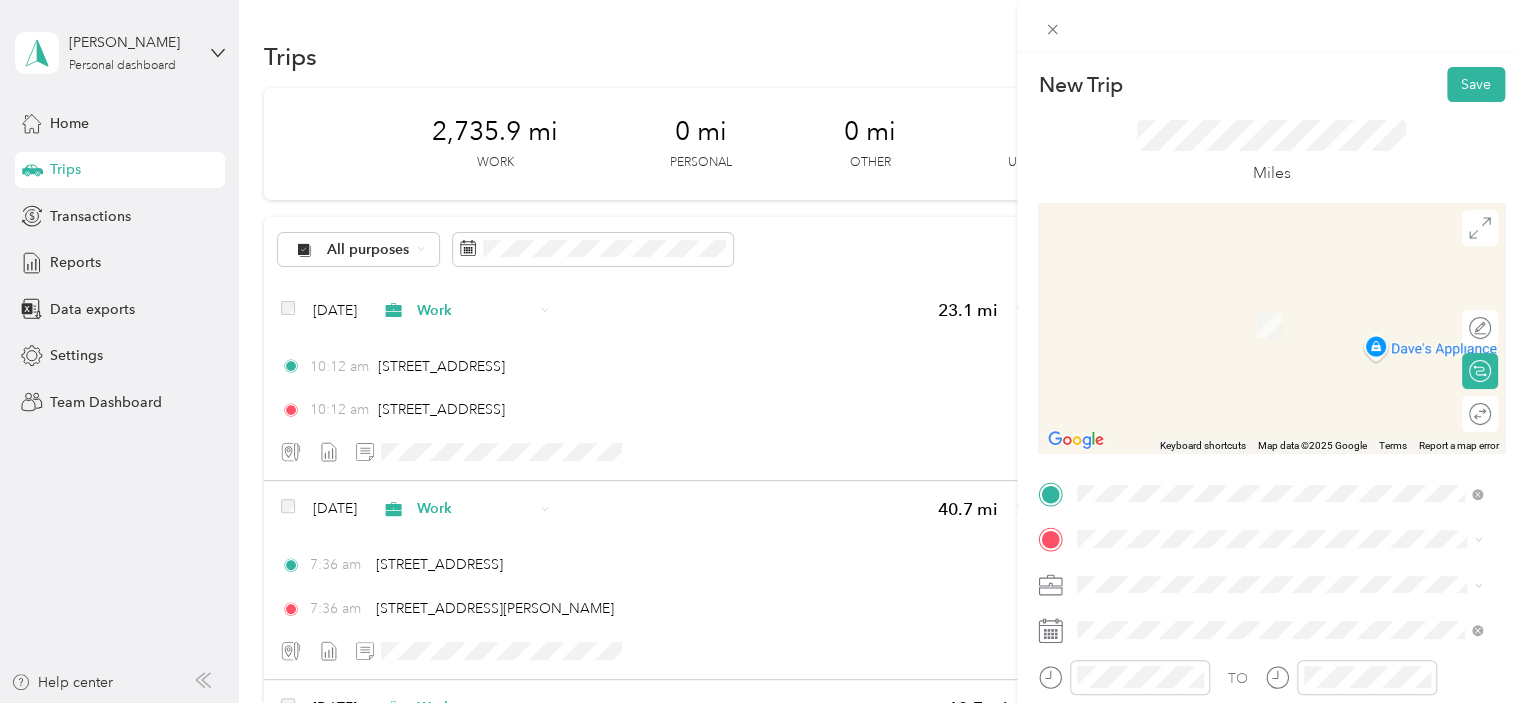 click on "[STREET_ADDRESS][PERSON_NAME][US_STATE]" at bounding box center (1270, 294) 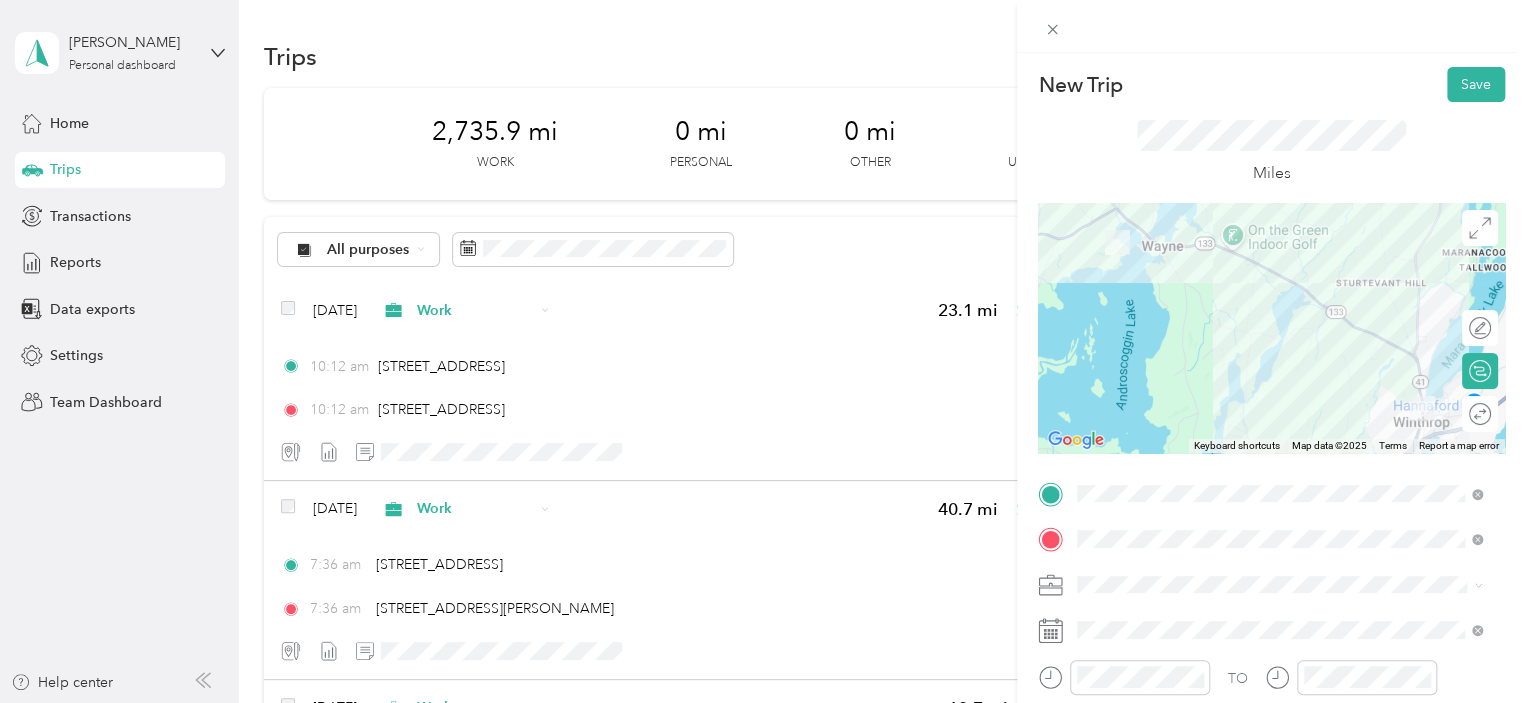 click on "Work" at bounding box center [1101, 293] 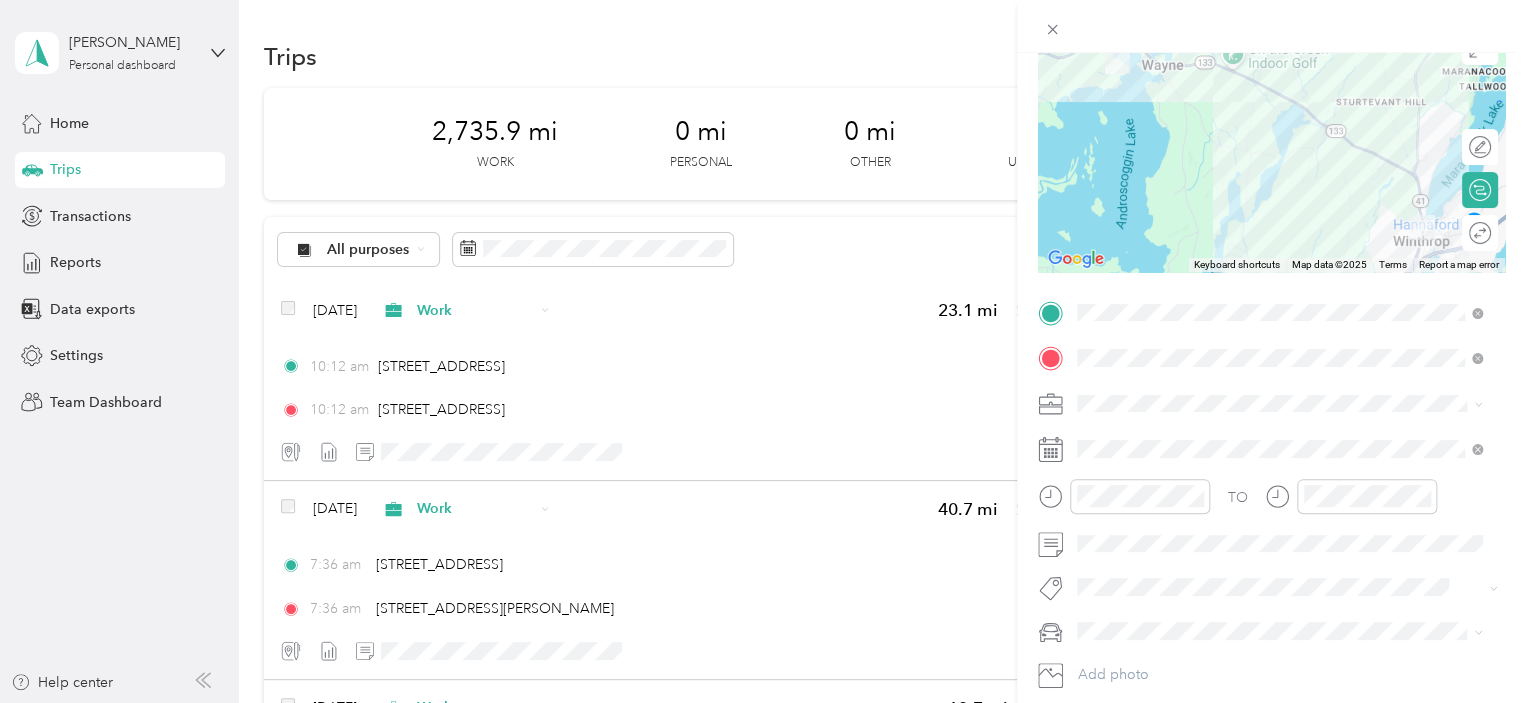 scroll, scrollTop: 200, scrollLeft: 0, axis: vertical 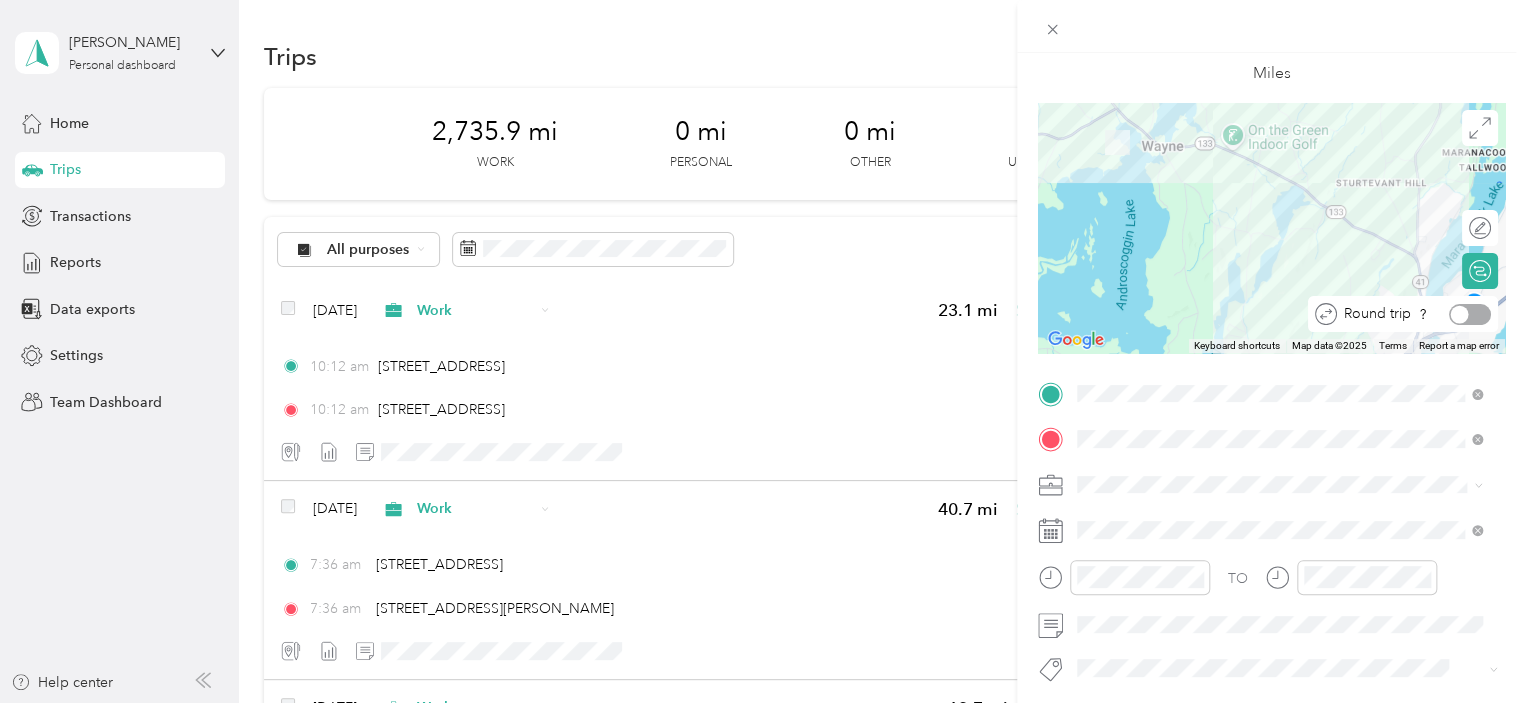 click at bounding box center [1470, 314] 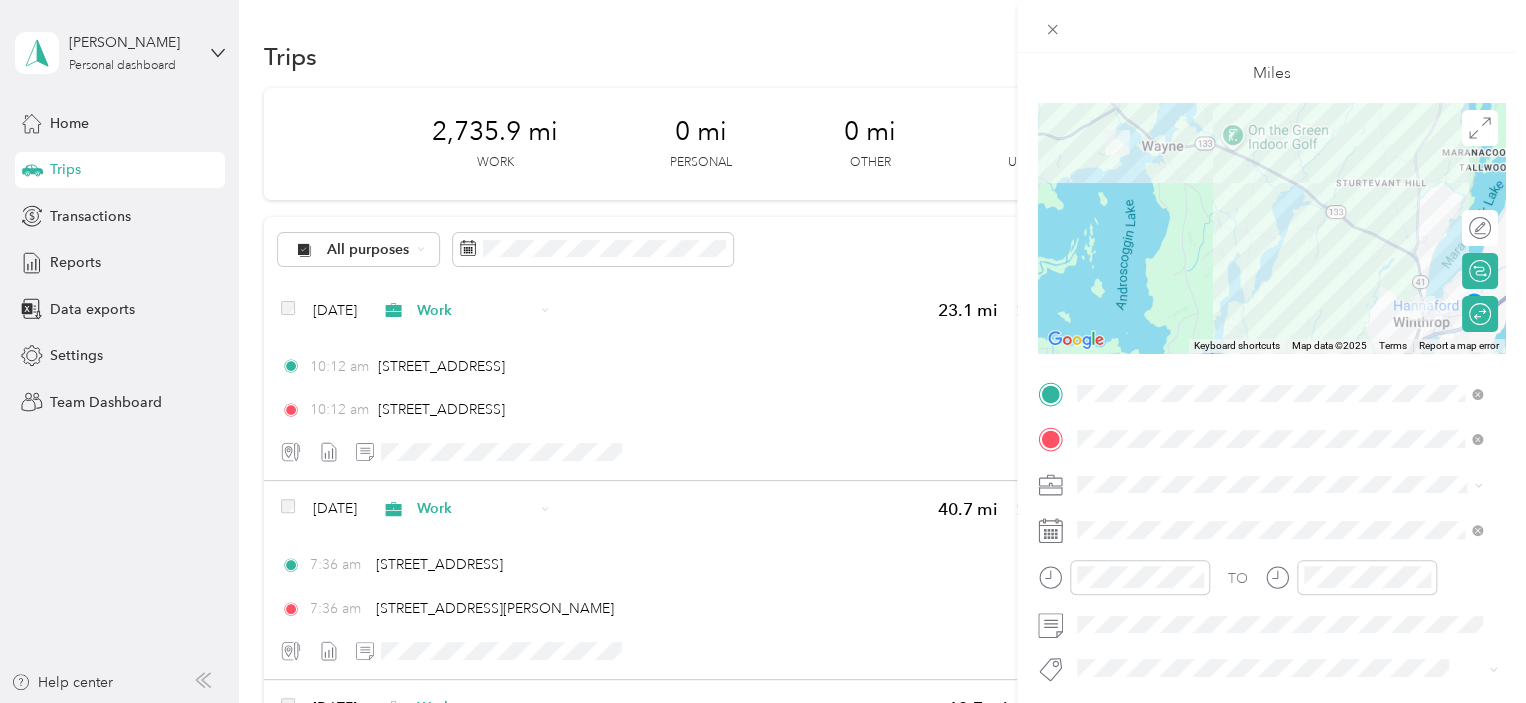 scroll, scrollTop: 0, scrollLeft: 0, axis: both 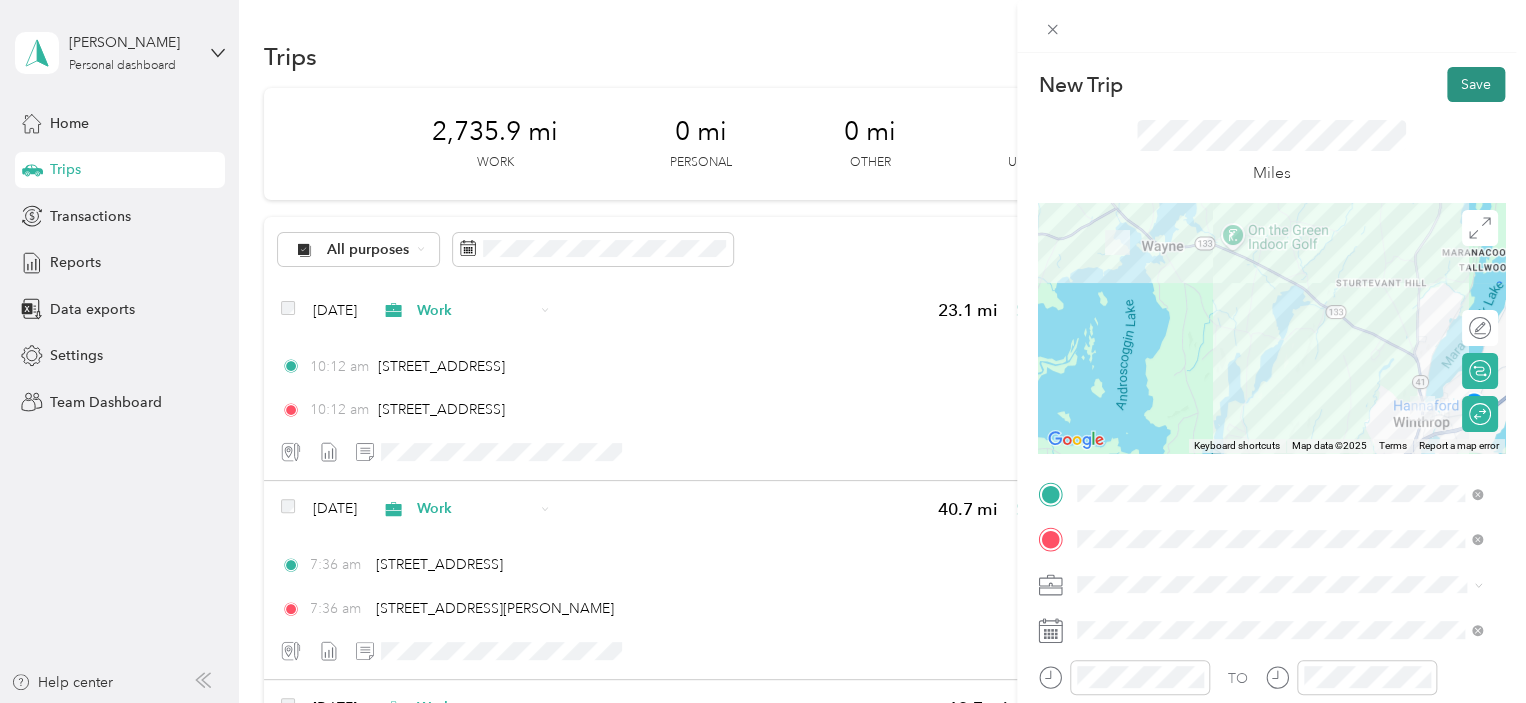 click on "Save" at bounding box center [1476, 84] 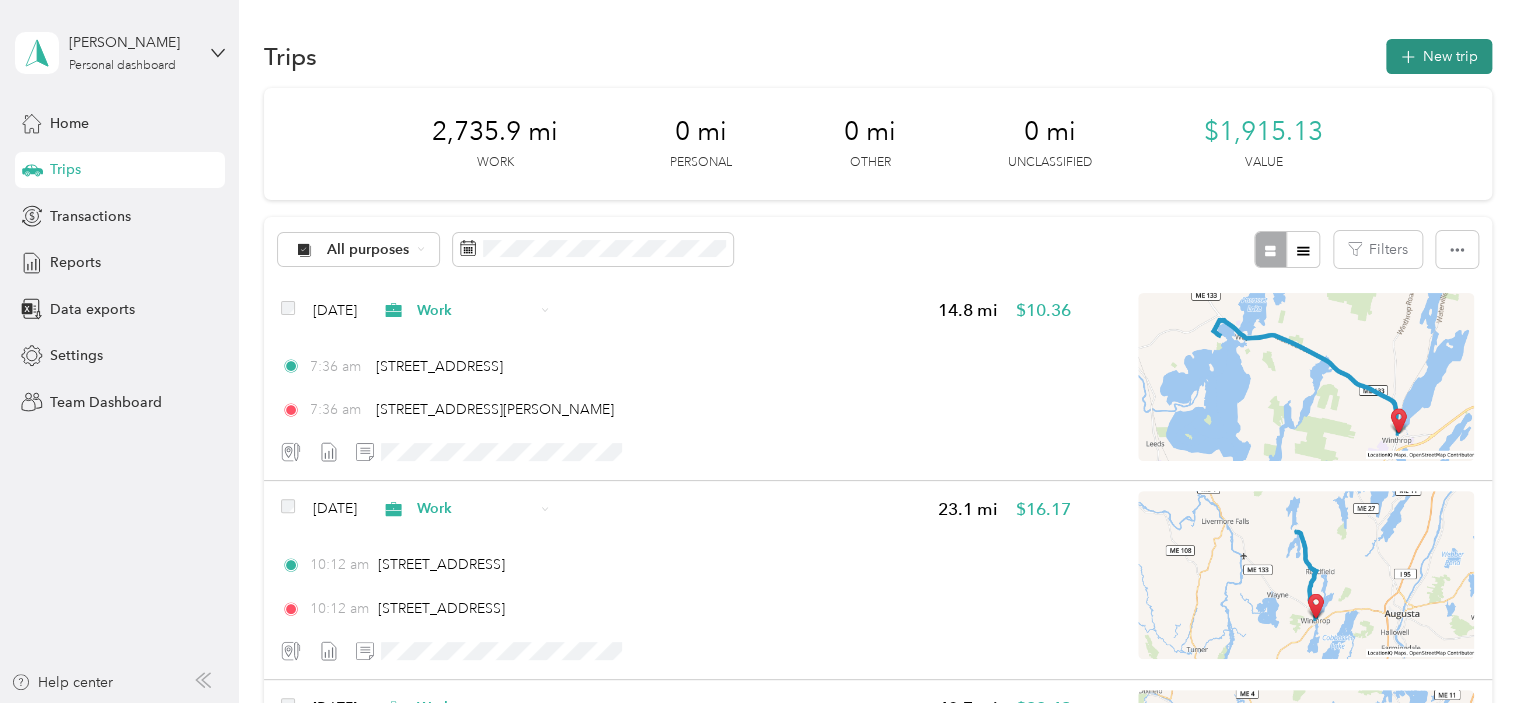 click on "New trip" at bounding box center [1439, 56] 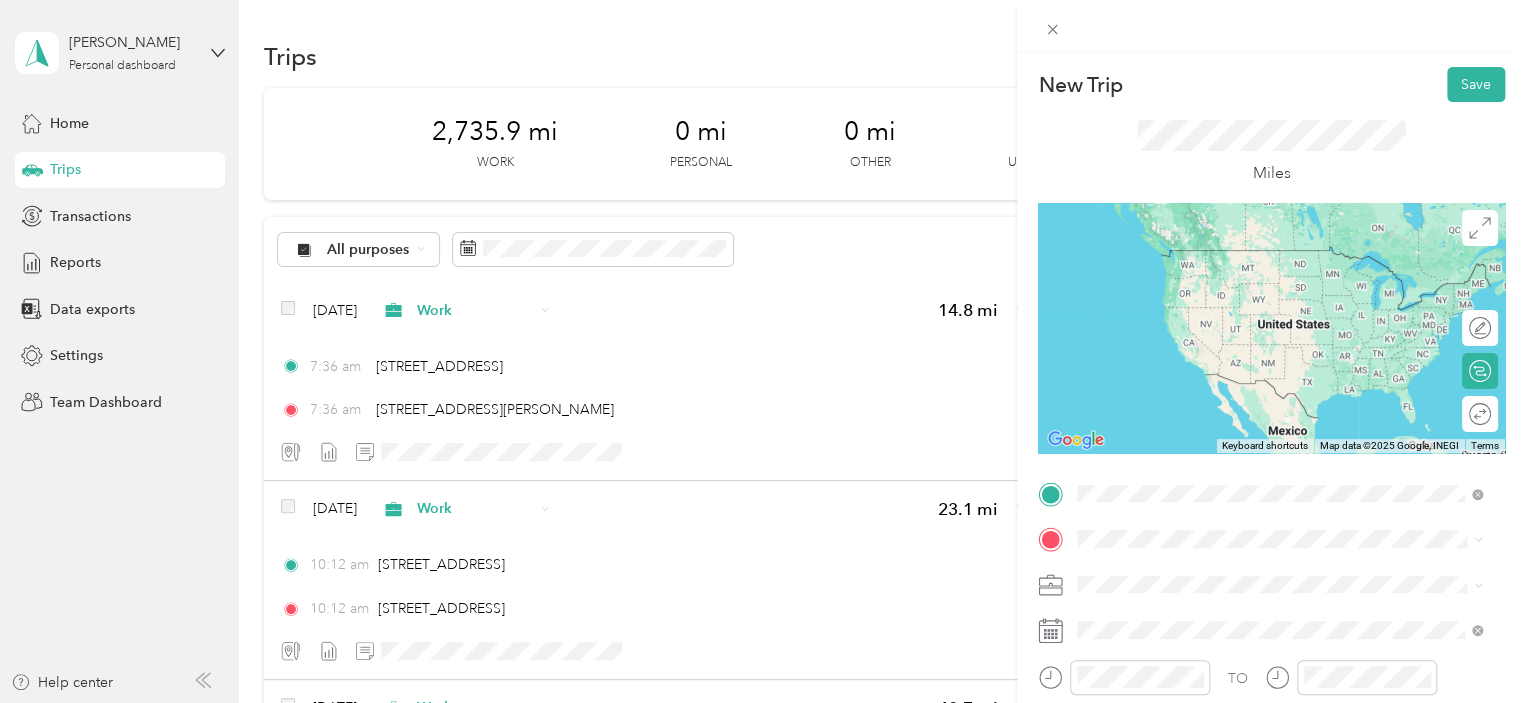 click on "[STREET_ADDRESS][US_STATE]" at bounding box center (1215, 250) 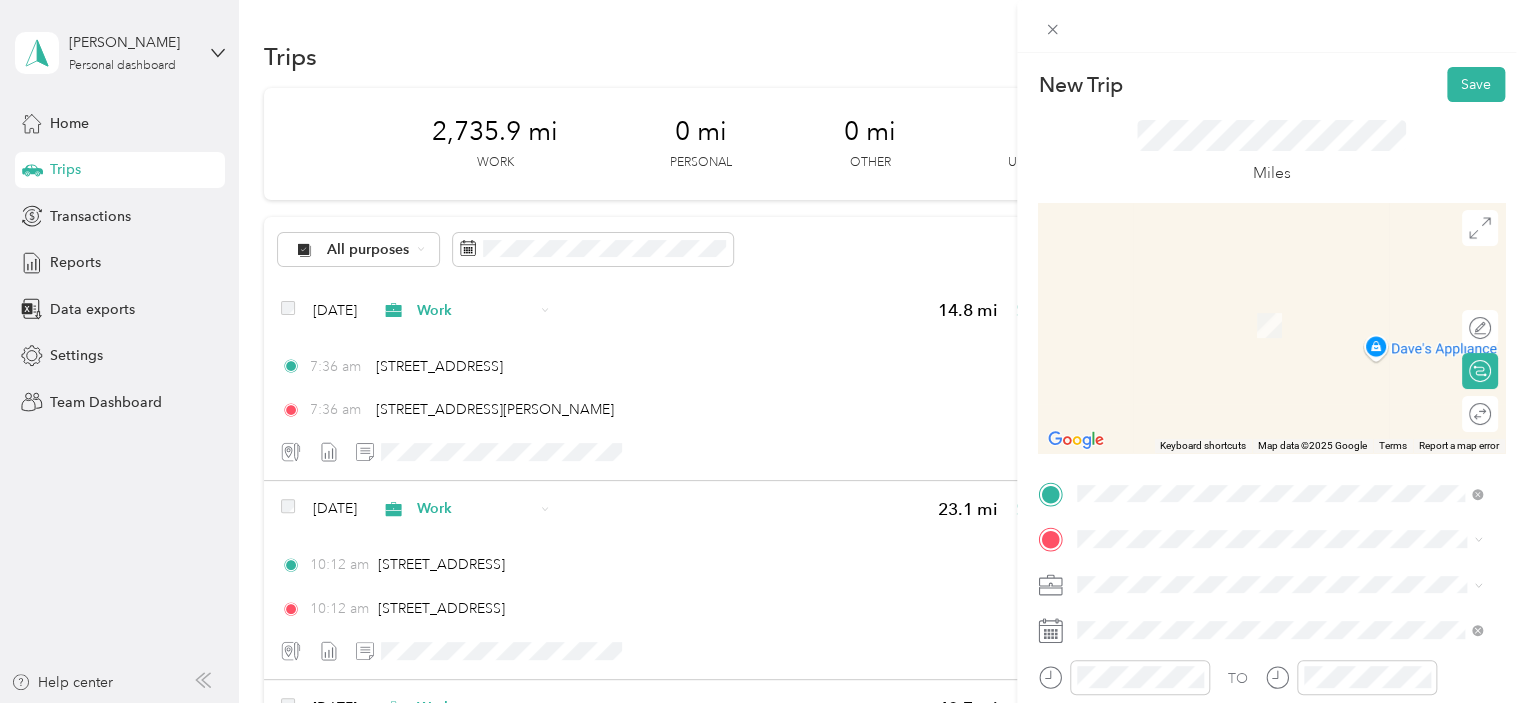 click on "[STREET_ADDRESS][PERSON_NAME][PERSON_NAME][US_STATE]" at bounding box center (1295, 323) 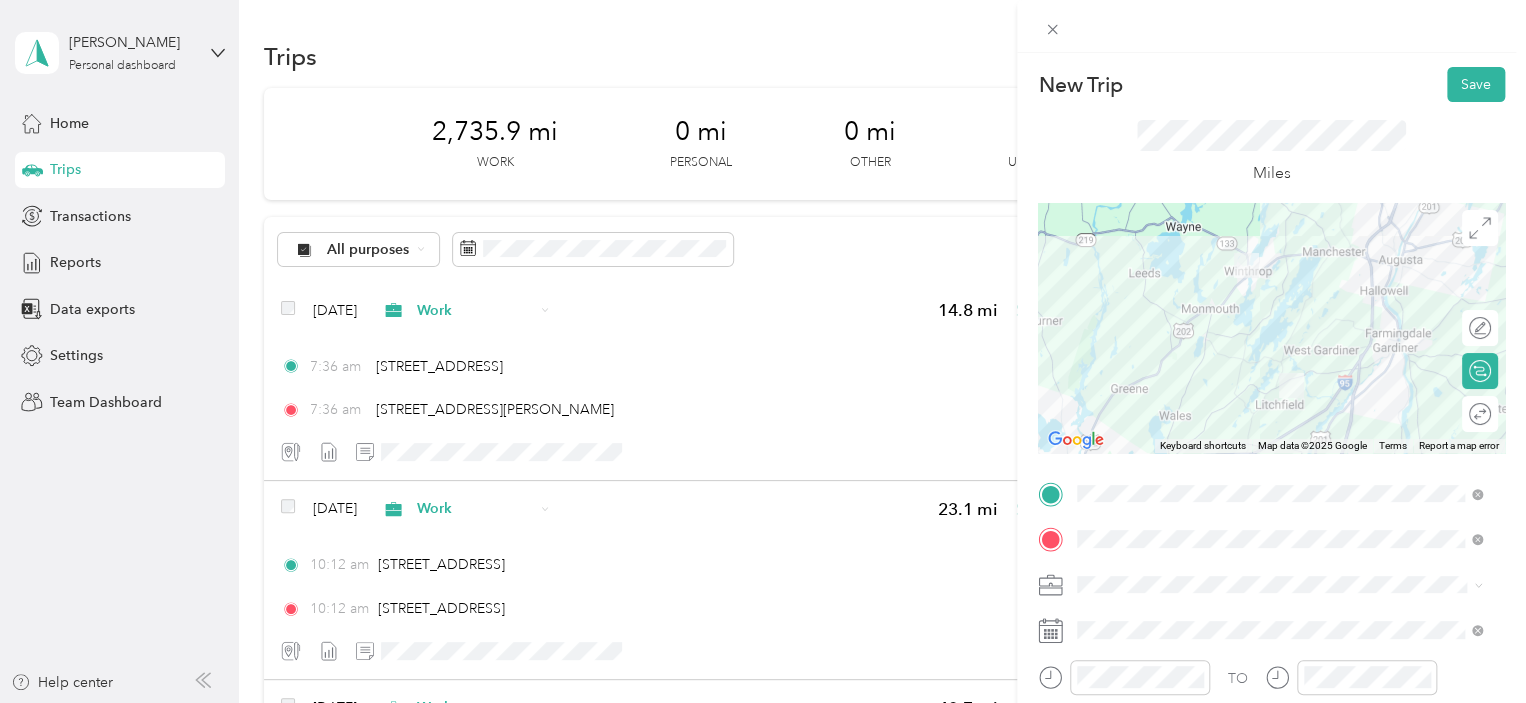 click on "Work" at bounding box center [1279, 302] 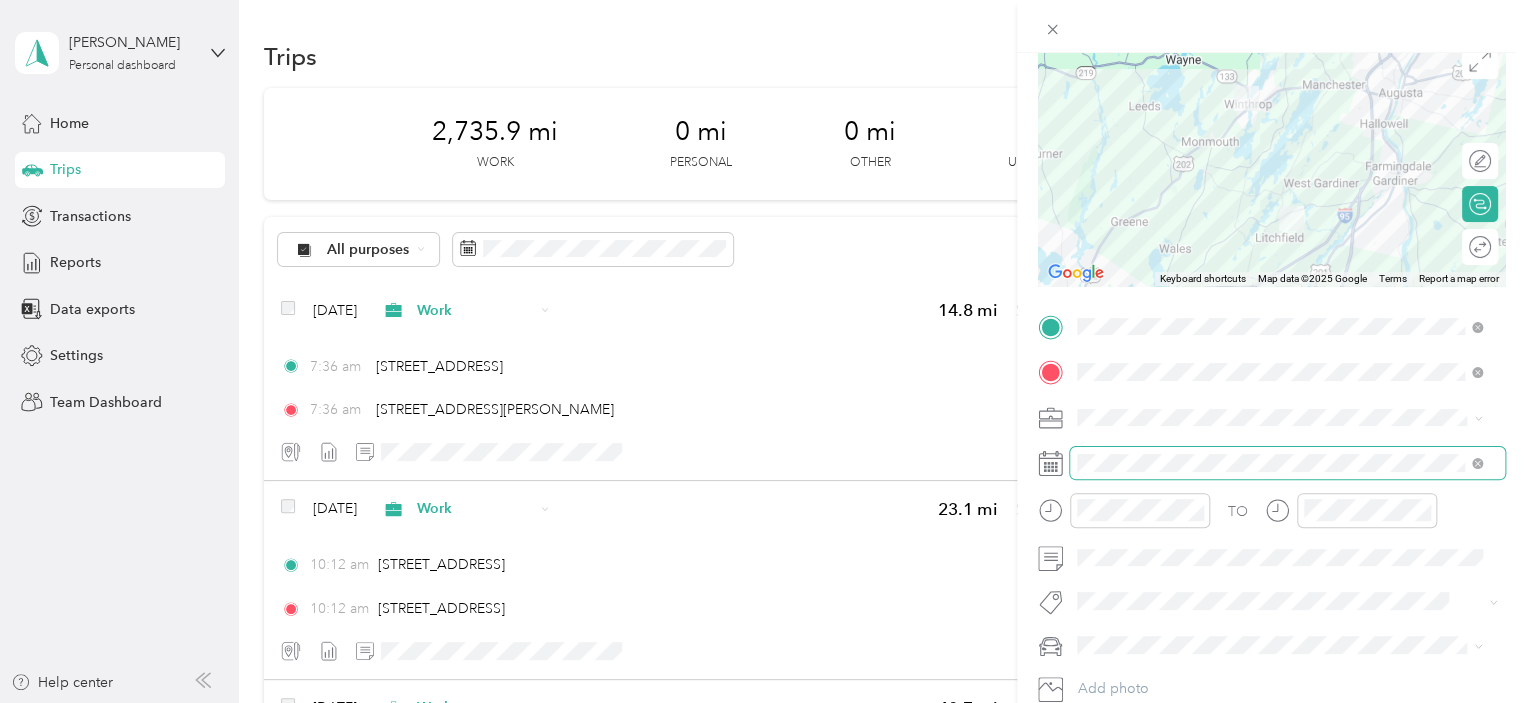 scroll, scrollTop: 200, scrollLeft: 0, axis: vertical 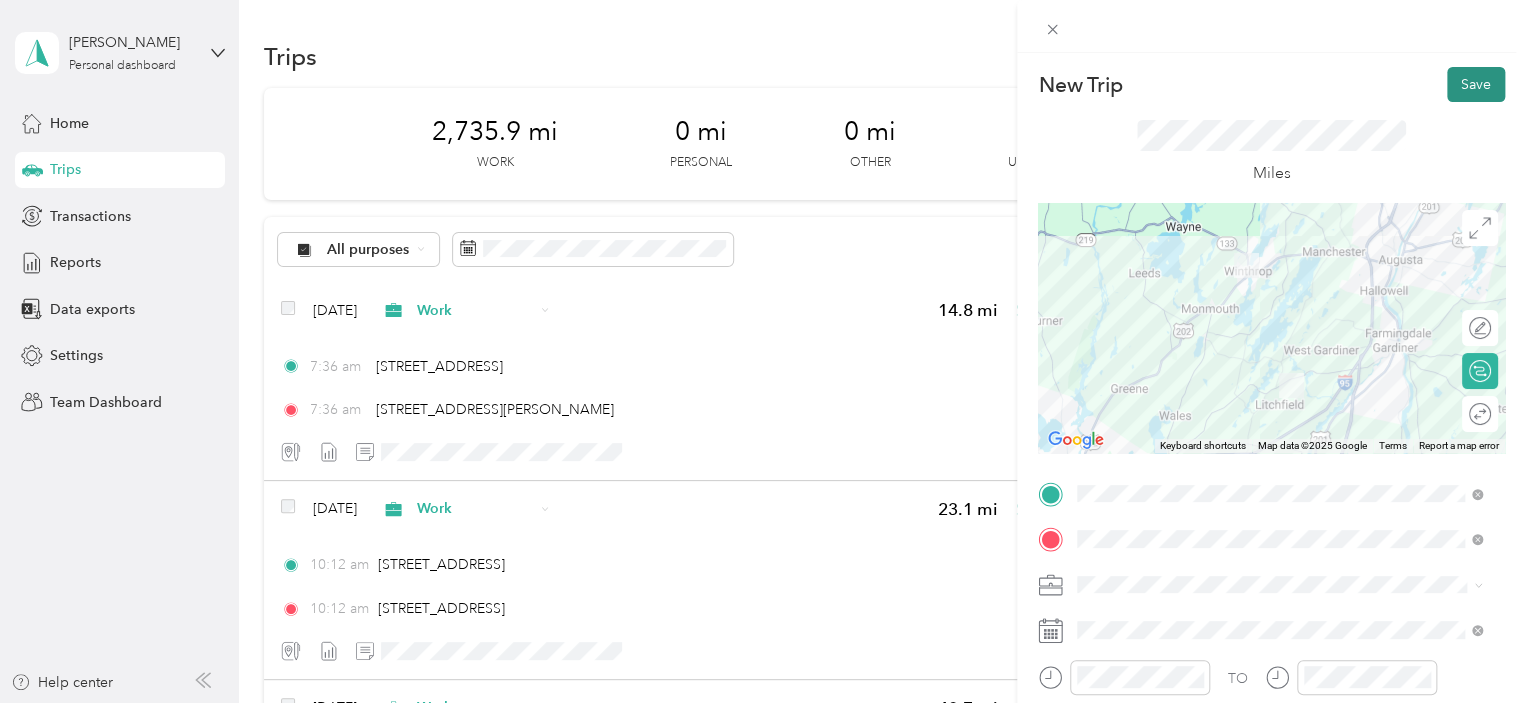 click on "Save" at bounding box center (1476, 84) 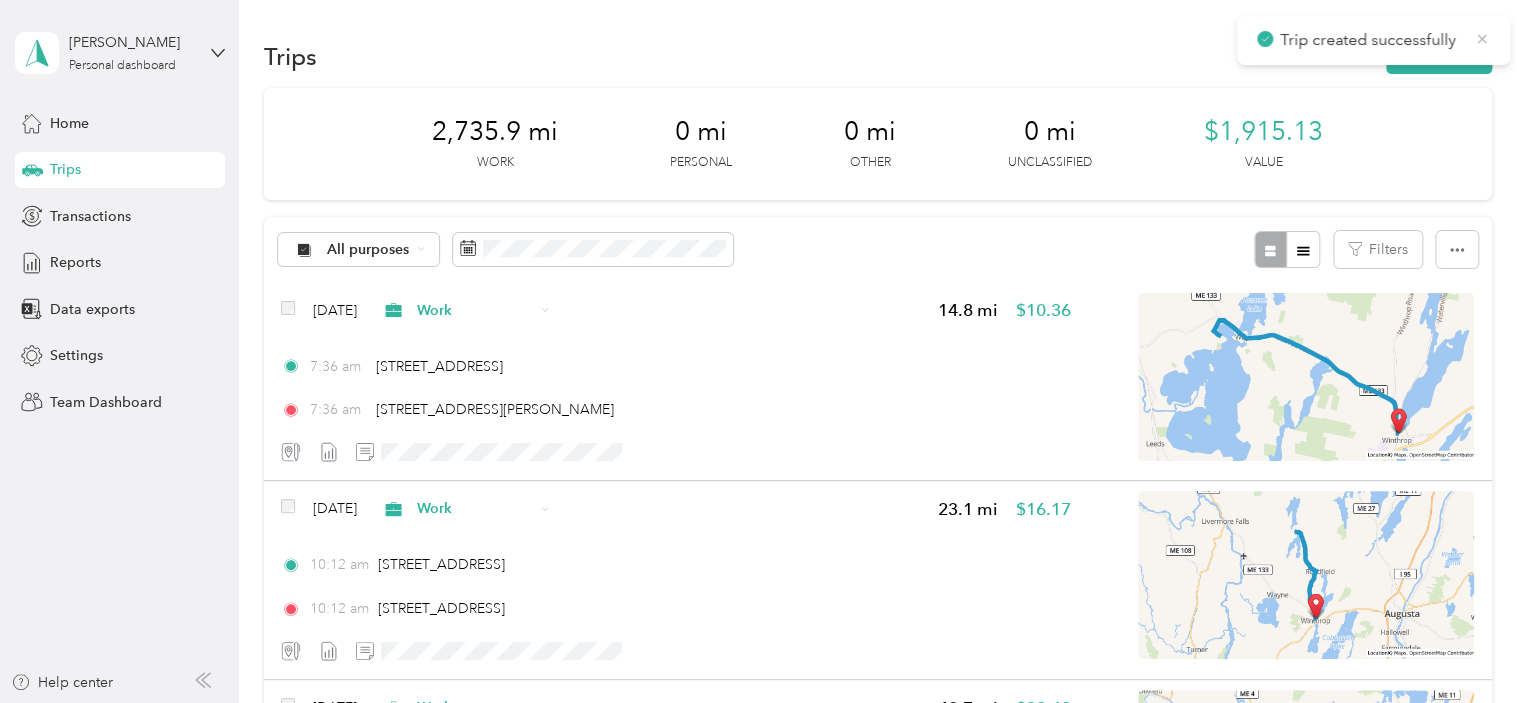 click 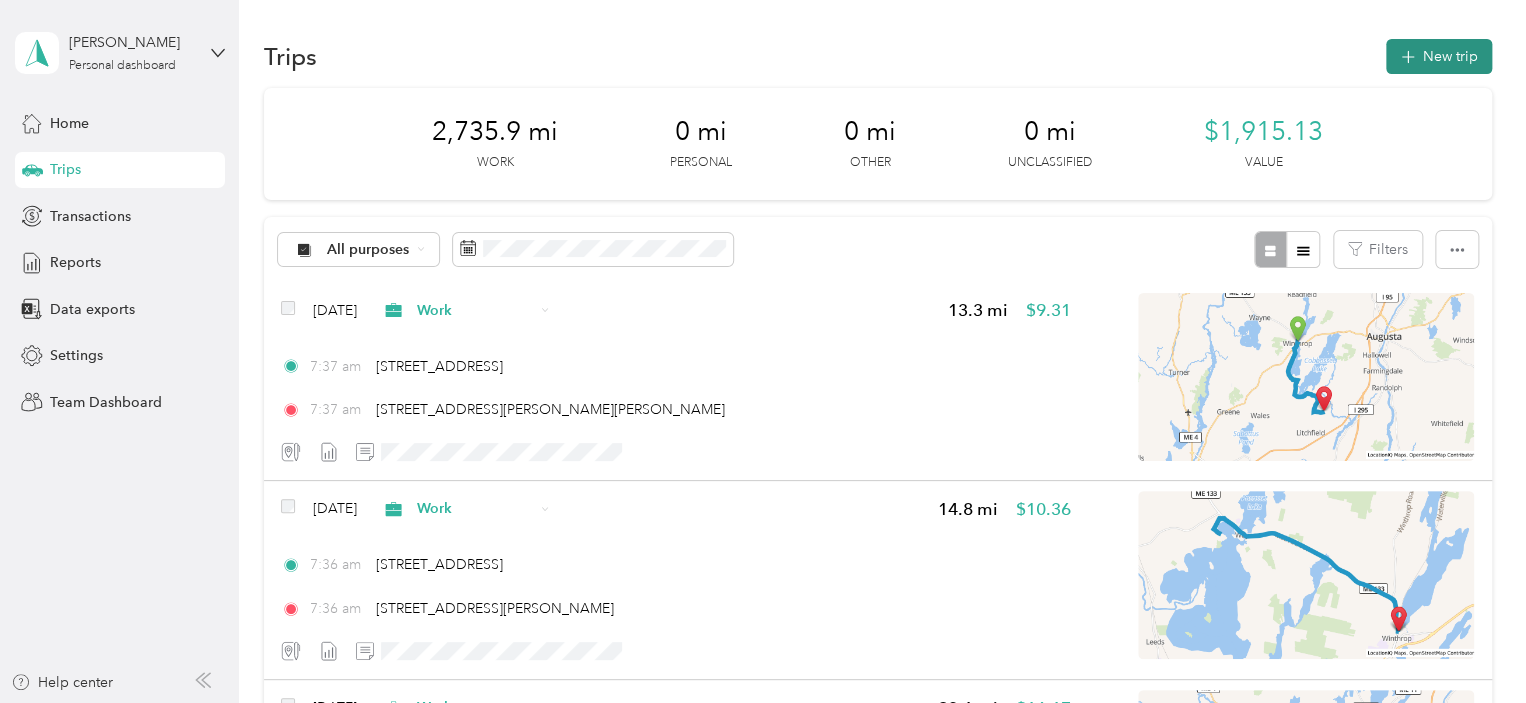 click on "New trip" at bounding box center (1439, 56) 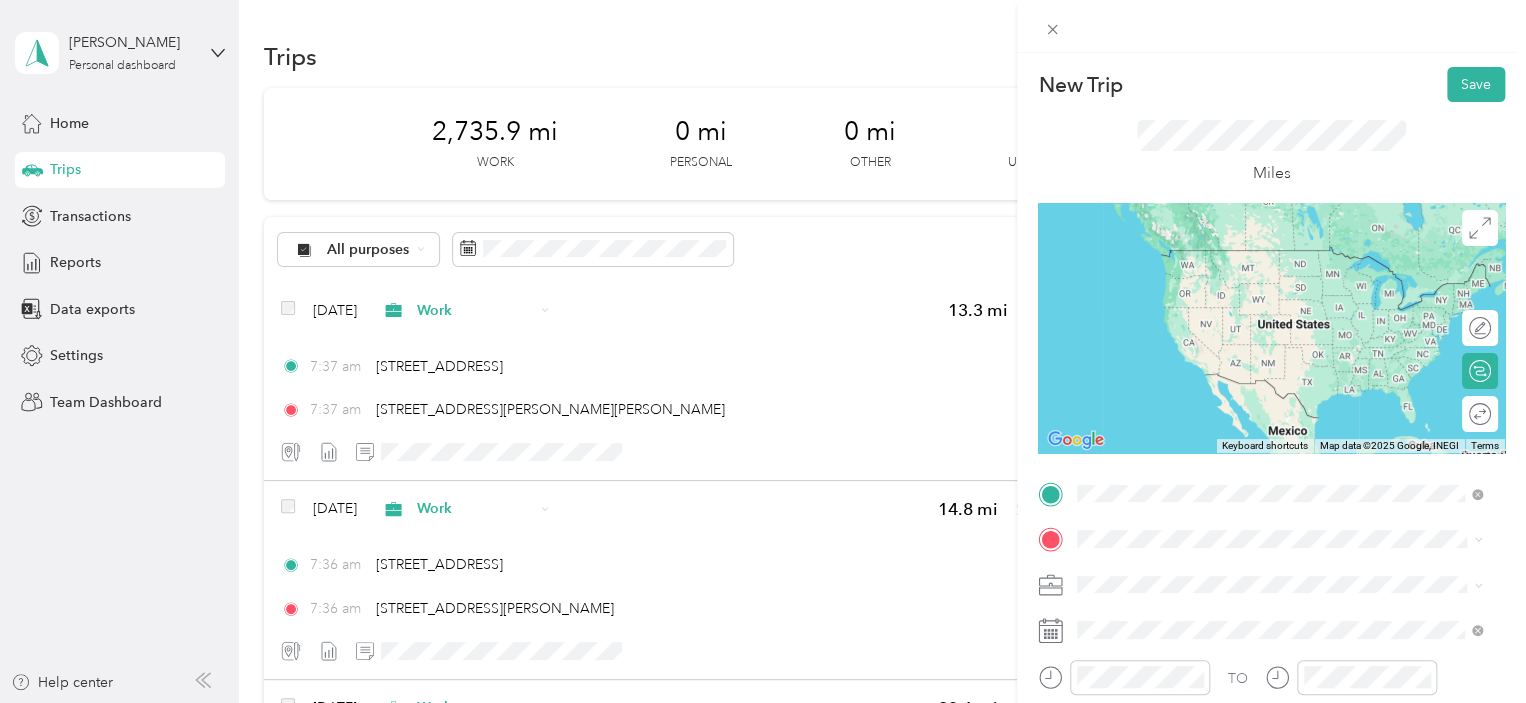 click on "[STREET_ADDRESS][PERSON_NAME][PERSON_NAME][US_STATE]" at bounding box center (1295, 258) 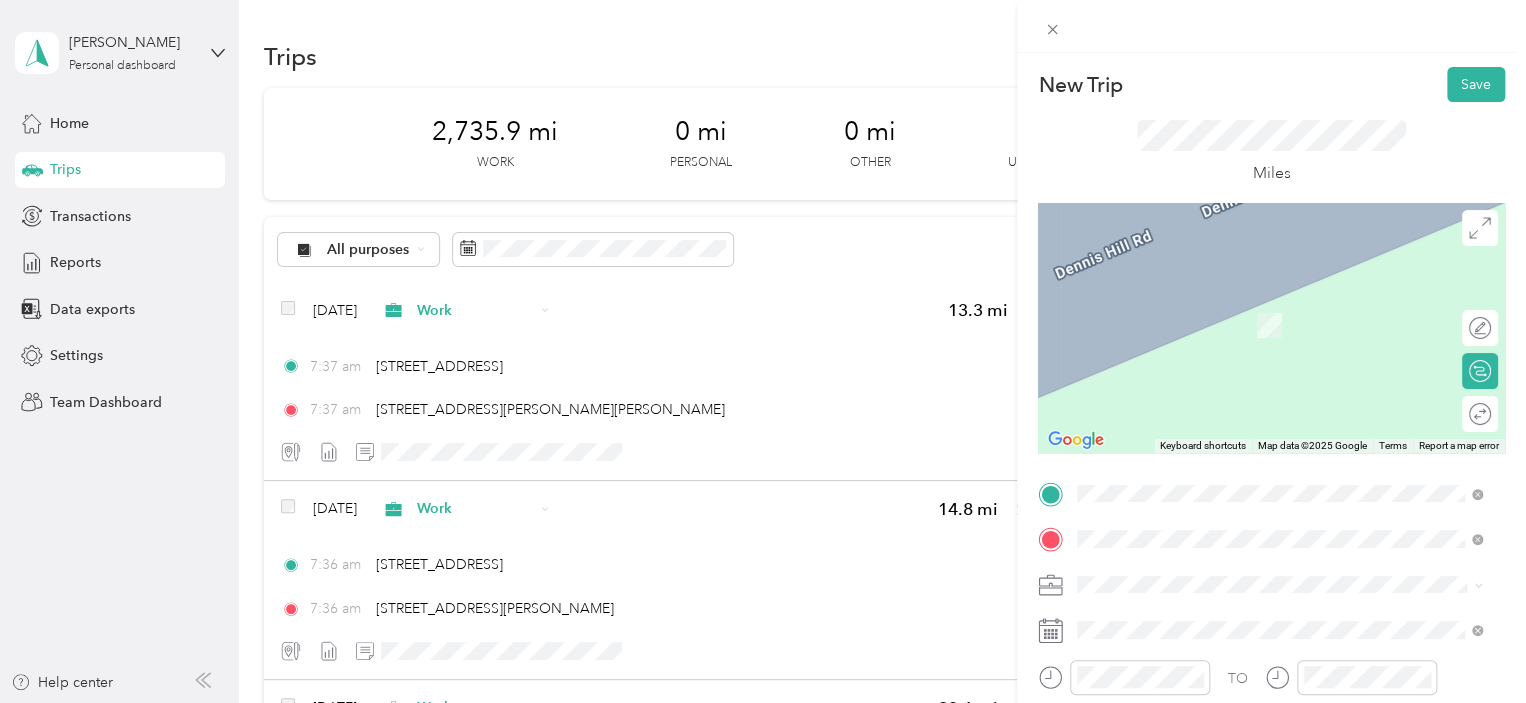 click on "[STREET_ADDRESS][PERSON_NAME][US_STATE]" at bounding box center (1270, 296) 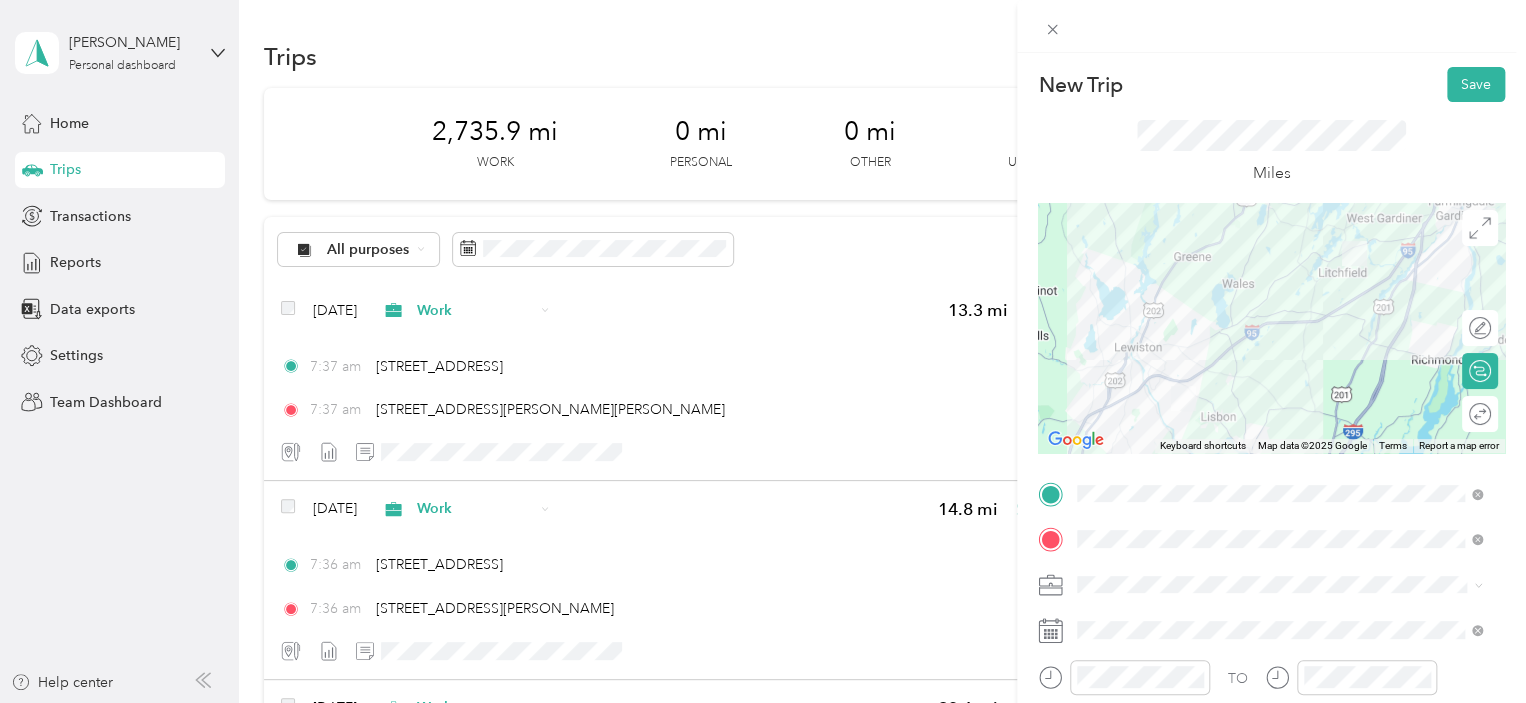 click at bounding box center (1287, 585) 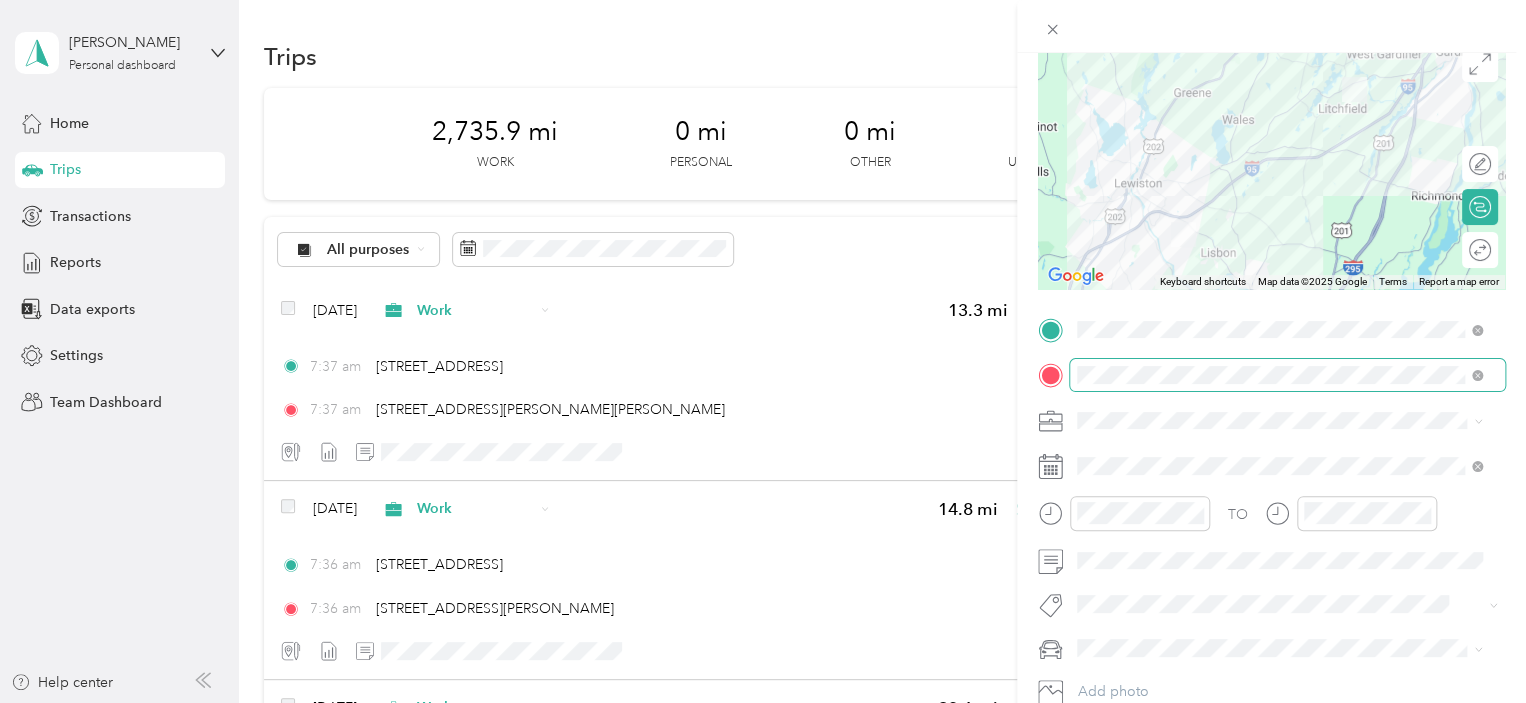scroll, scrollTop: 200, scrollLeft: 0, axis: vertical 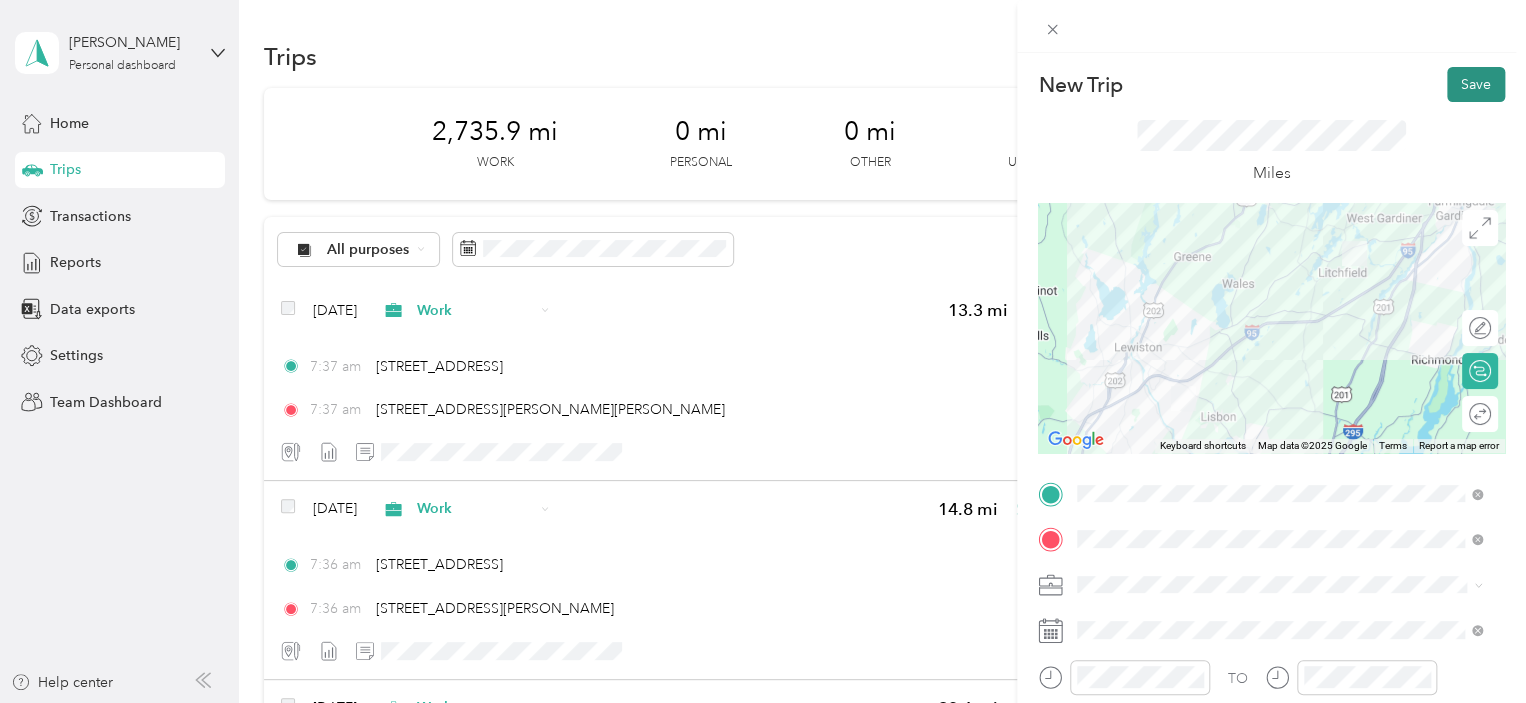 click on "Save" at bounding box center [1476, 84] 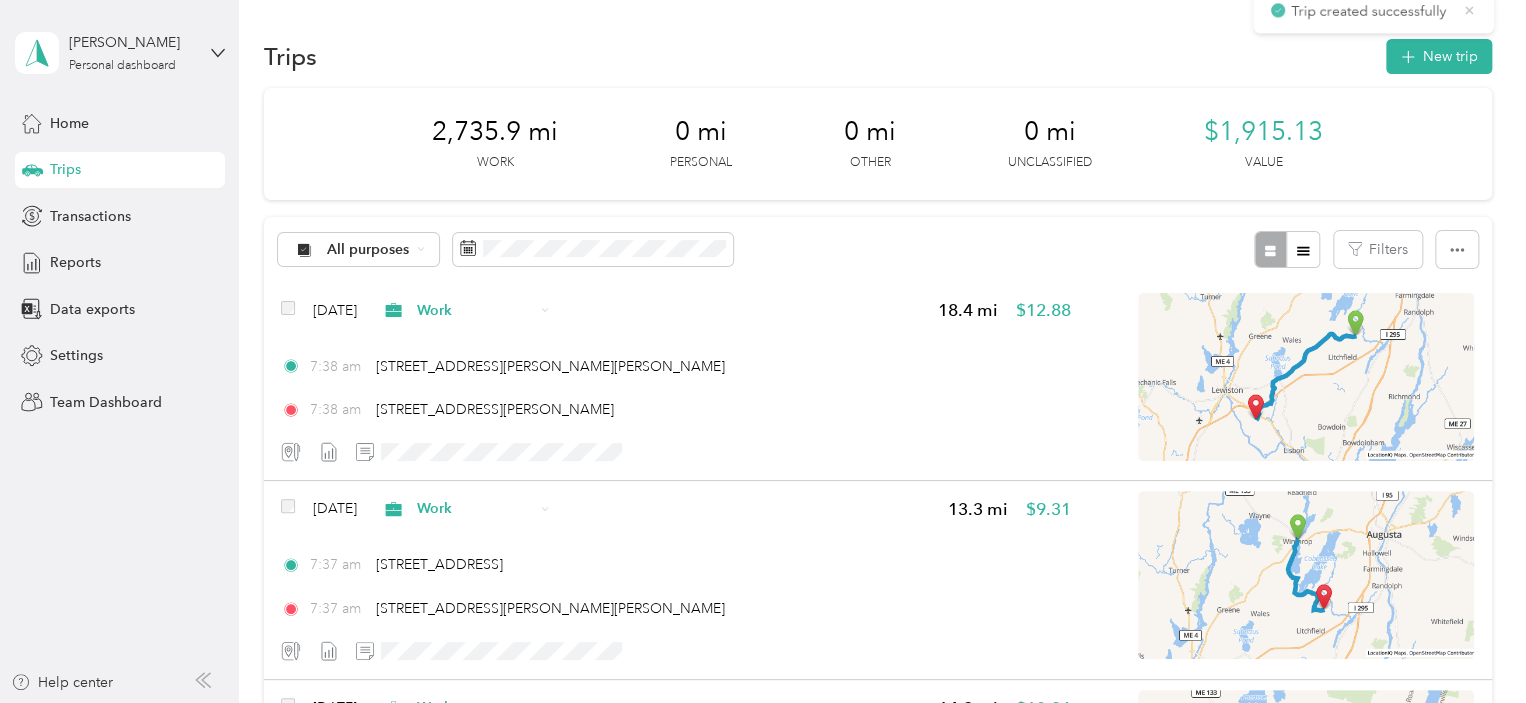 click 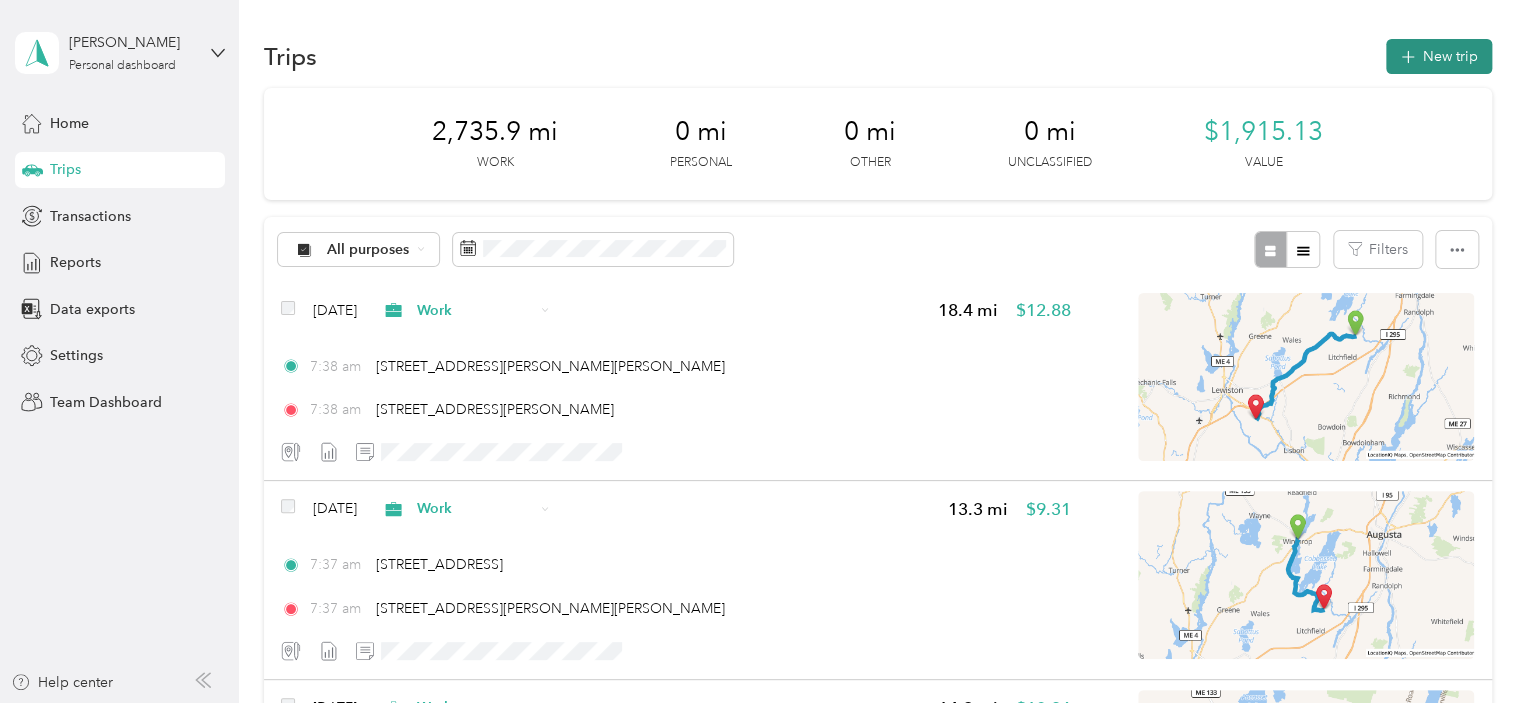 click on "New trip" at bounding box center [1439, 56] 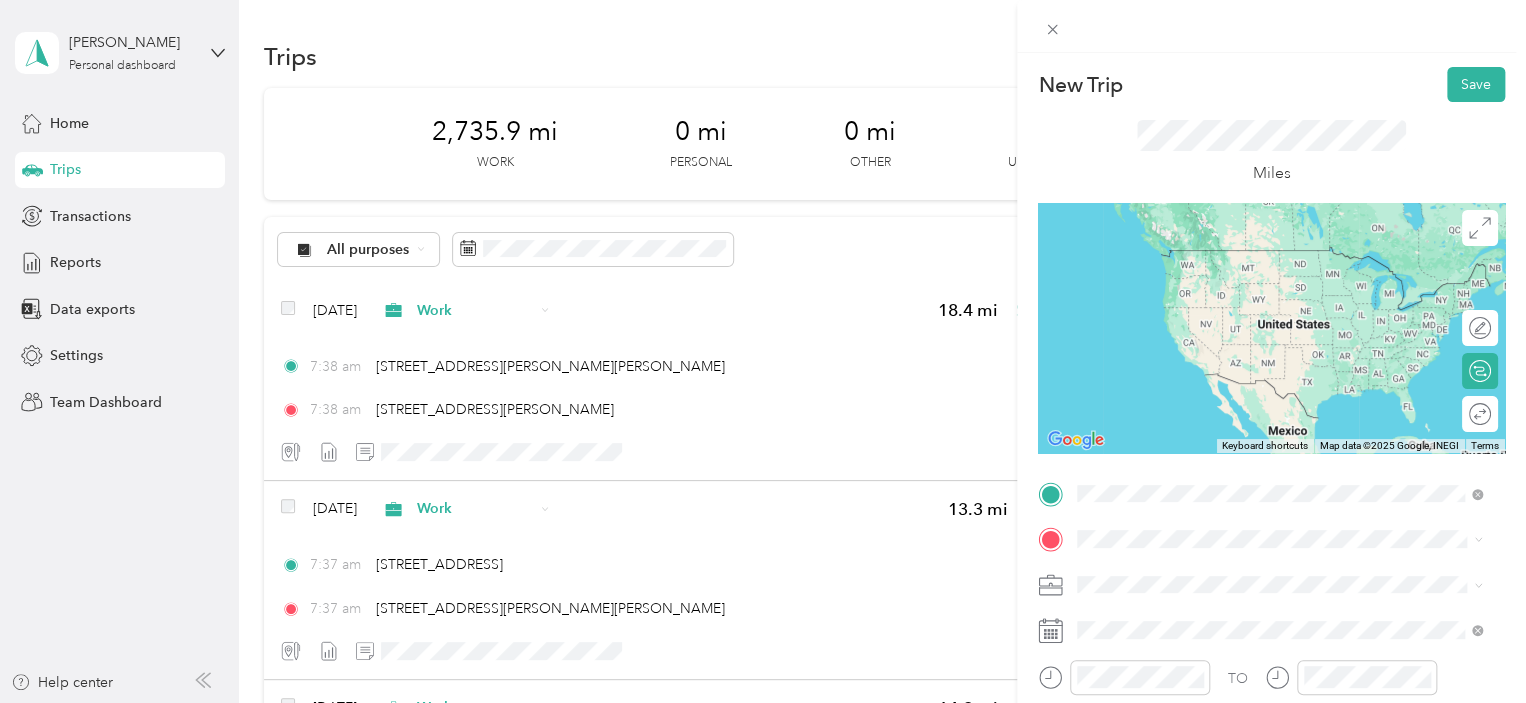 click on "[STREET_ADDRESS][PERSON_NAME][US_STATE]" at bounding box center (1270, 250) 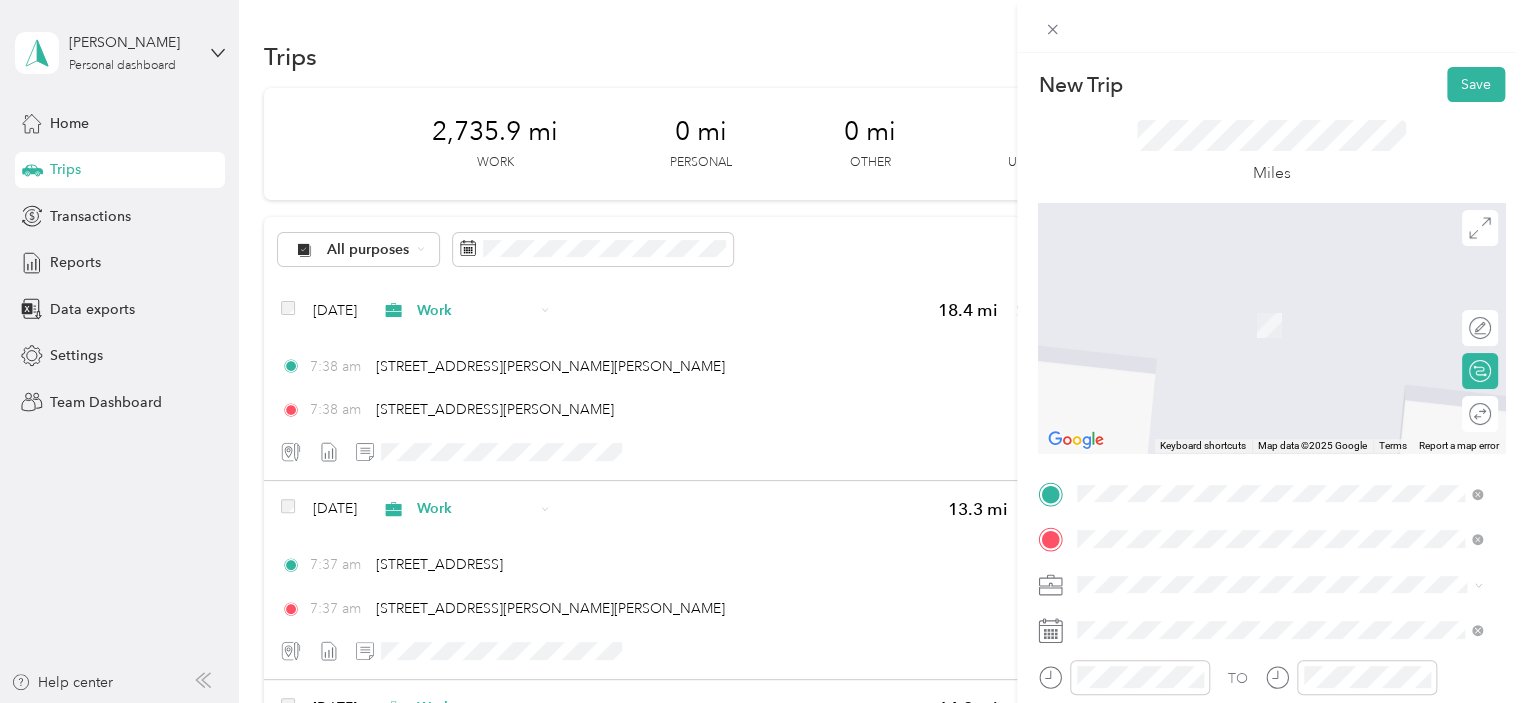 click on "[STREET_ADDRESS][PERSON_NAME][US_STATE]" at bounding box center (1270, 358) 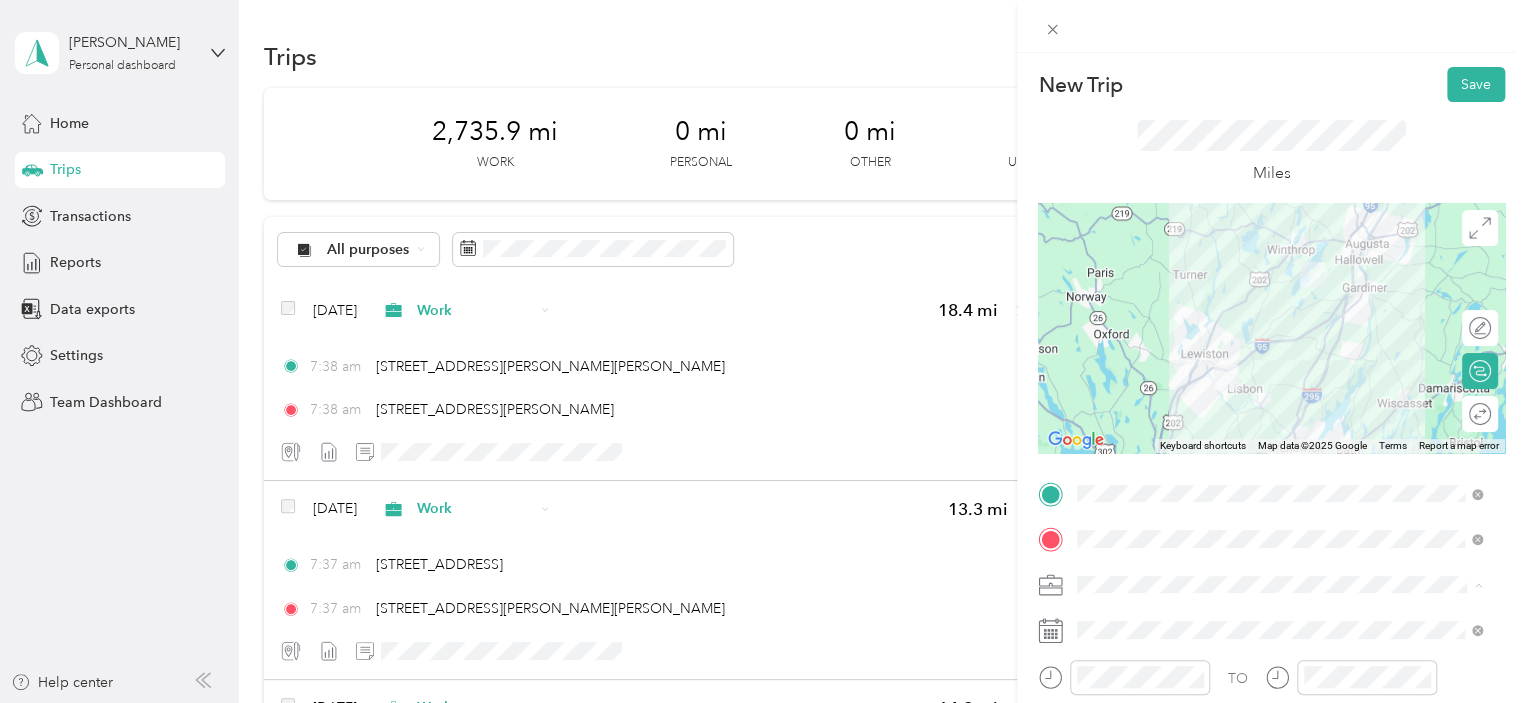 click on "Work" at bounding box center (1101, 304) 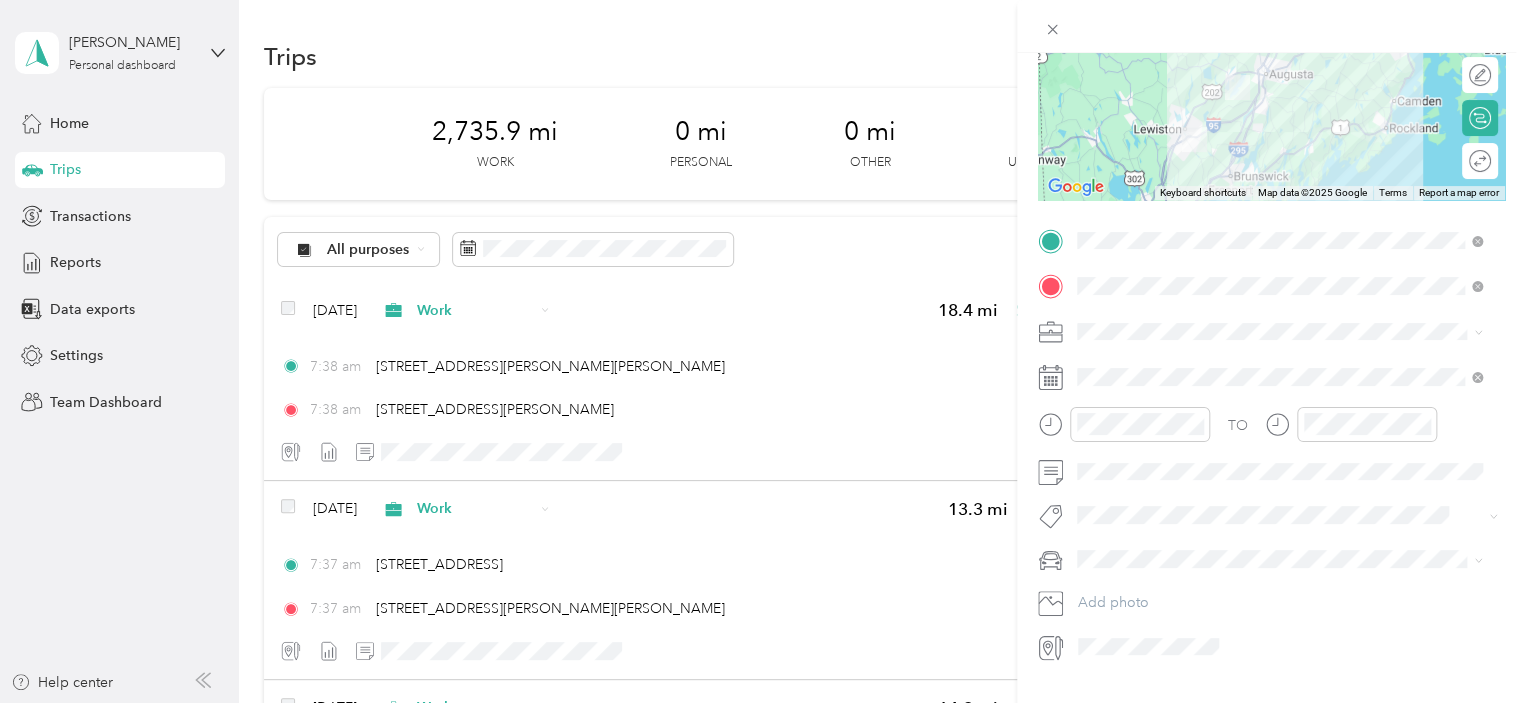 scroll, scrollTop: 300, scrollLeft: 0, axis: vertical 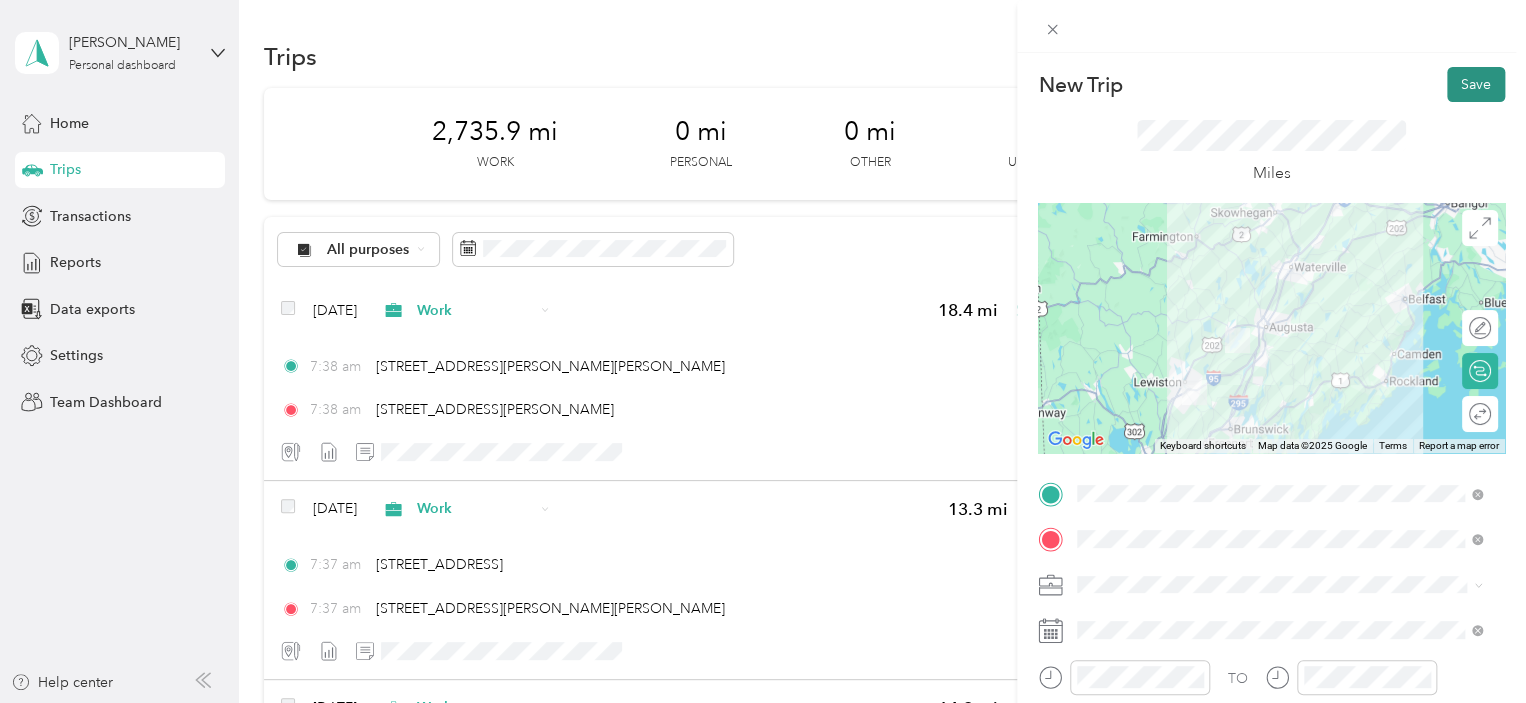 click on "Save" at bounding box center [1476, 84] 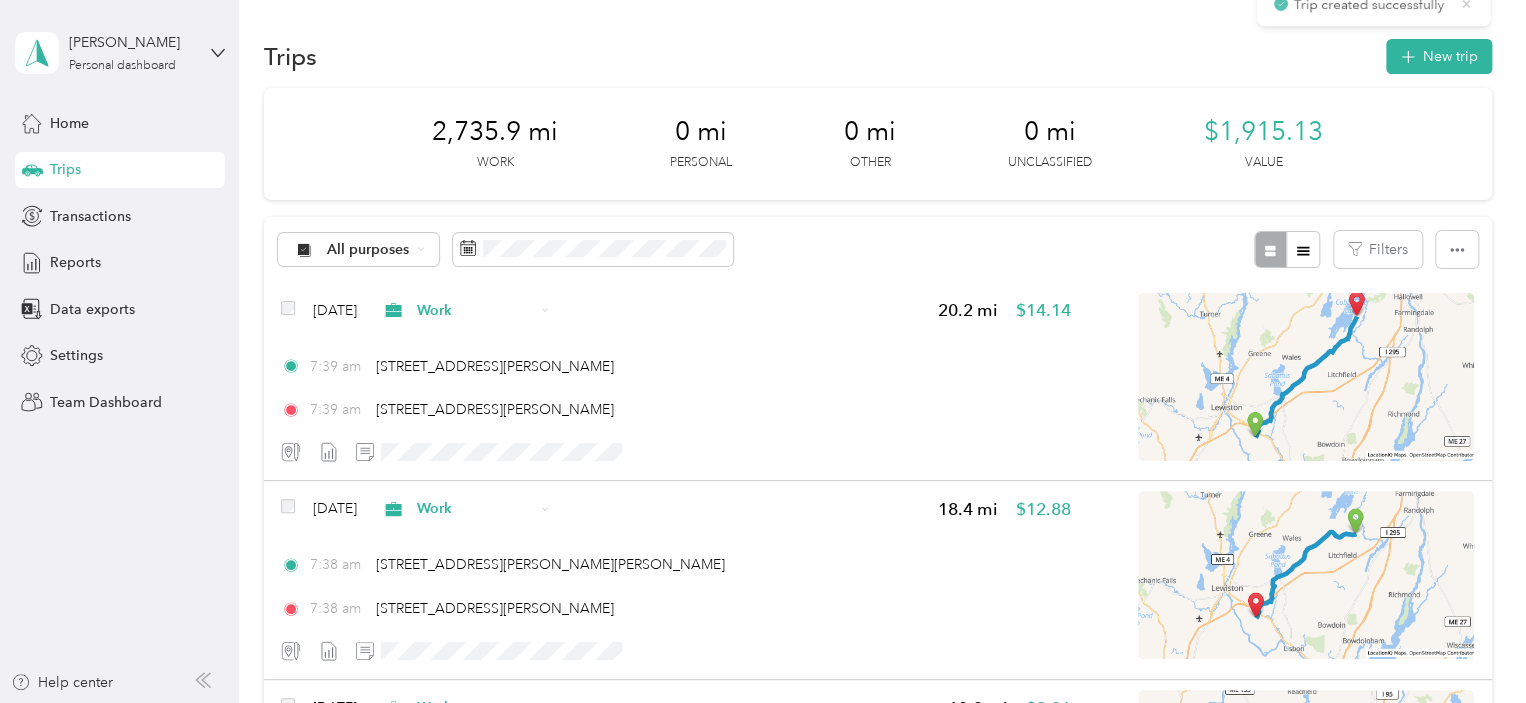 click 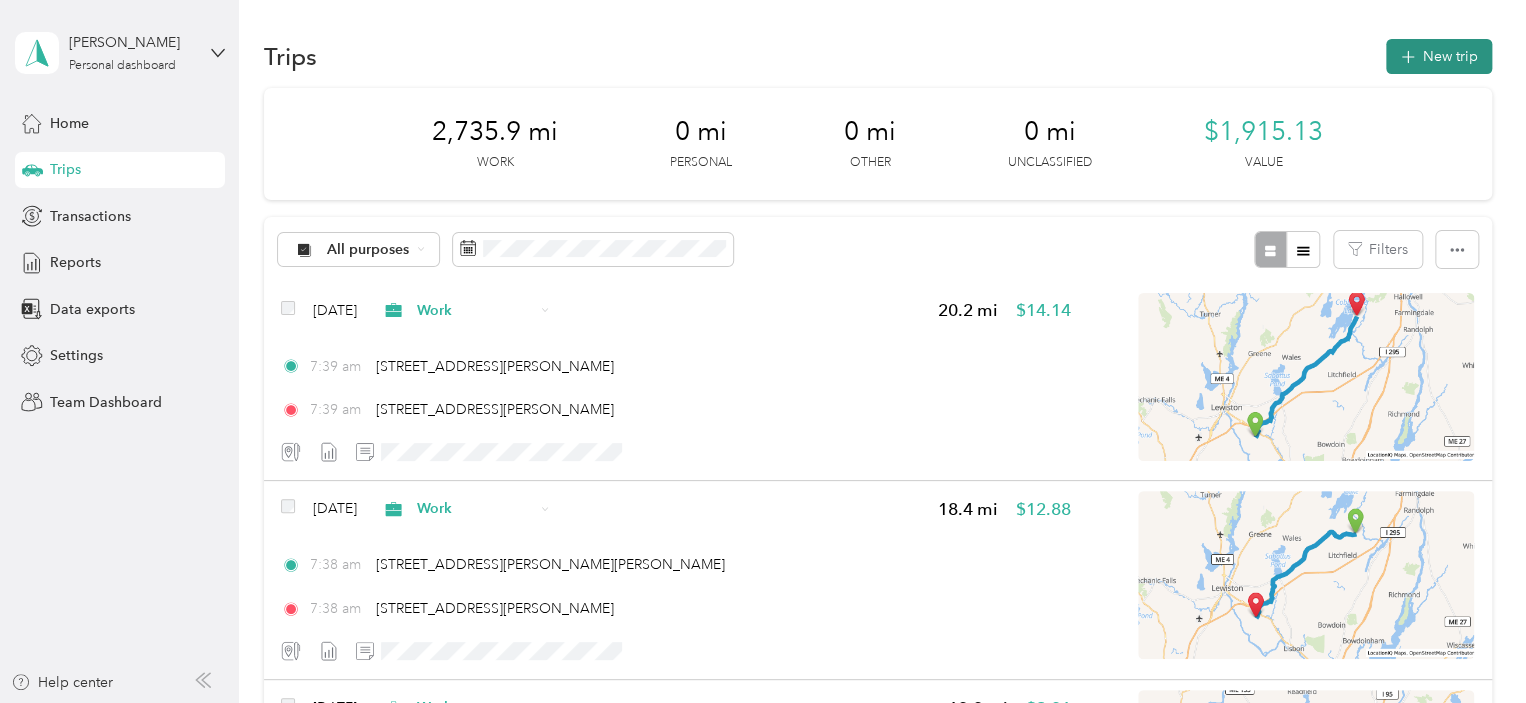 click on "New trip" at bounding box center (1439, 56) 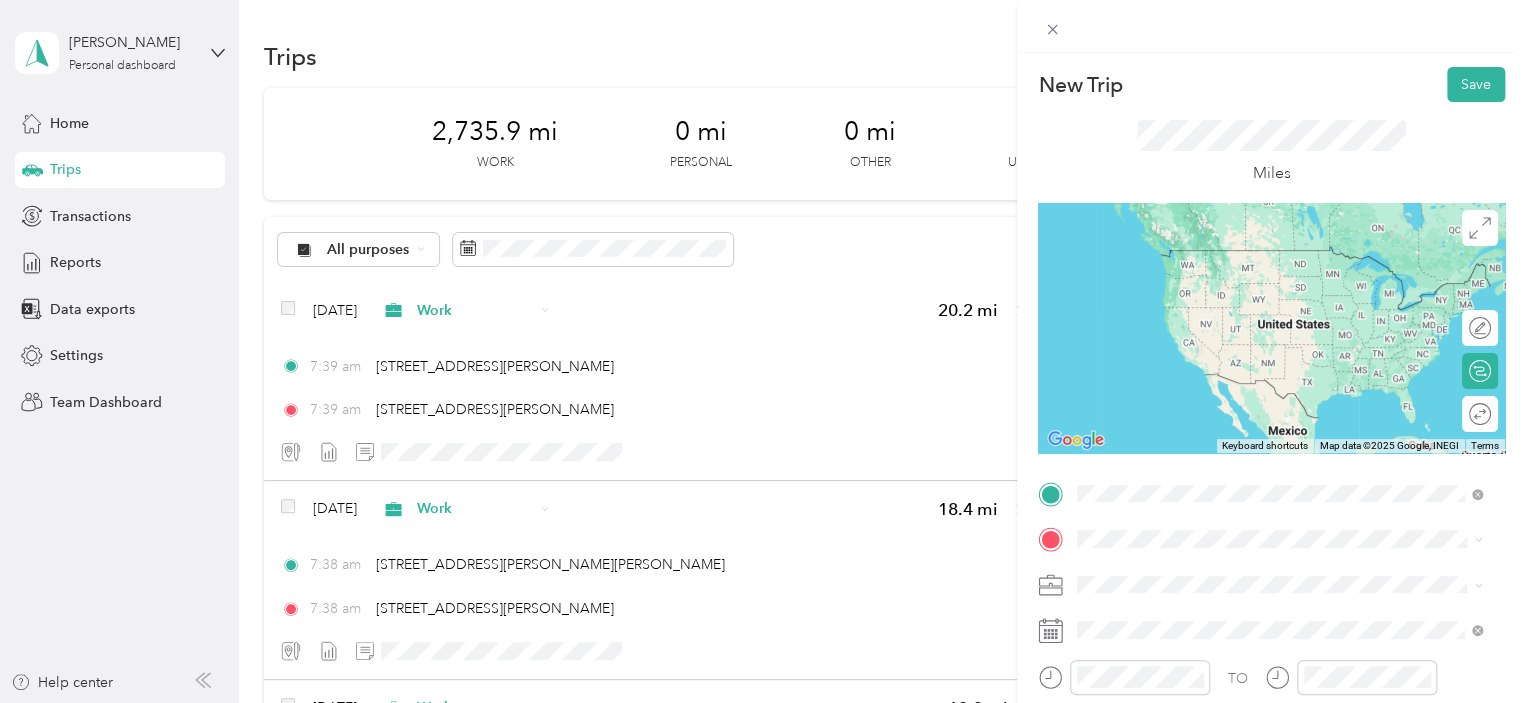 click on "[STREET_ADDRESS][PERSON_NAME][US_STATE]" at bounding box center (1270, 312) 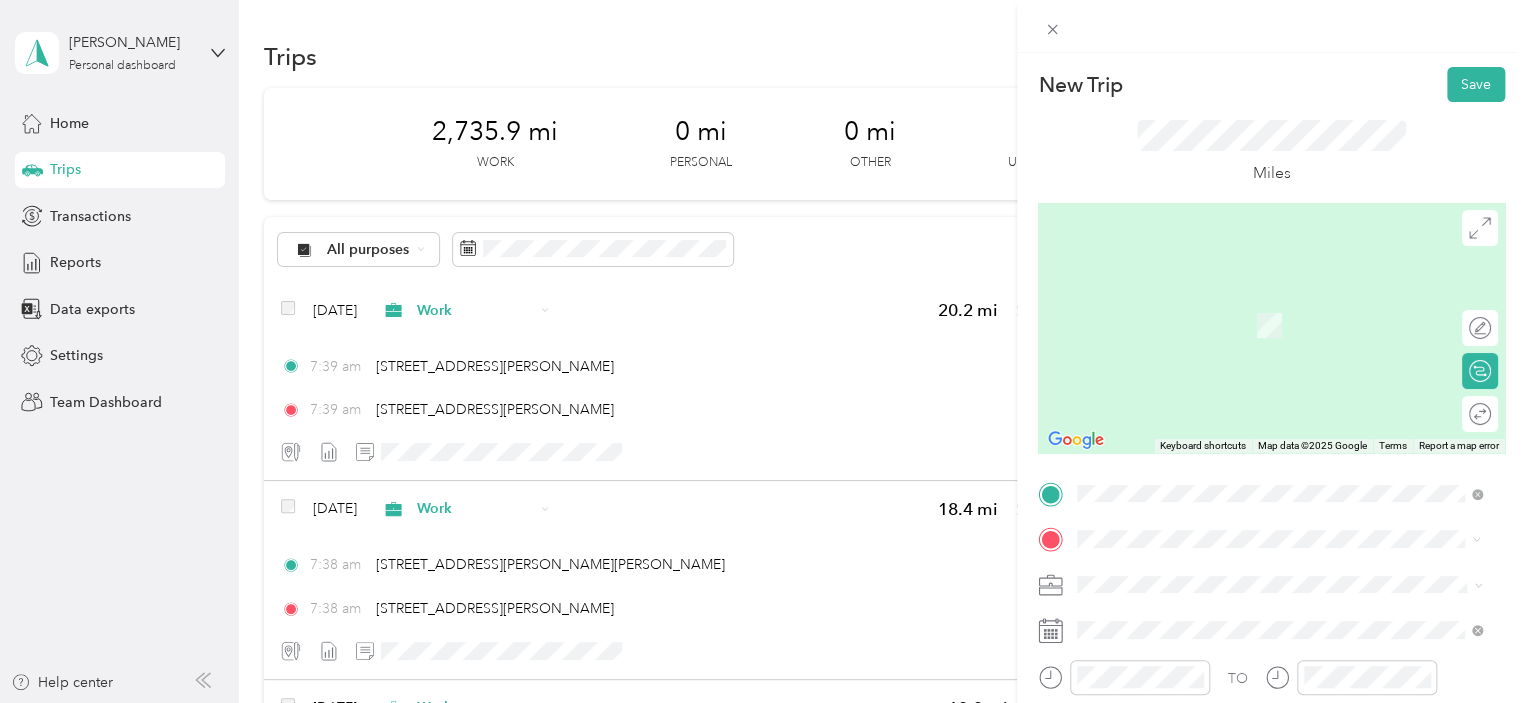 click on "[STREET_ADDRESS][US_STATE]" at bounding box center [1215, 295] 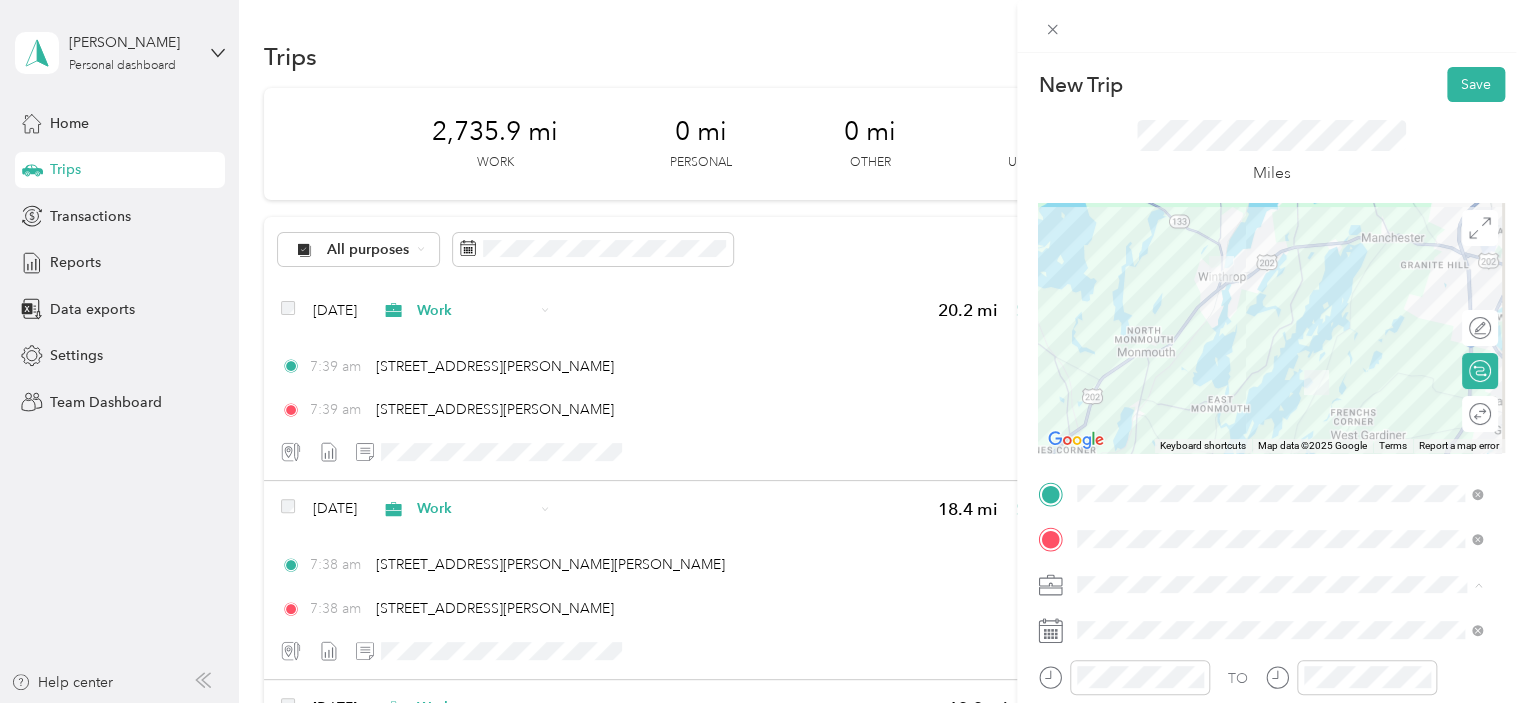 click on "Work" at bounding box center (1279, 304) 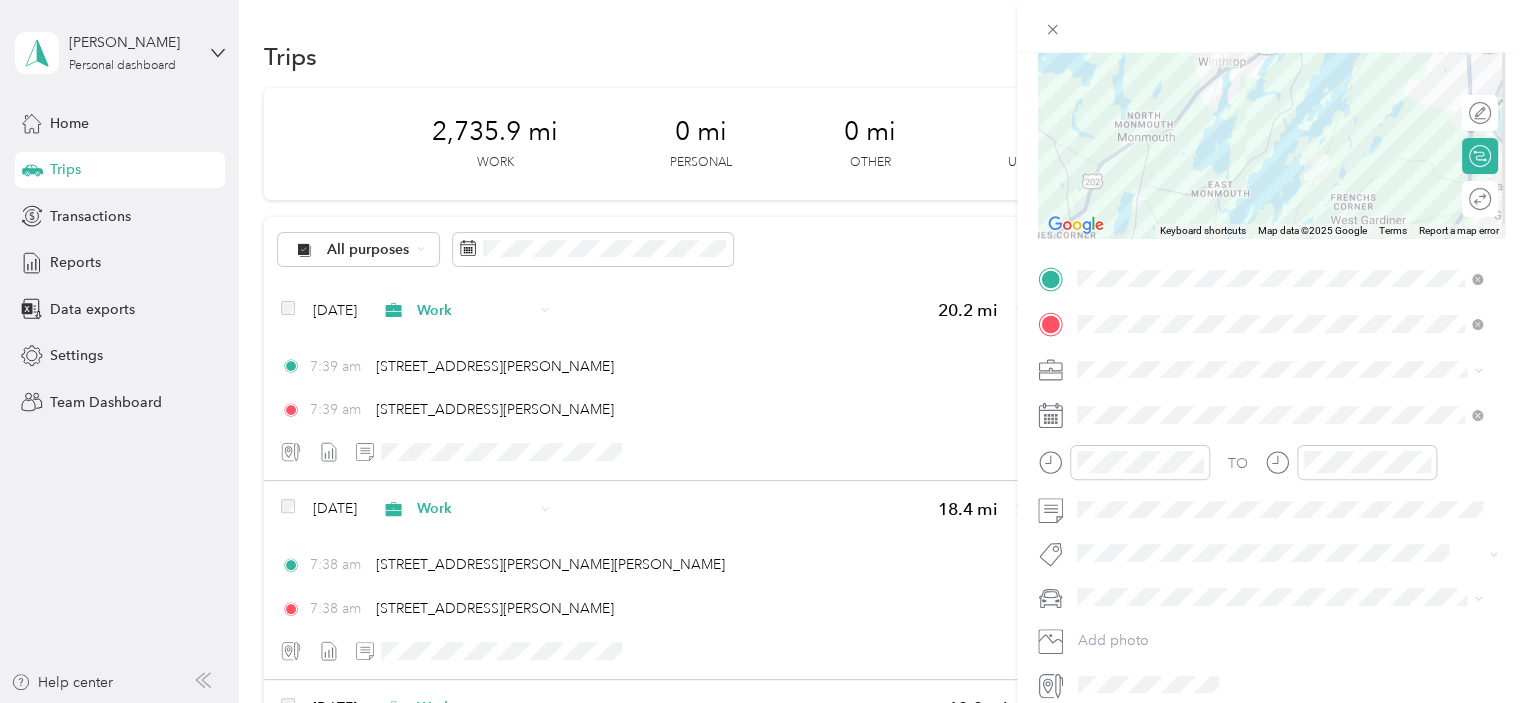 scroll, scrollTop: 300, scrollLeft: 0, axis: vertical 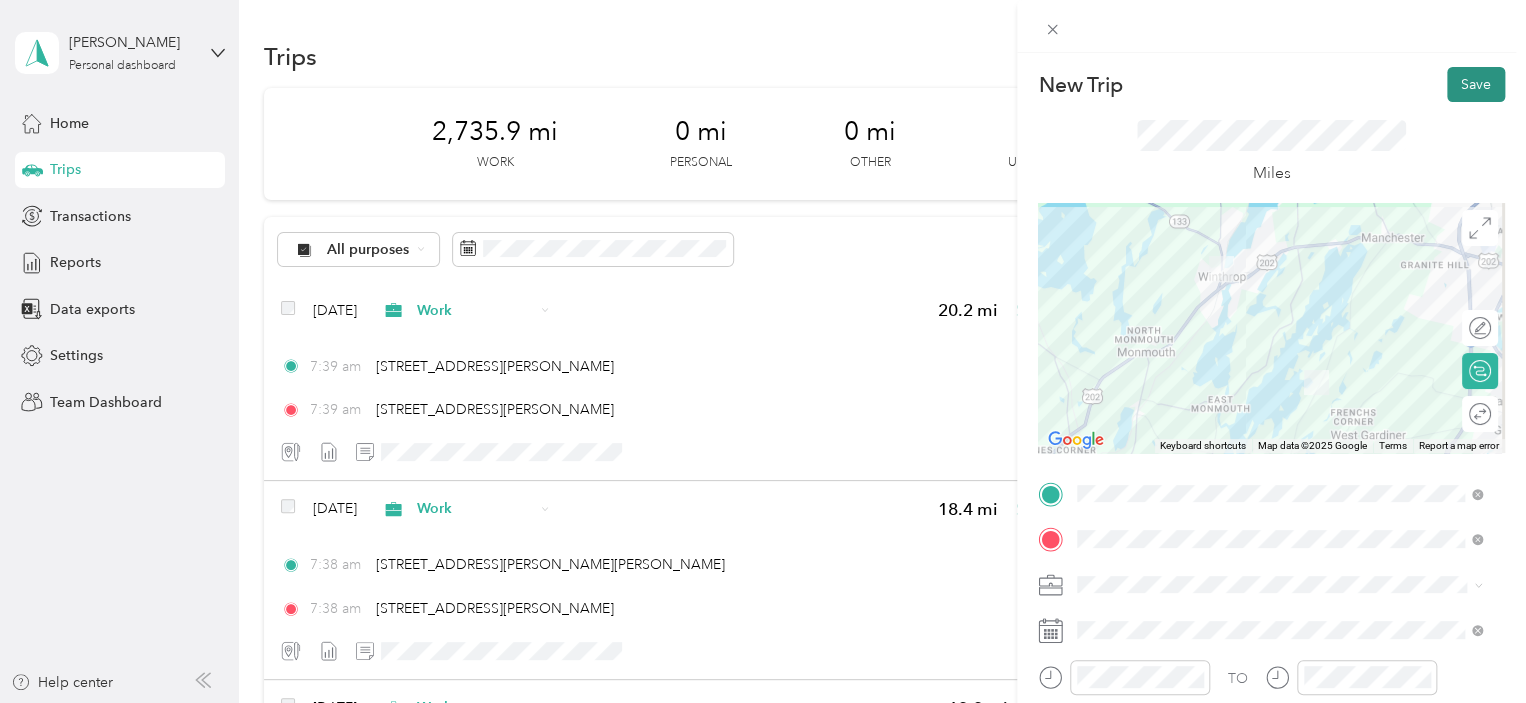 click on "Save" at bounding box center (1476, 84) 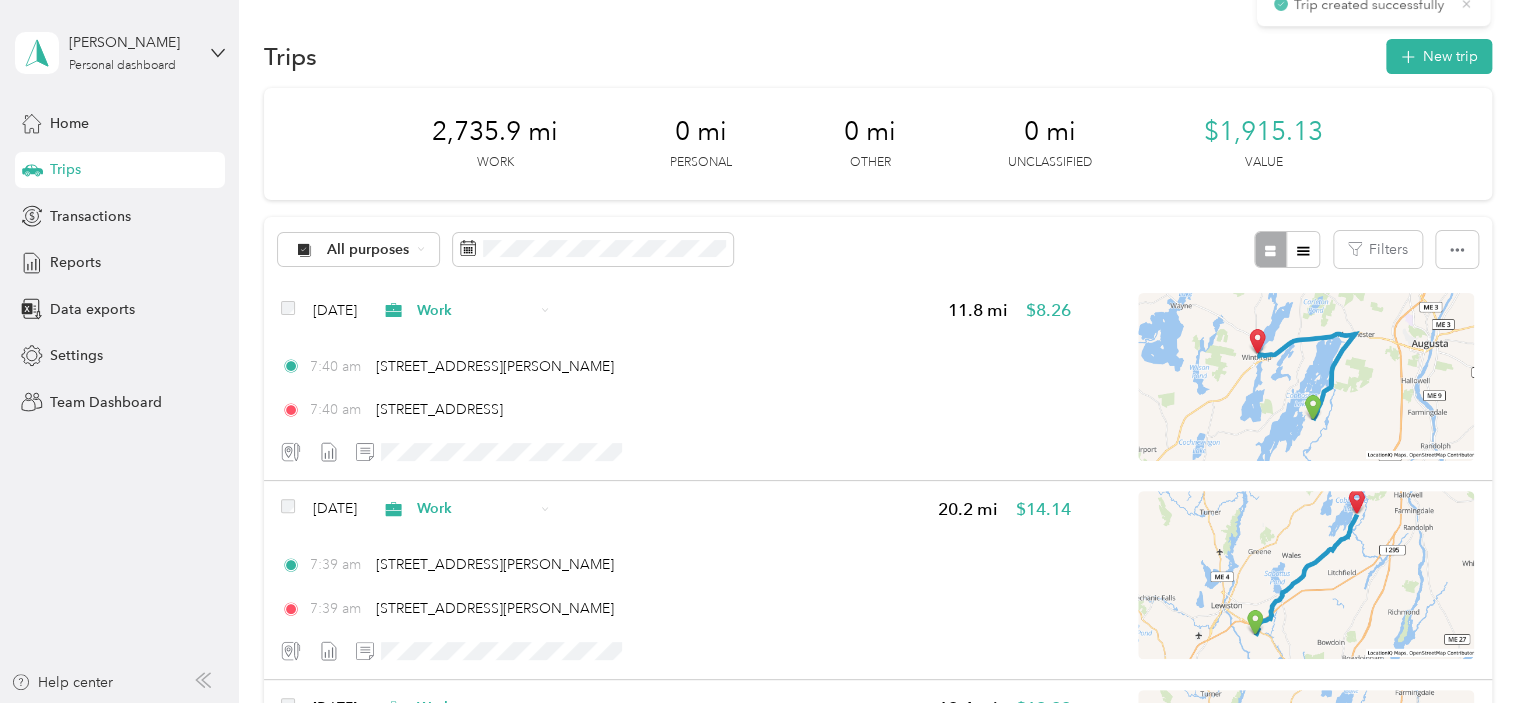 click 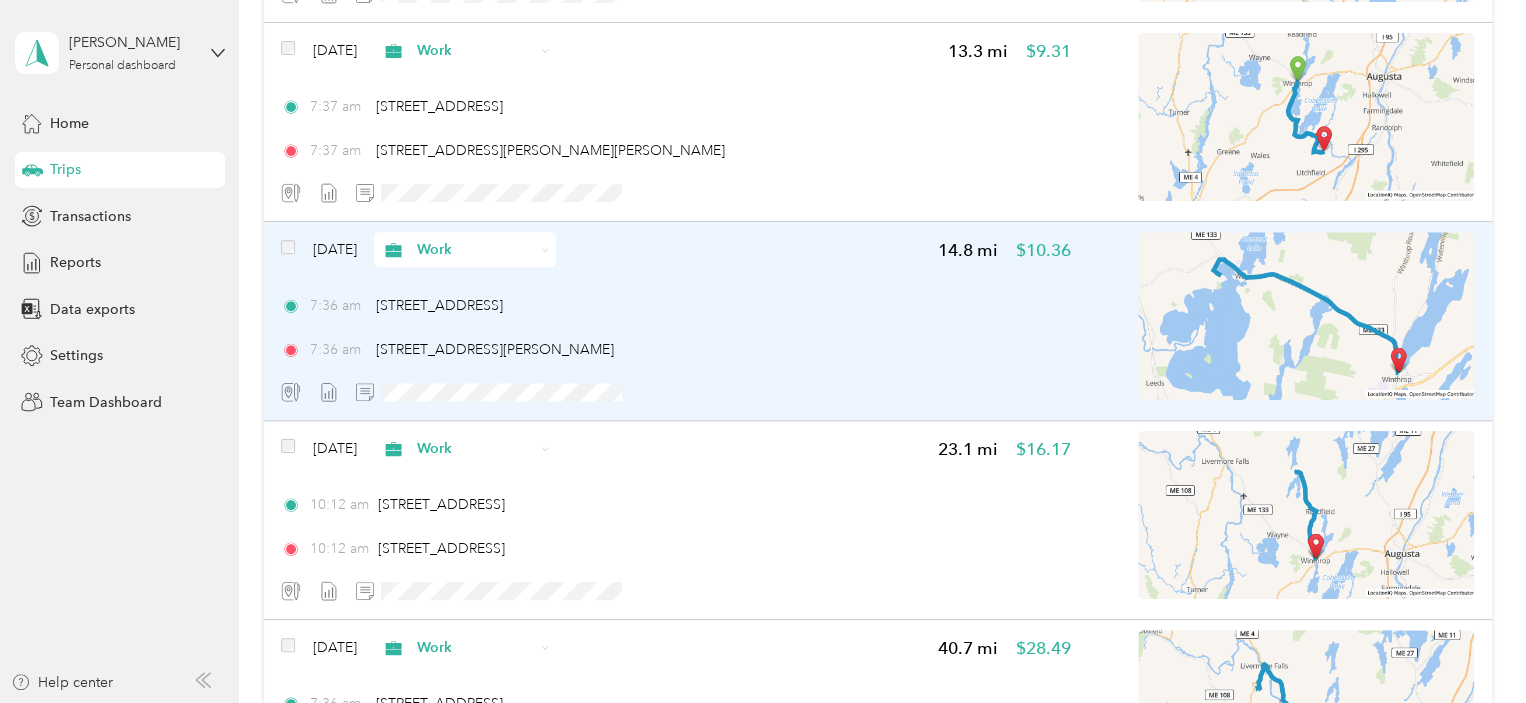 scroll, scrollTop: 900, scrollLeft: 0, axis: vertical 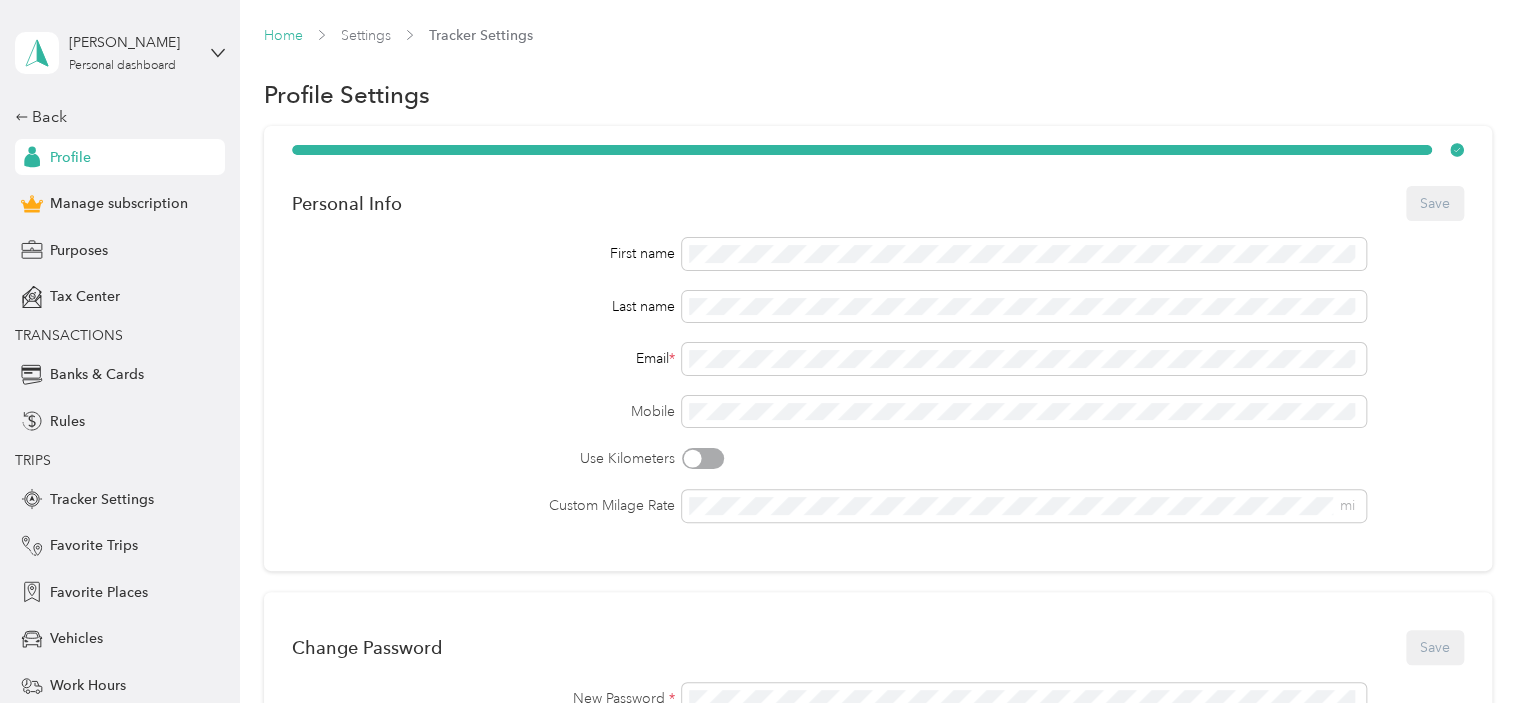 click on "Home" at bounding box center [283, 35] 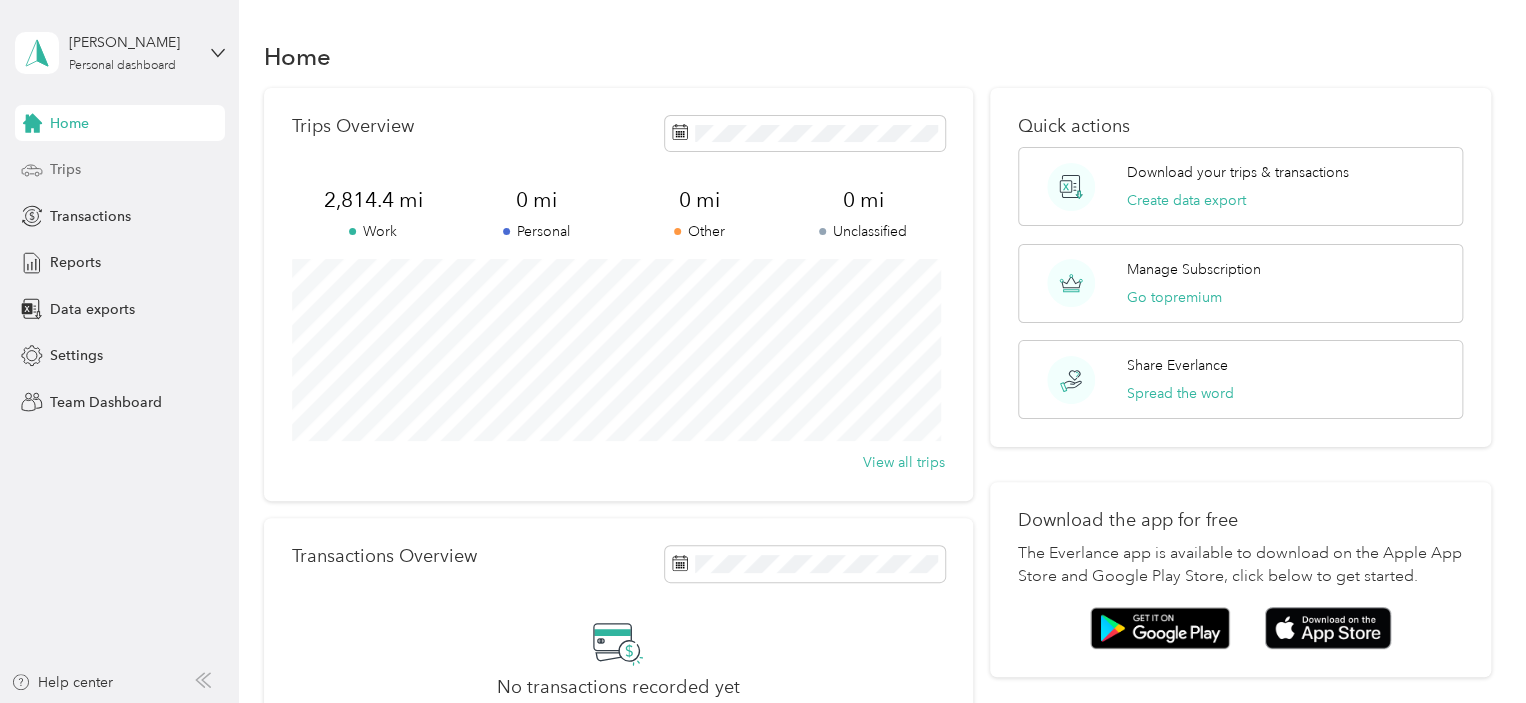 click on "Trips" at bounding box center [65, 169] 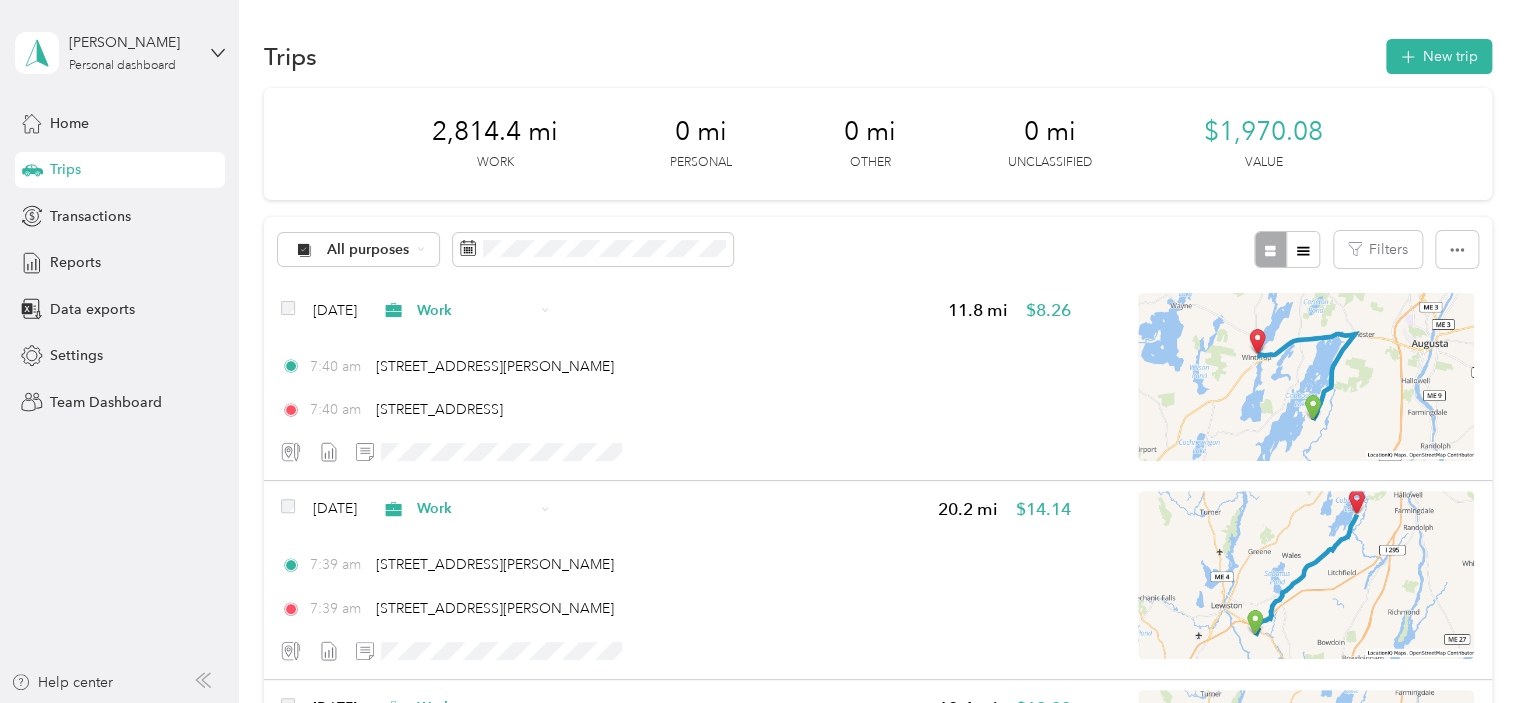 click at bounding box center (1287, 249) 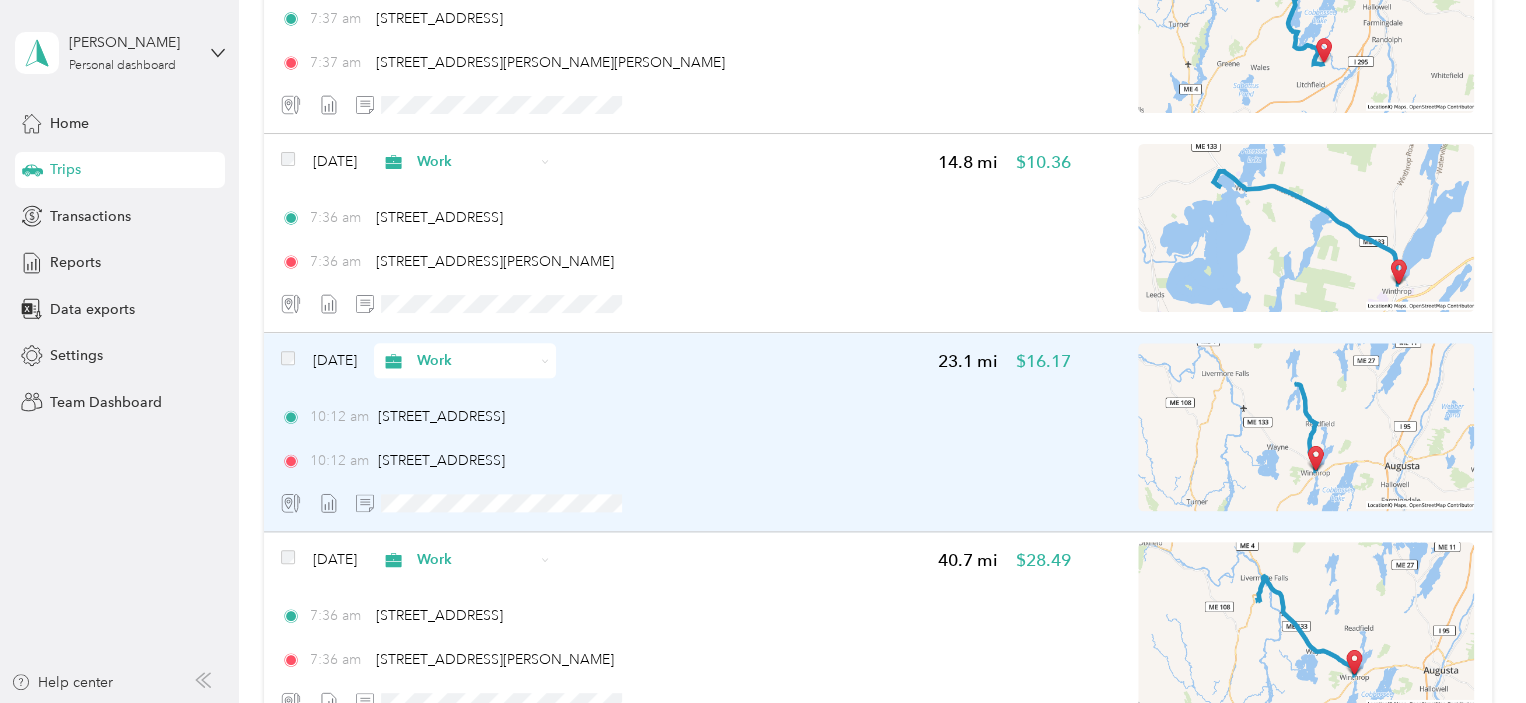 scroll, scrollTop: 900, scrollLeft: 0, axis: vertical 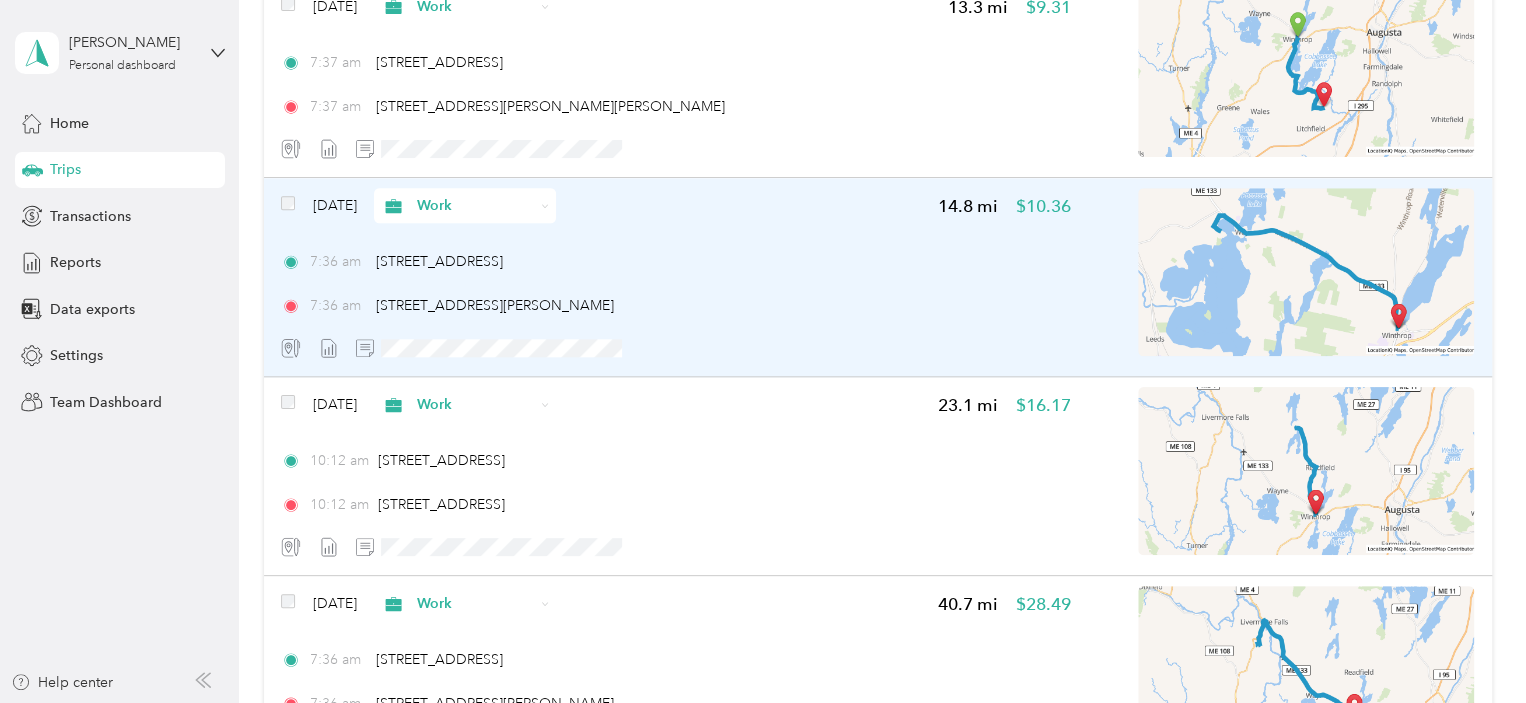 click at bounding box center (1306, 272) 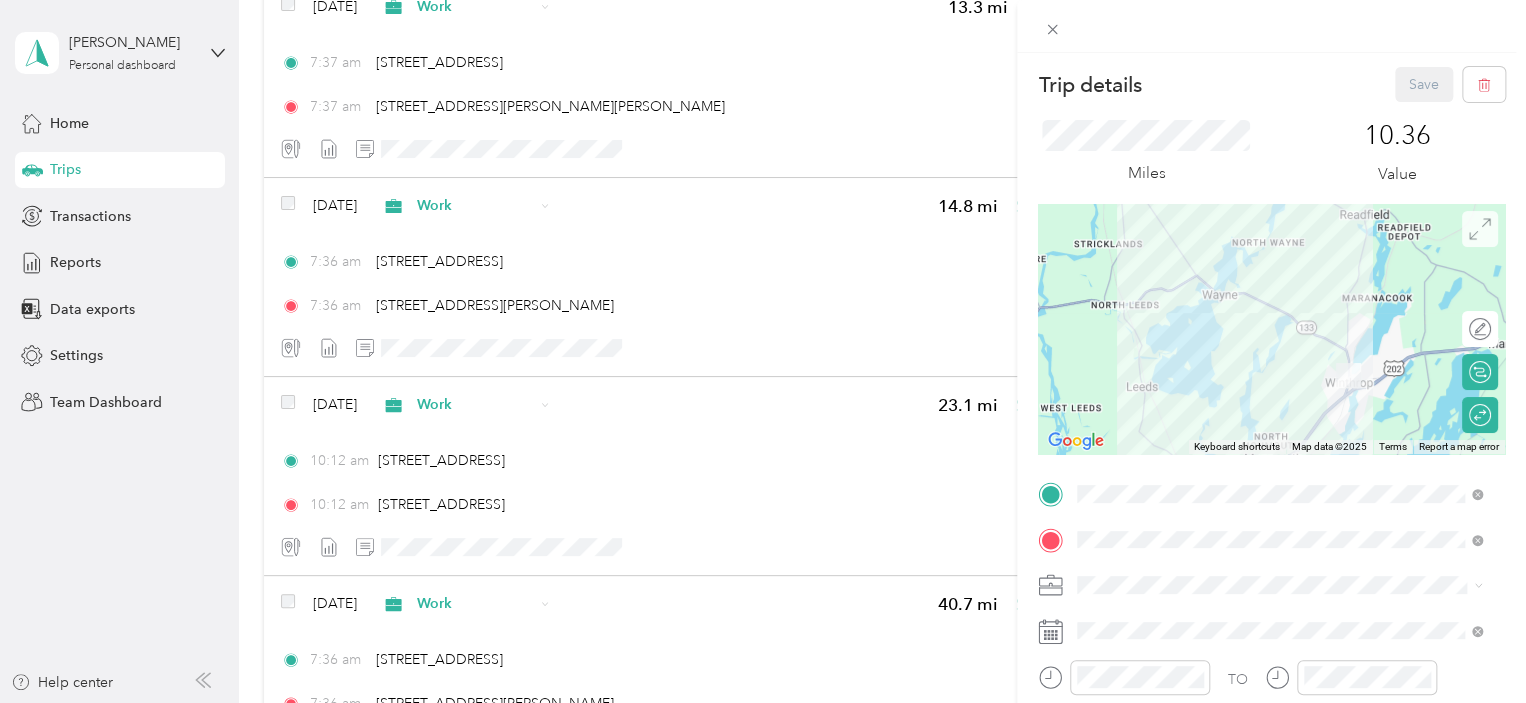 click 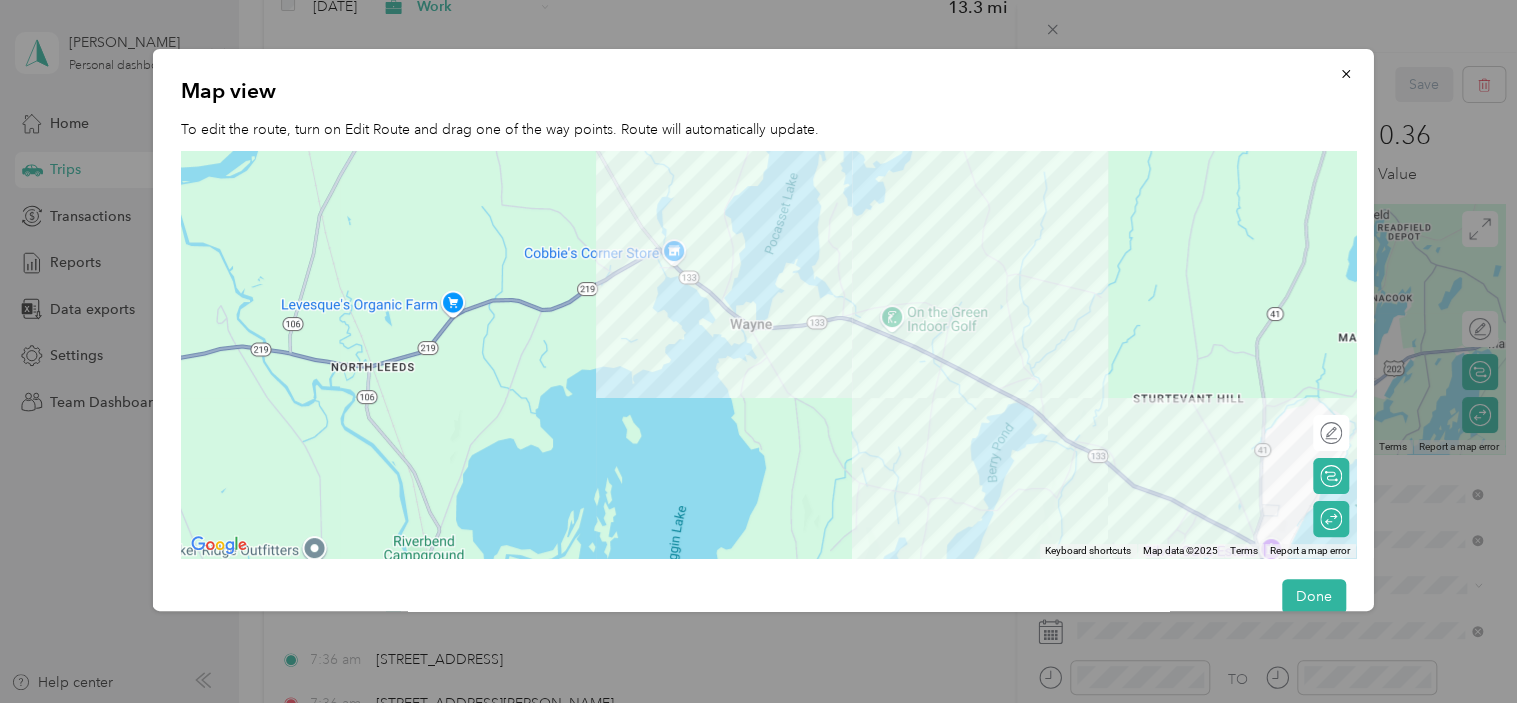 drag, startPoint x: 575, startPoint y: 235, endPoint x: 572, endPoint y: 371, distance: 136.03308 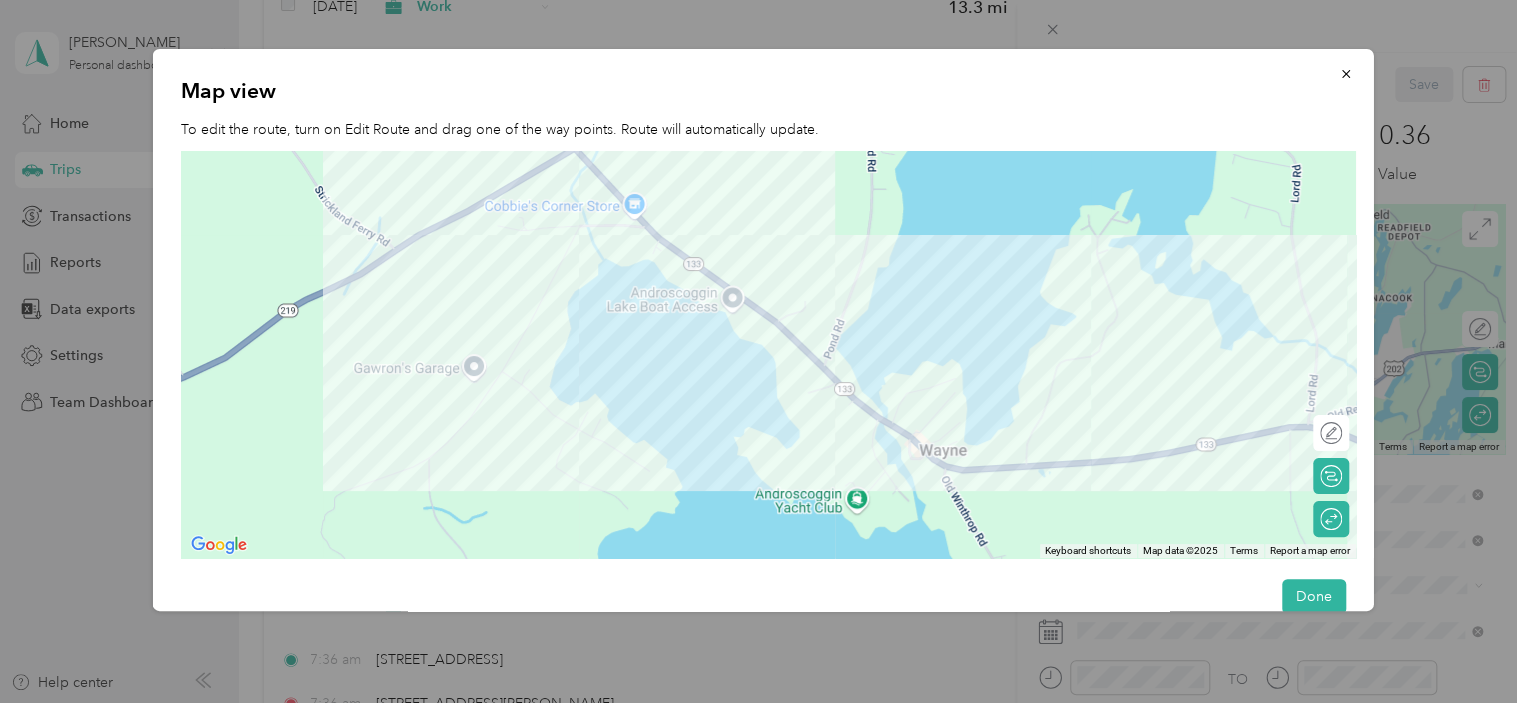 drag, startPoint x: 576, startPoint y: 263, endPoint x: 500, endPoint y: 484, distance: 233.7028 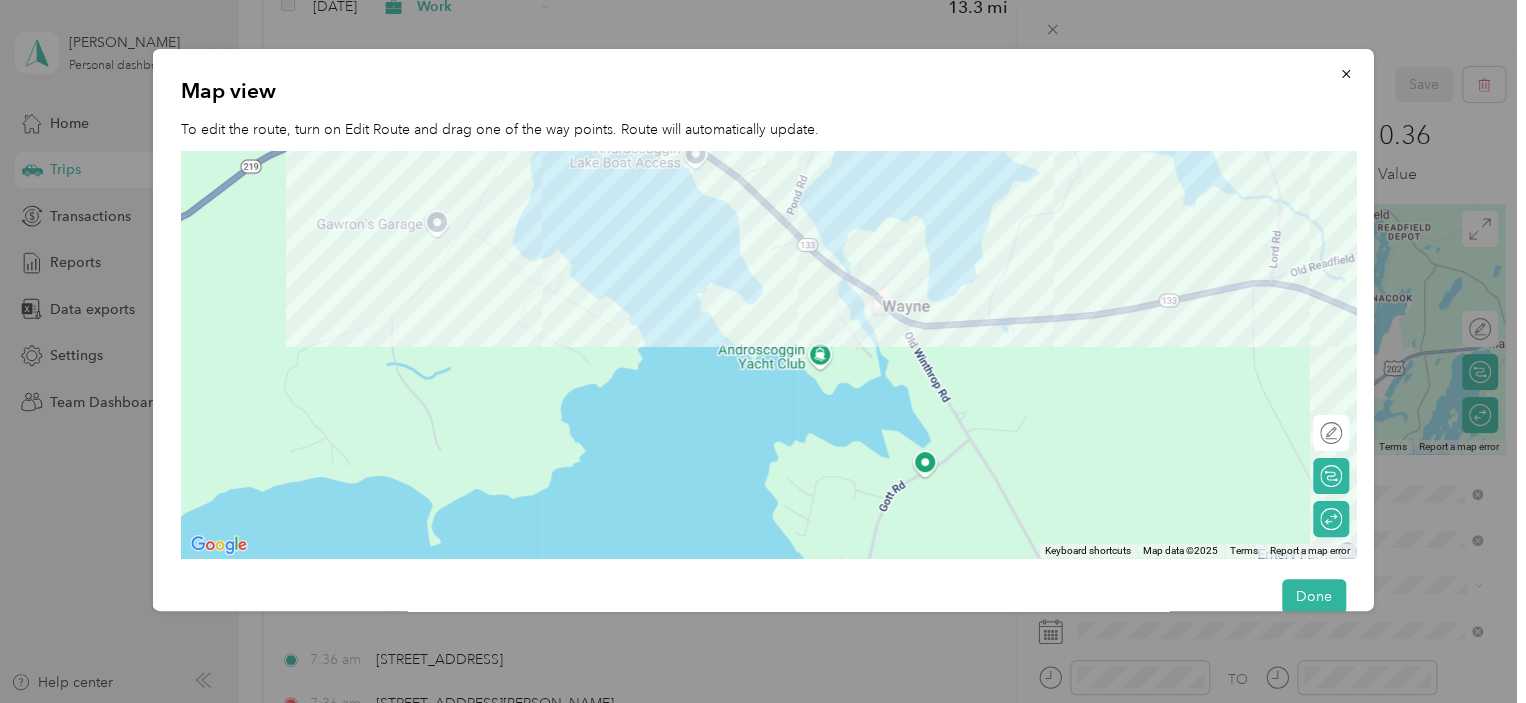 drag, startPoint x: 497, startPoint y: 359, endPoint x: 456, endPoint y: 205, distance: 159.36436 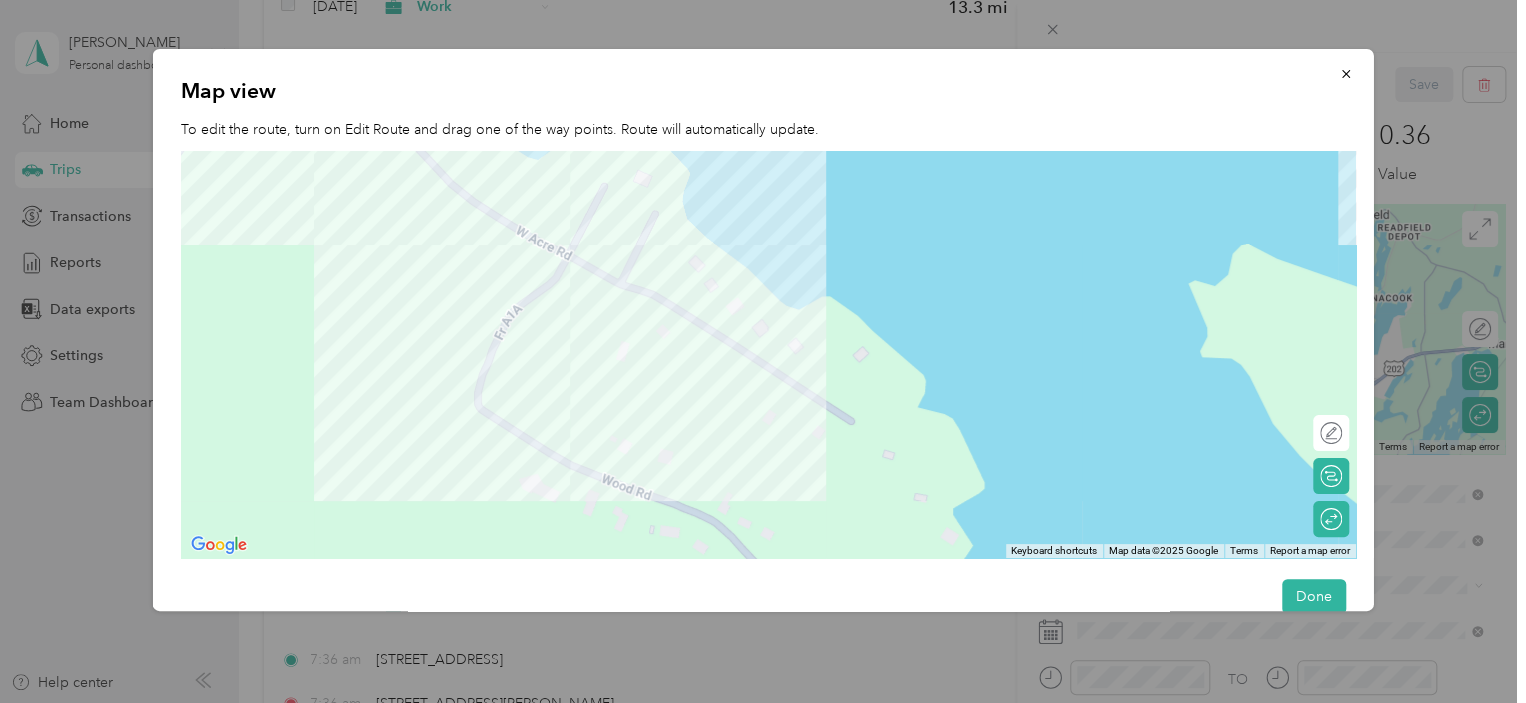 drag, startPoint x: 493, startPoint y: 258, endPoint x: 499, endPoint y: 542, distance: 284.0634 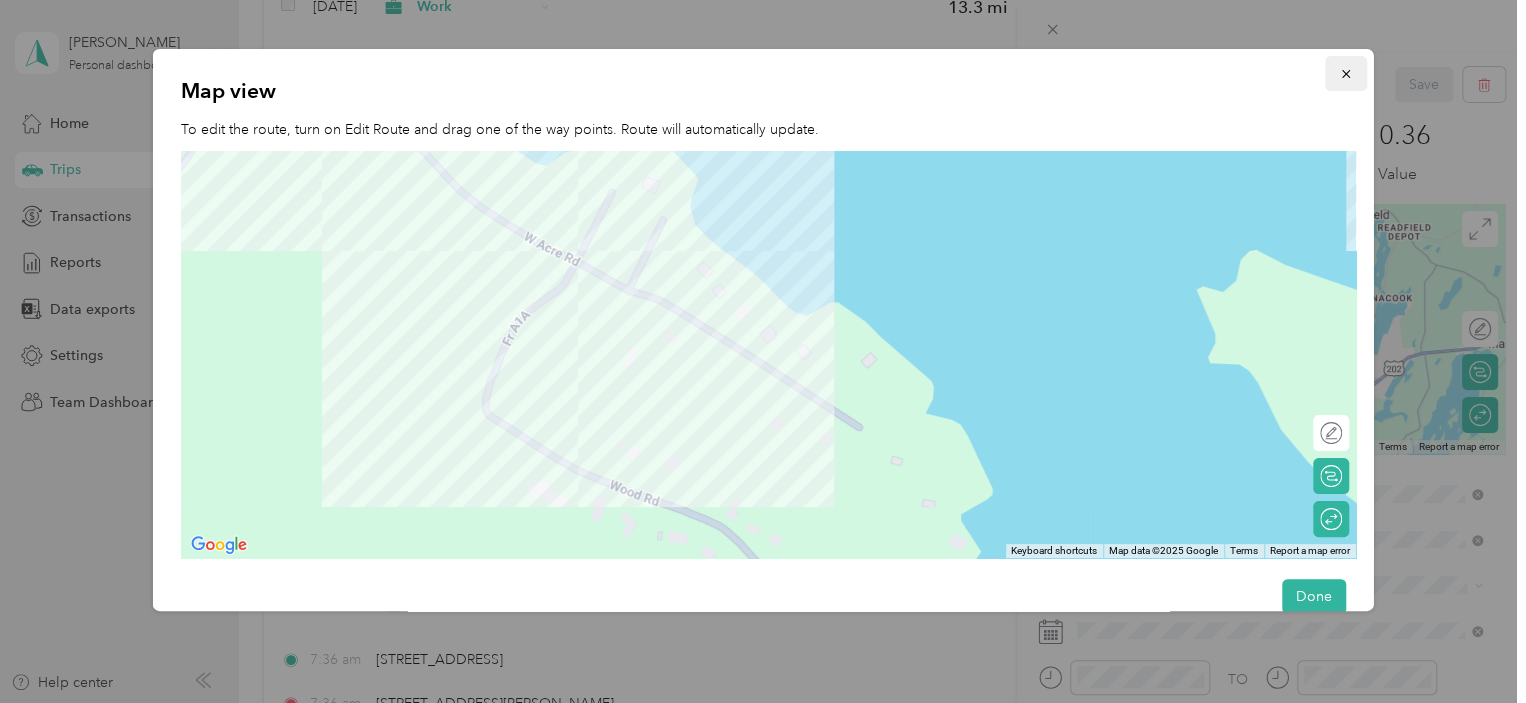 click at bounding box center (1345, 73) 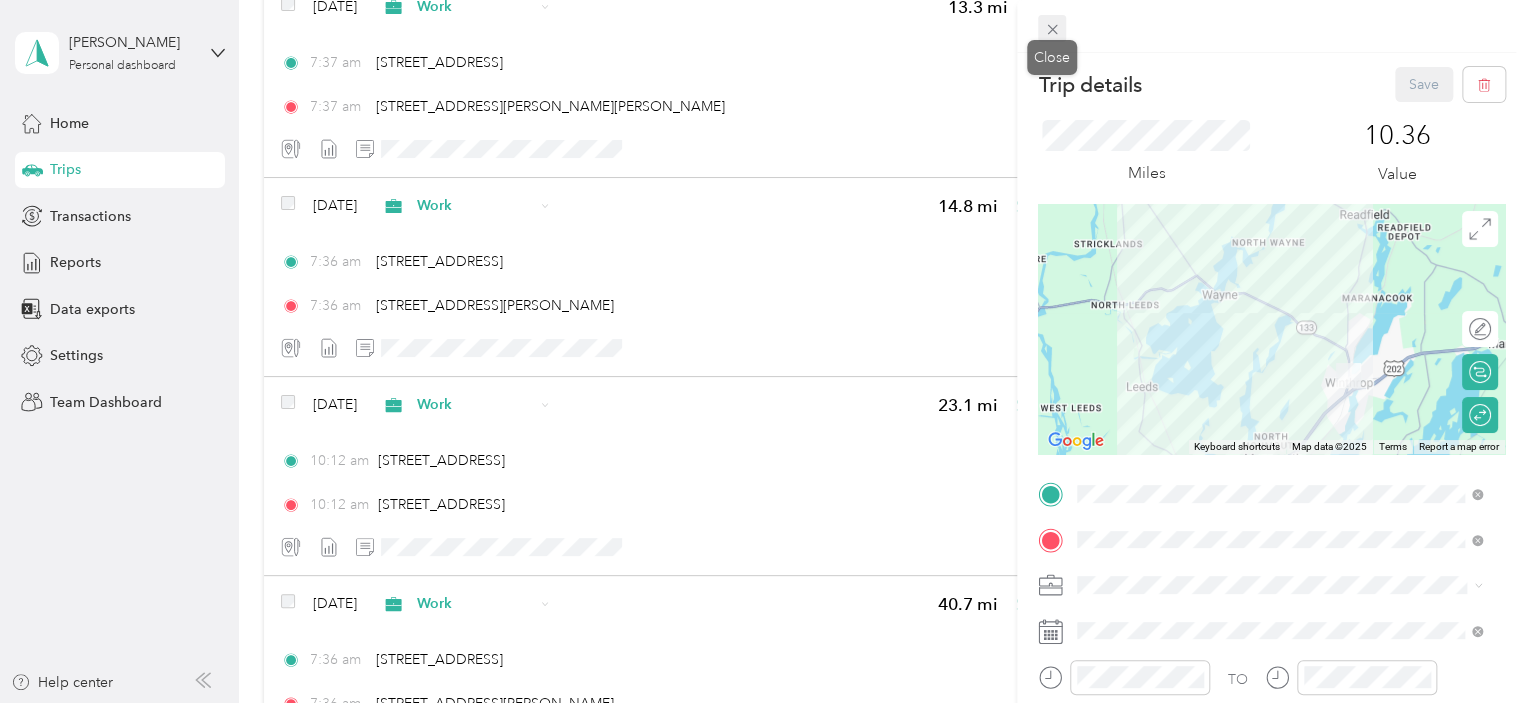 click 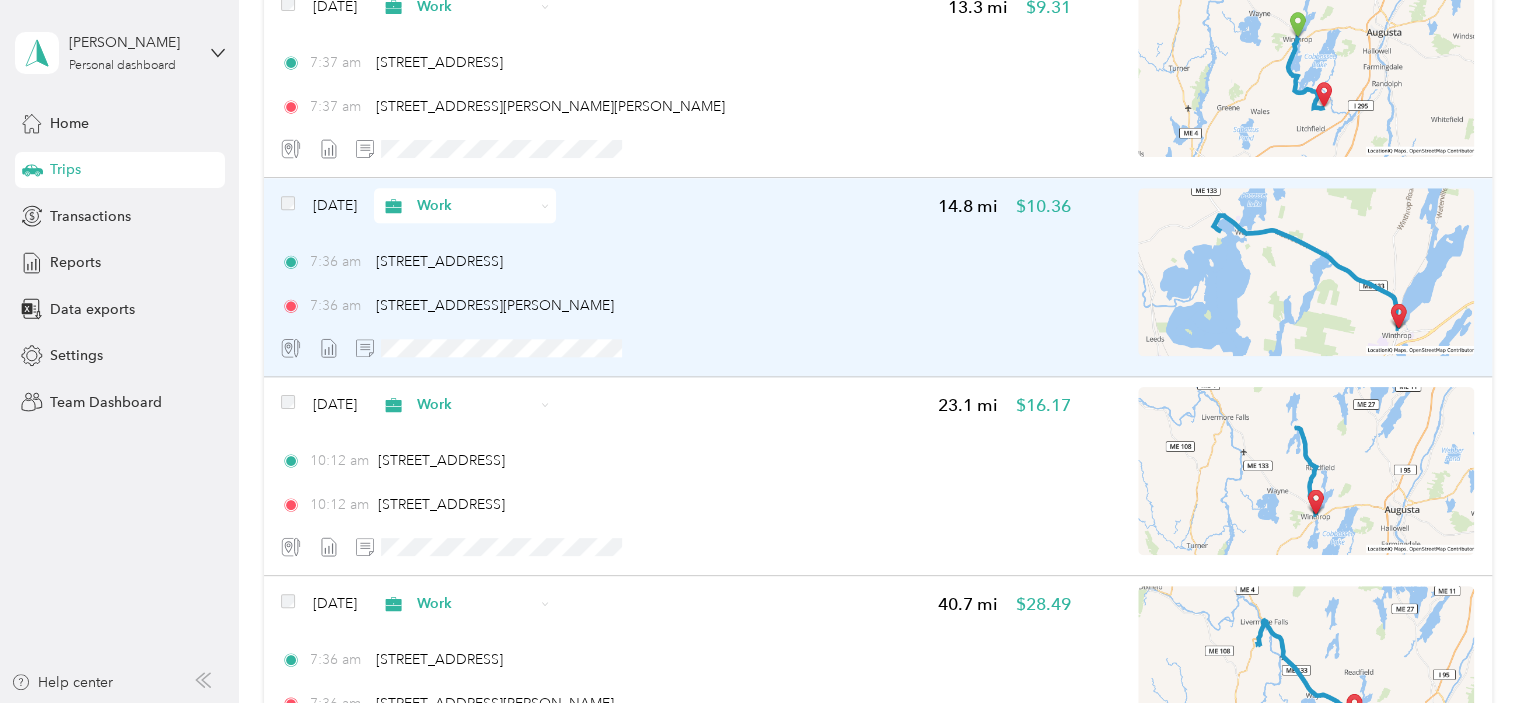 scroll, scrollTop: 800, scrollLeft: 0, axis: vertical 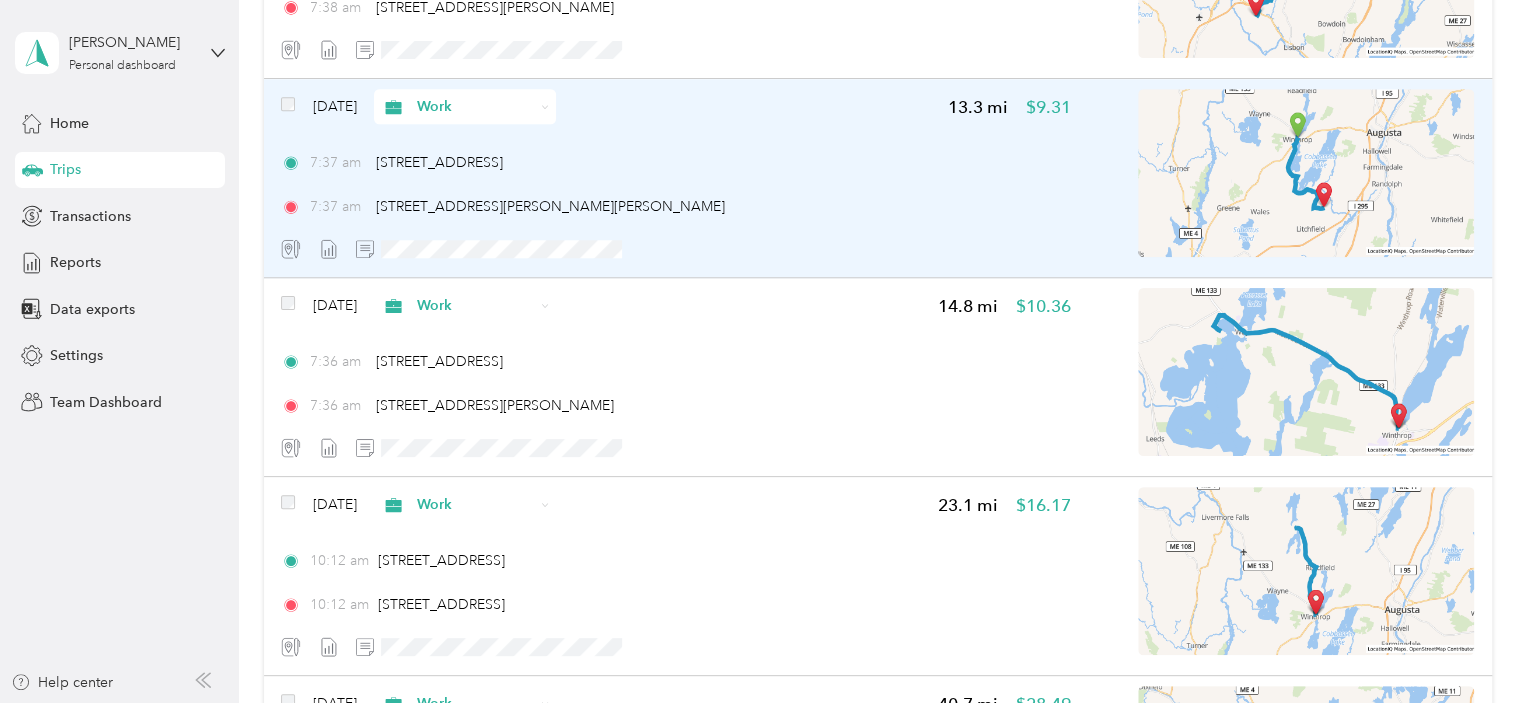 click at bounding box center [1306, 173] 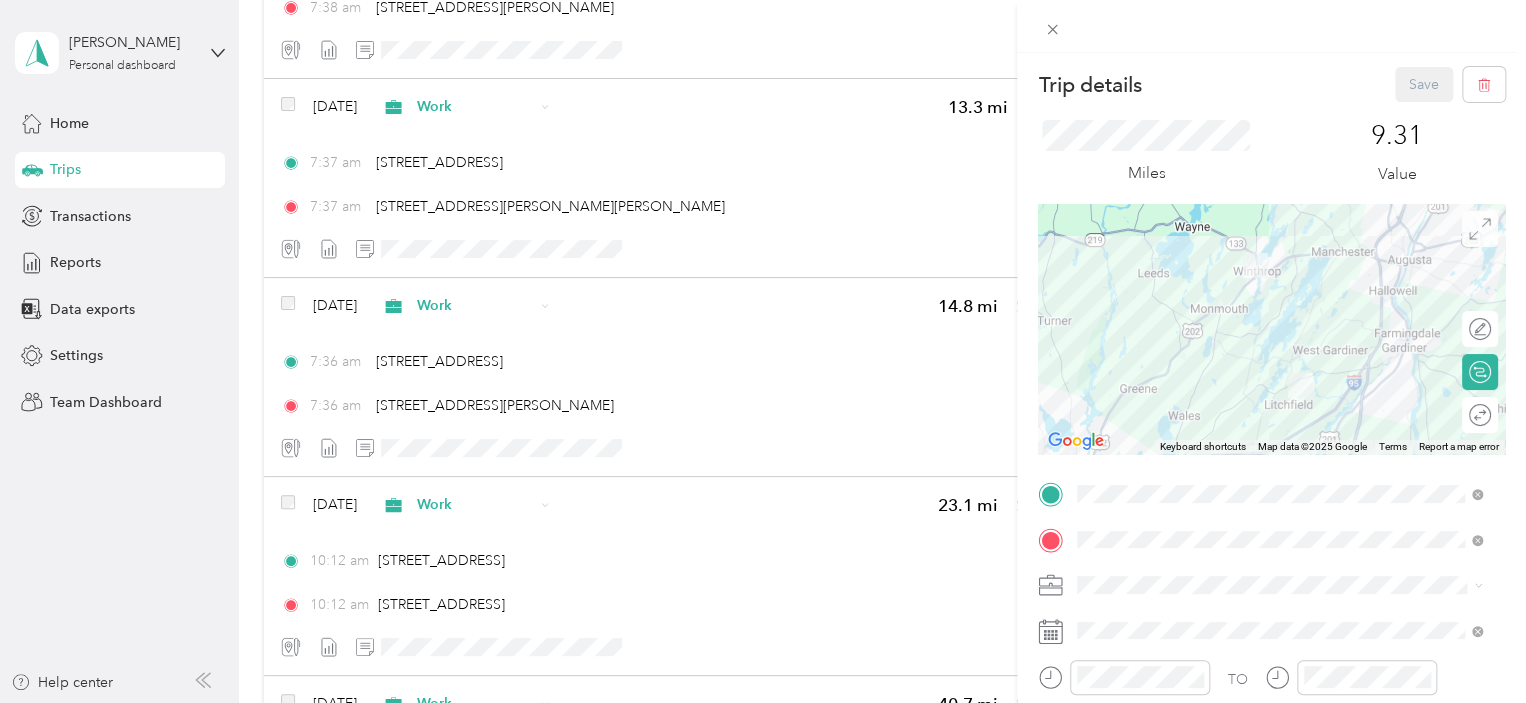 click 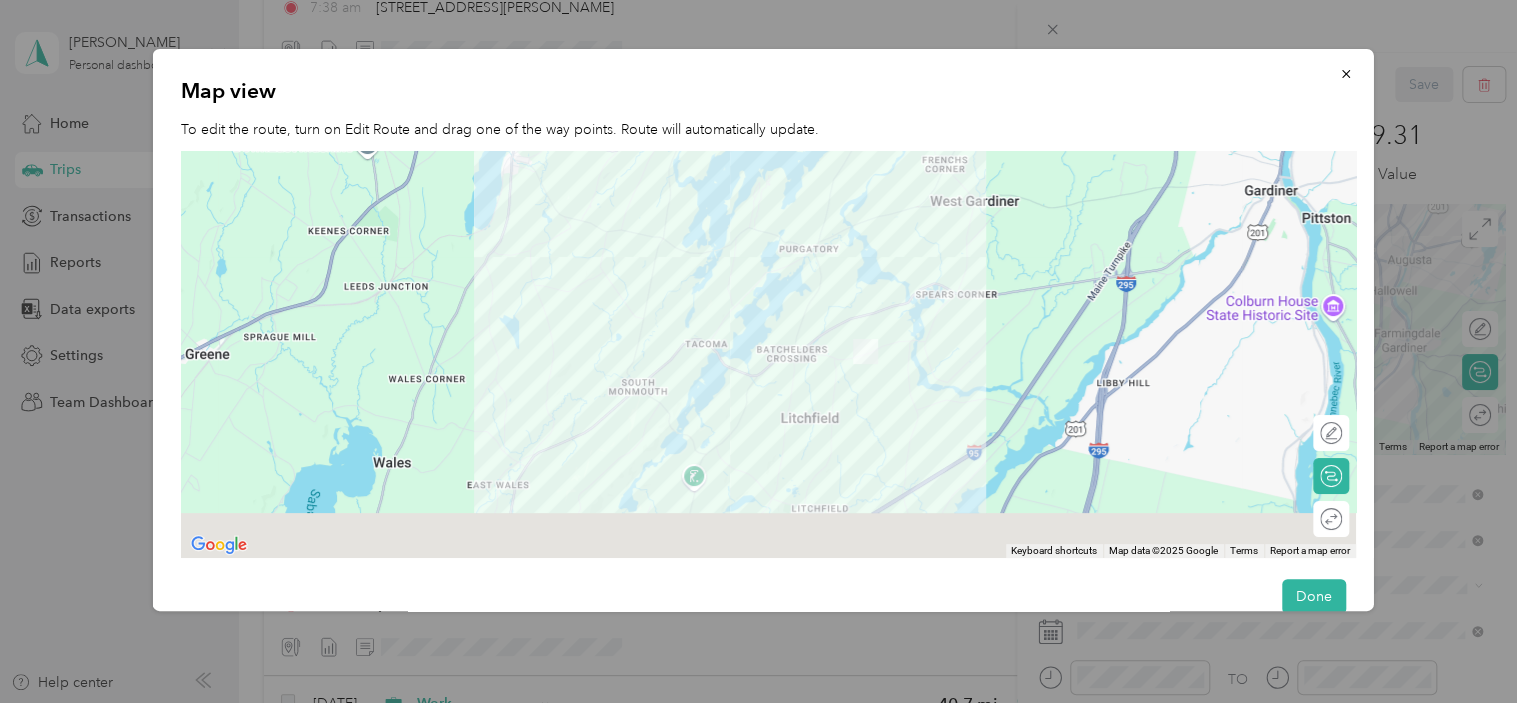 drag, startPoint x: 768, startPoint y: 395, endPoint x: 719, endPoint y: 109, distance: 290.1672 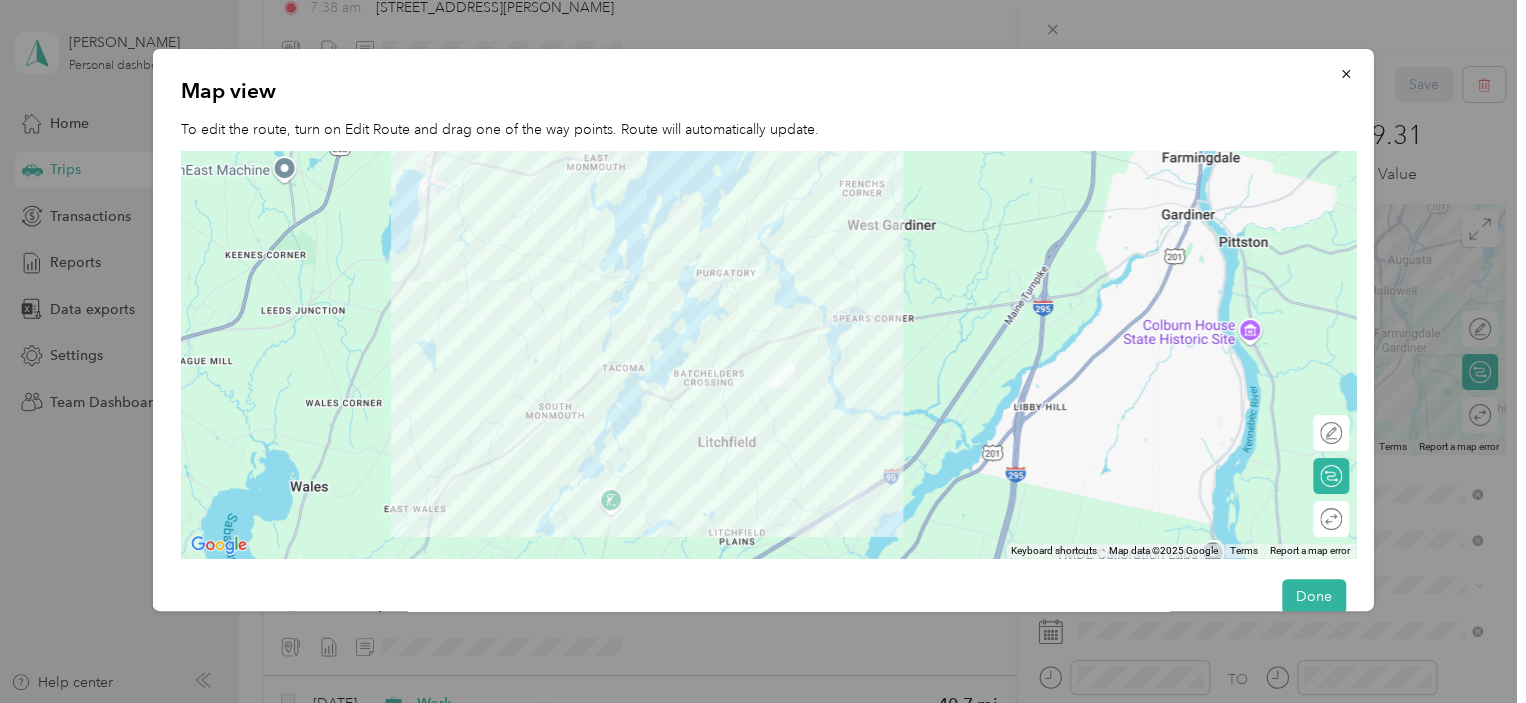 drag, startPoint x: 744, startPoint y: 345, endPoint x: 666, endPoint y: 414, distance: 104.13933 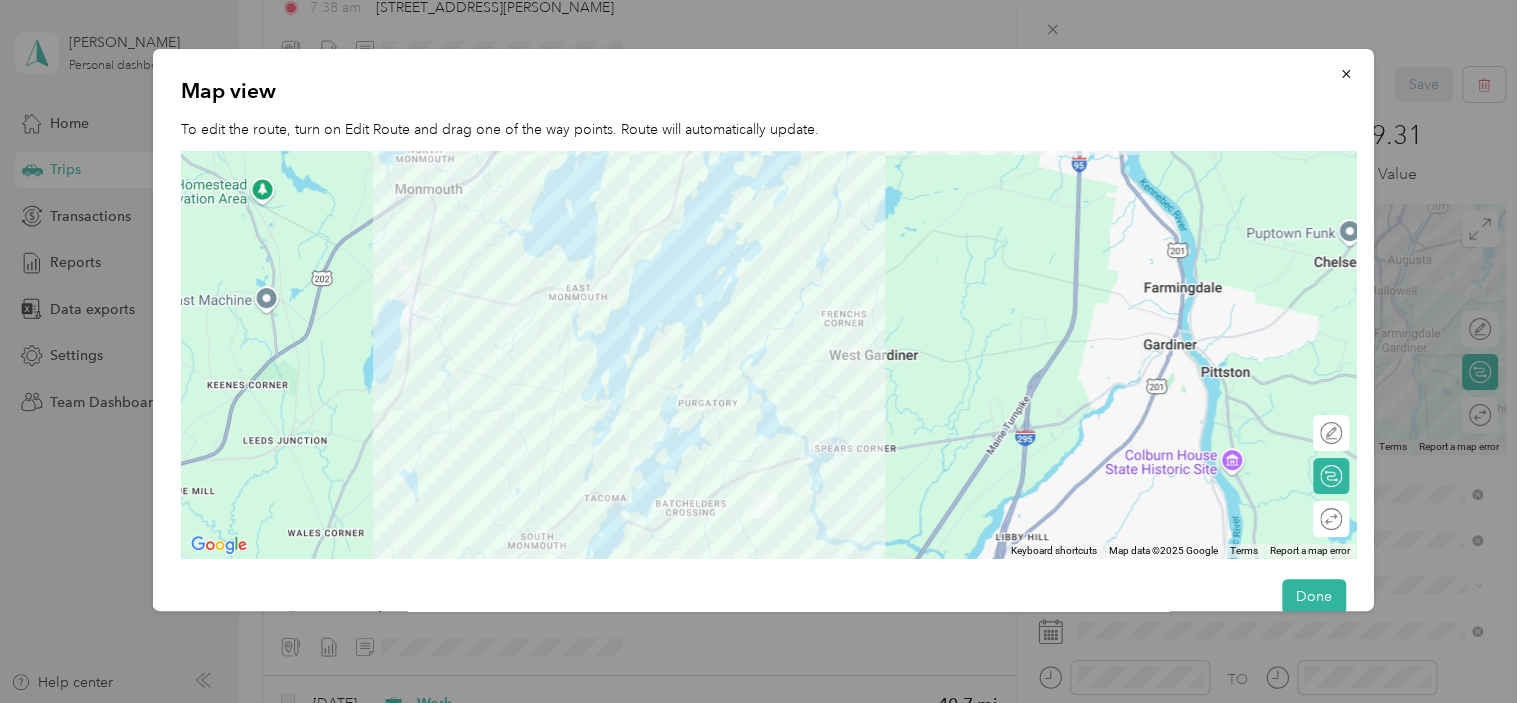 drag, startPoint x: 852, startPoint y: 271, endPoint x: 833, endPoint y: 403, distance: 133.36041 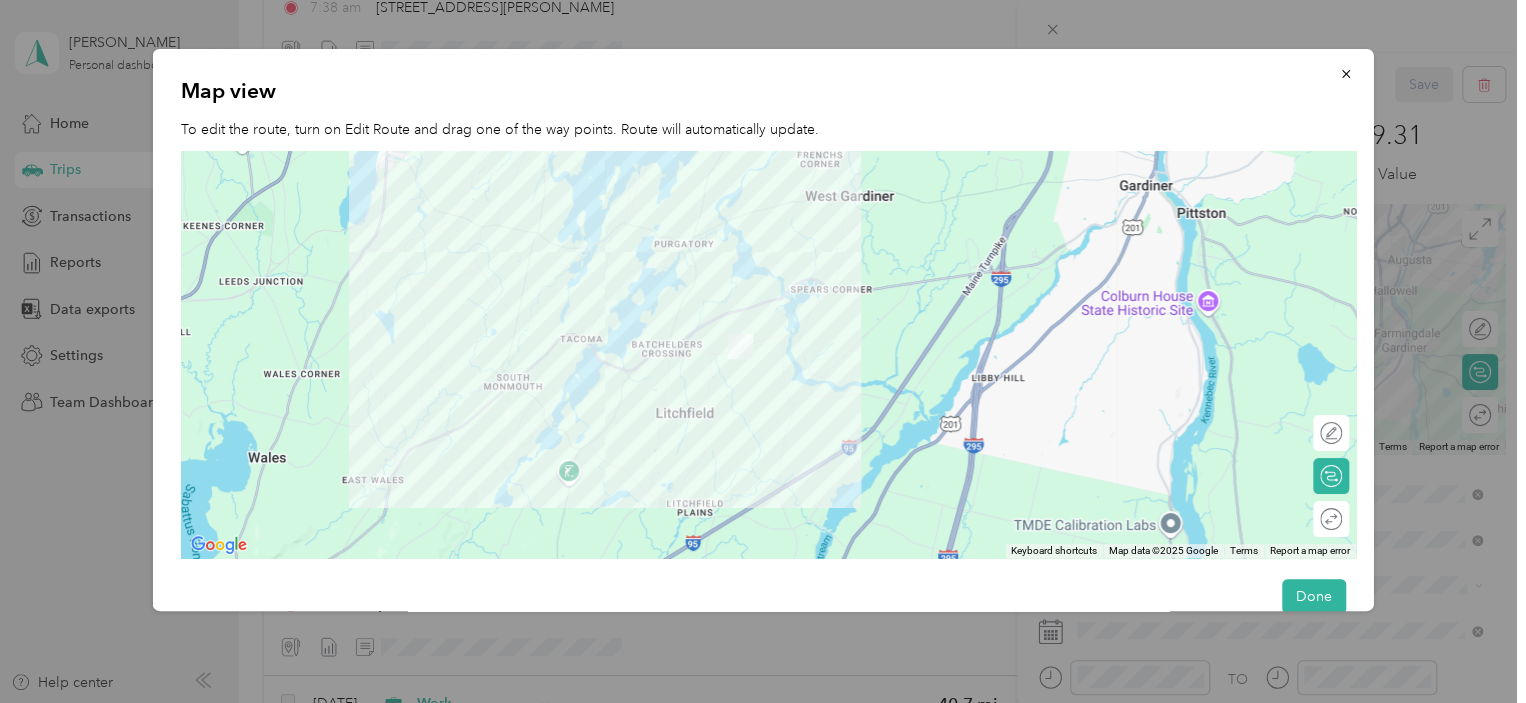 drag, startPoint x: 852, startPoint y: 301, endPoint x: 828, endPoint y: 149, distance: 153.88307 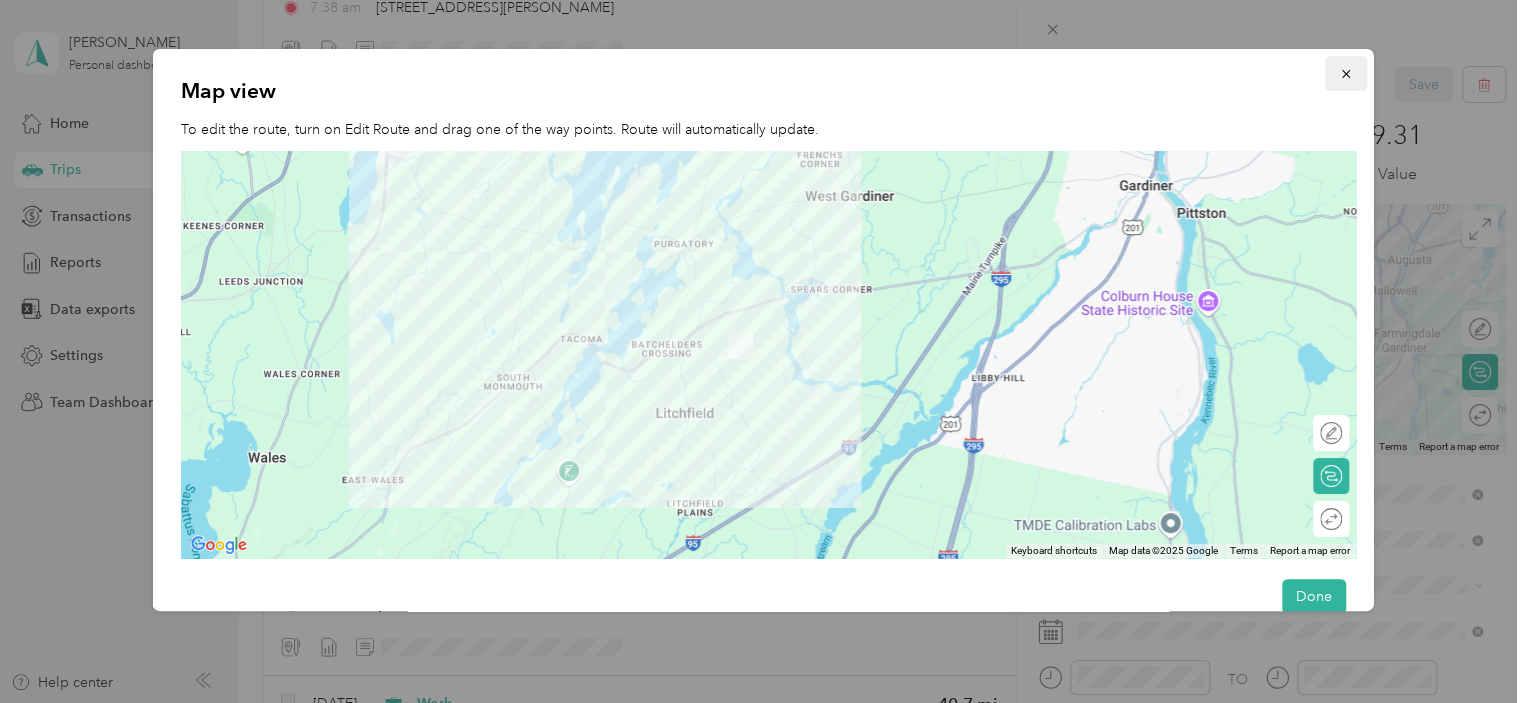 click at bounding box center [1345, 73] 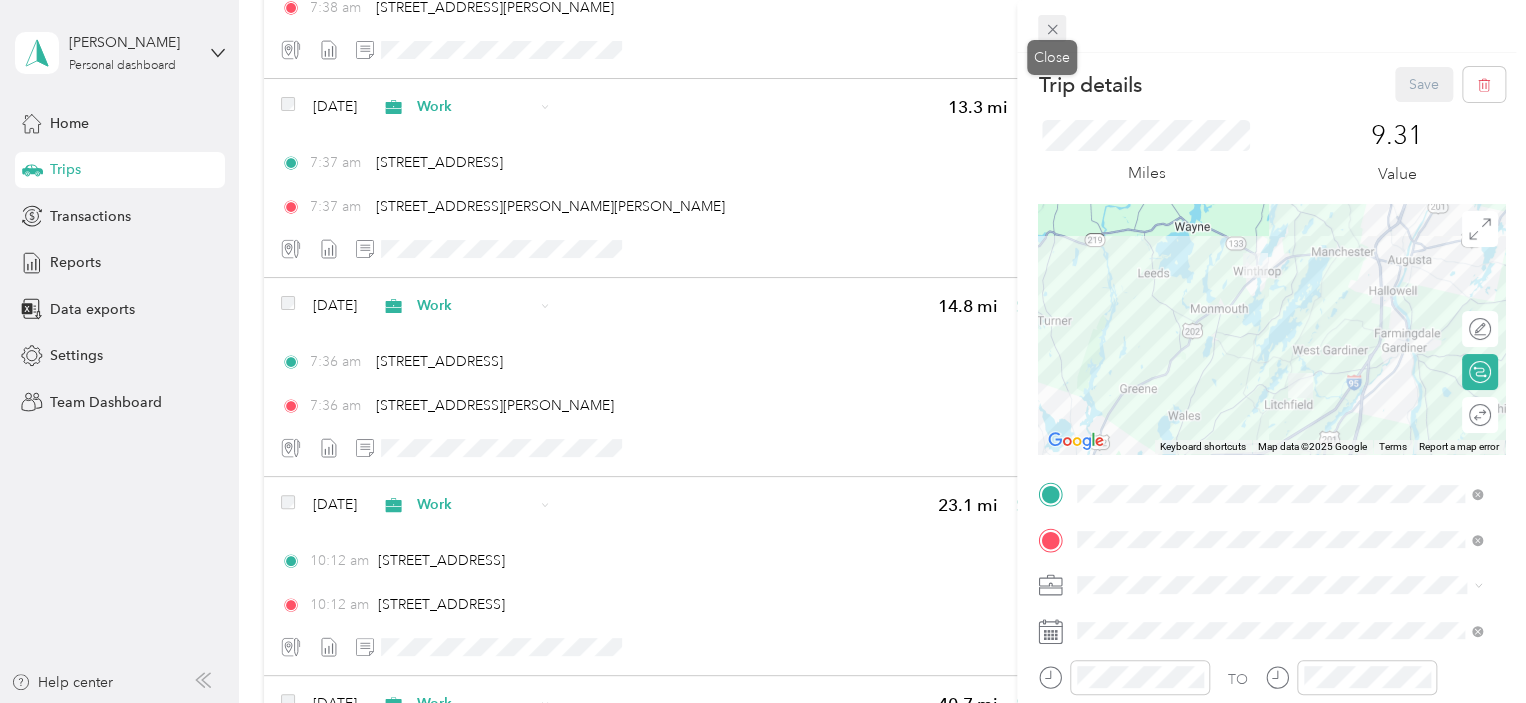 click 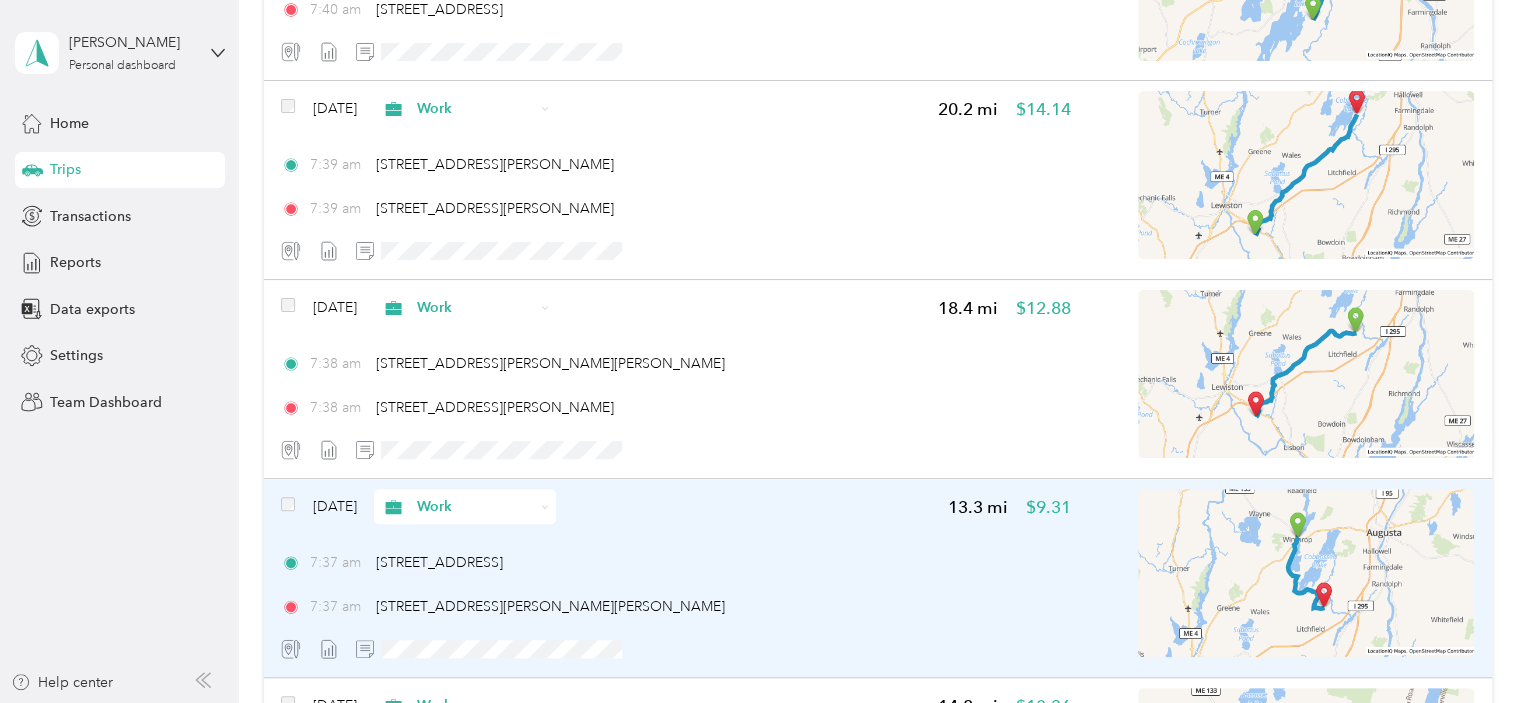 scroll, scrollTop: 400, scrollLeft: 0, axis: vertical 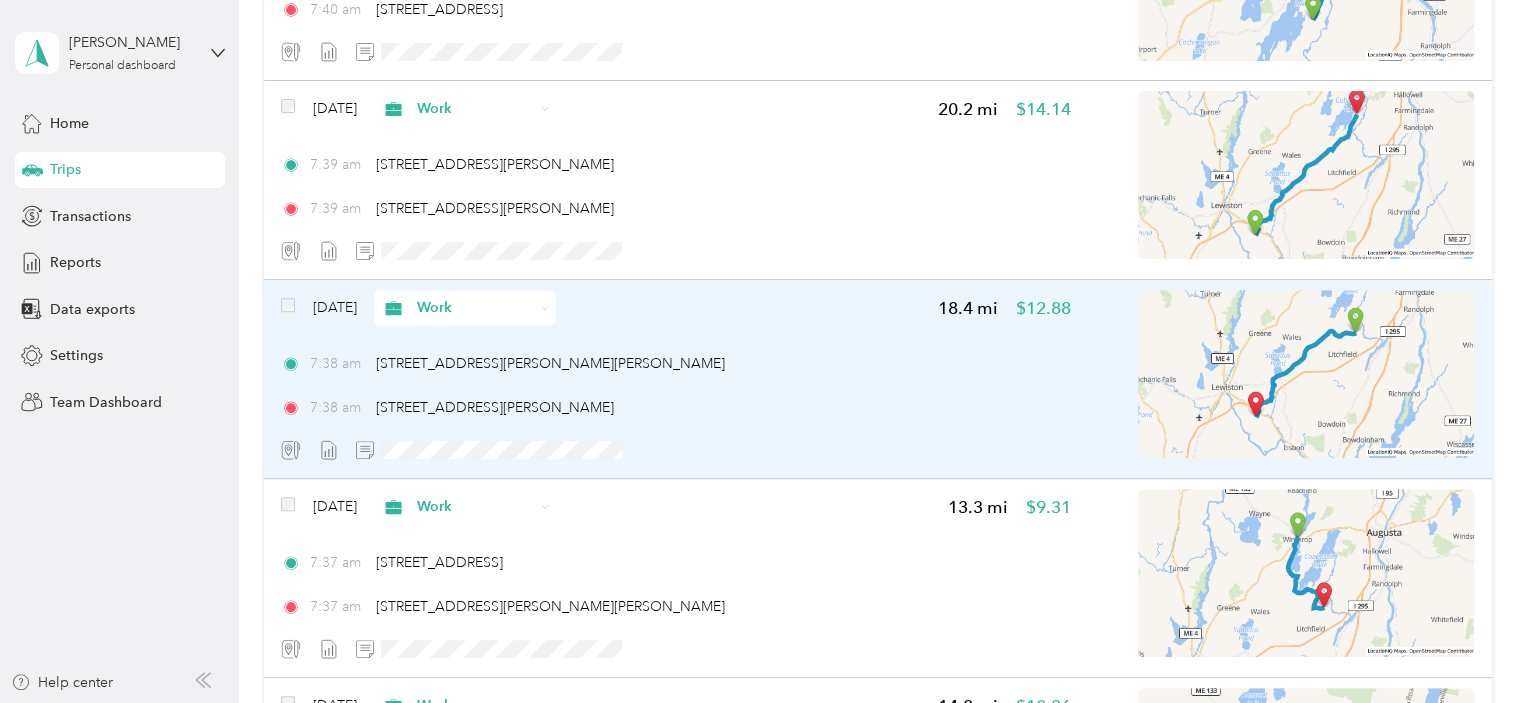 click at bounding box center [1306, 374] 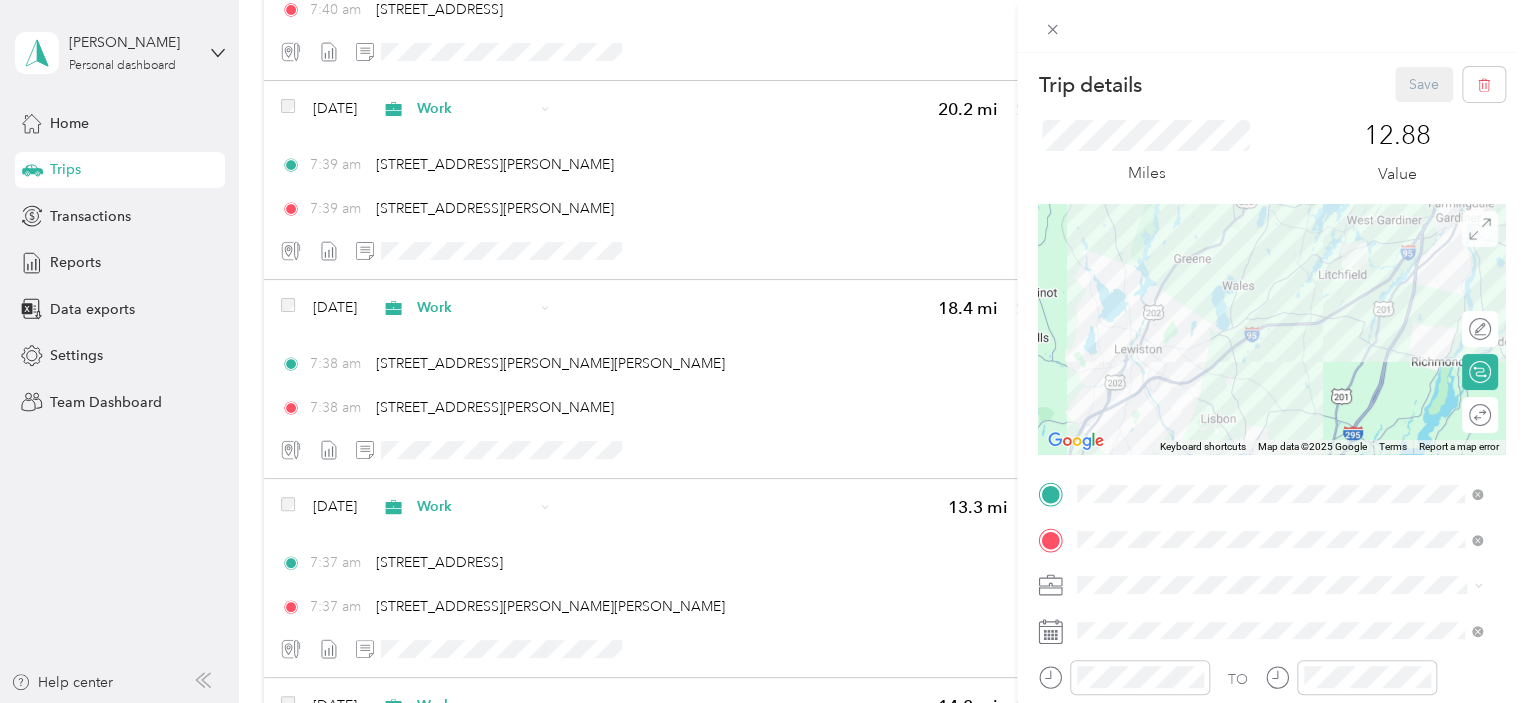 click 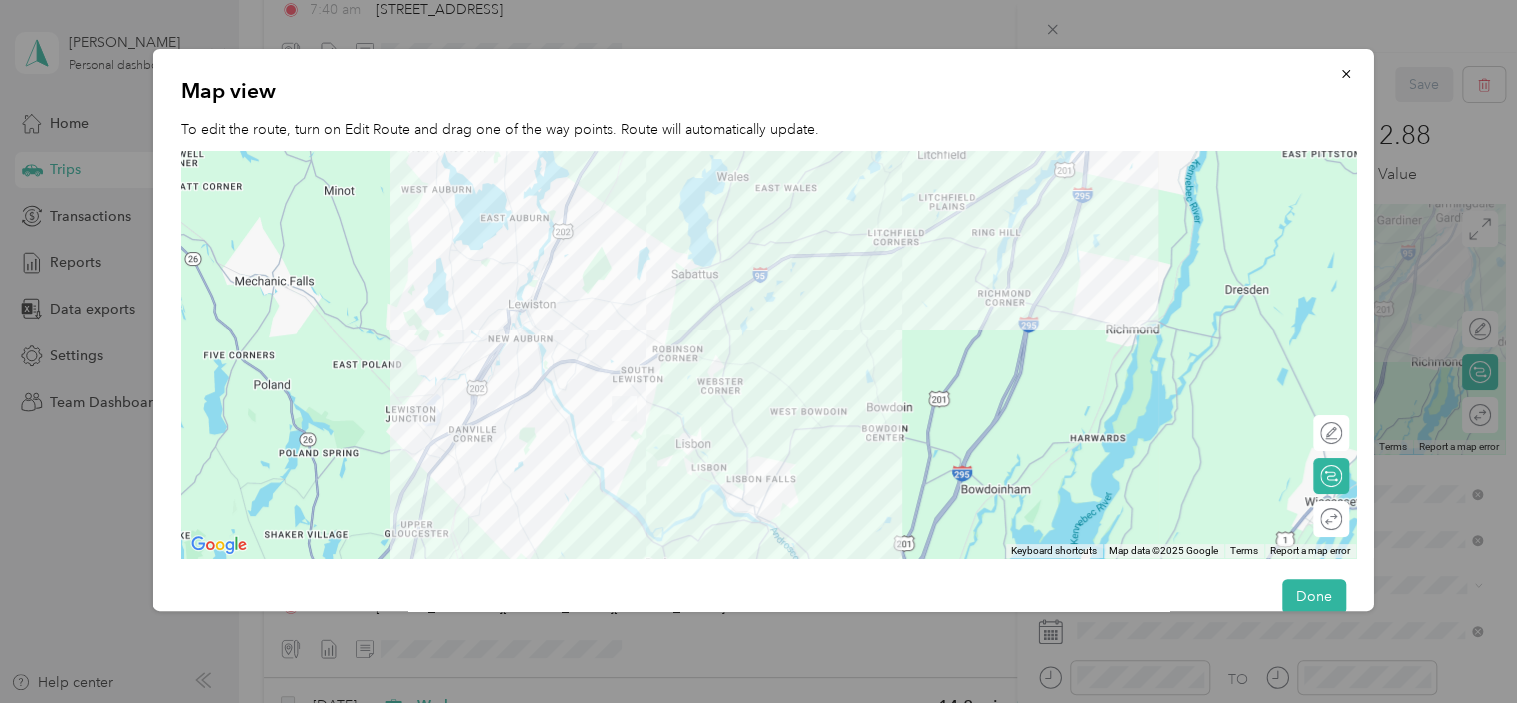 drag, startPoint x: 734, startPoint y: 468, endPoint x: 771, endPoint y: 375, distance: 100.08996 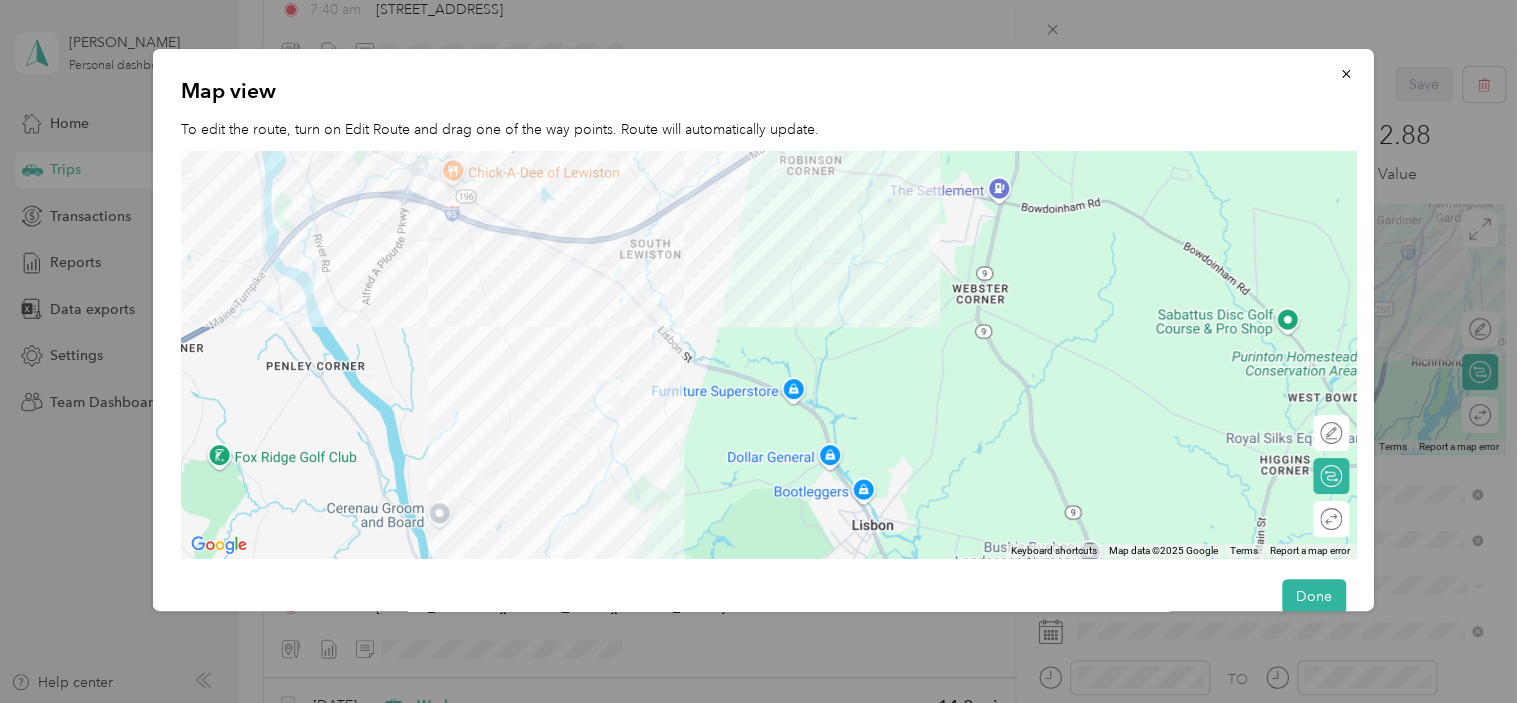 drag, startPoint x: 578, startPoint y: 320, endPoint x: 713, endPoint y: 486, distance: 213.96495 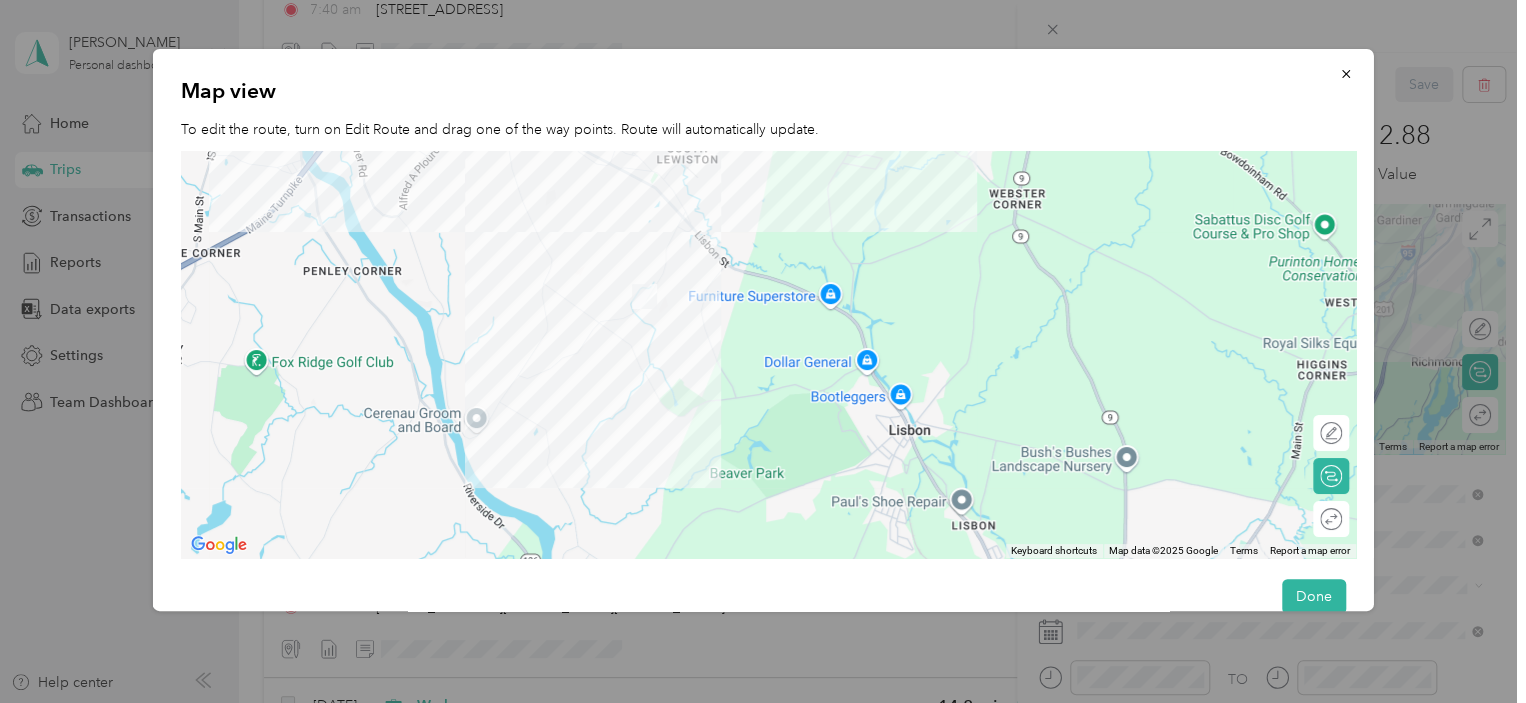 drag, startPoint x: 668, startPoint y: 447, endPoint x: 707, endPoint y: 351, distance: 103.6195 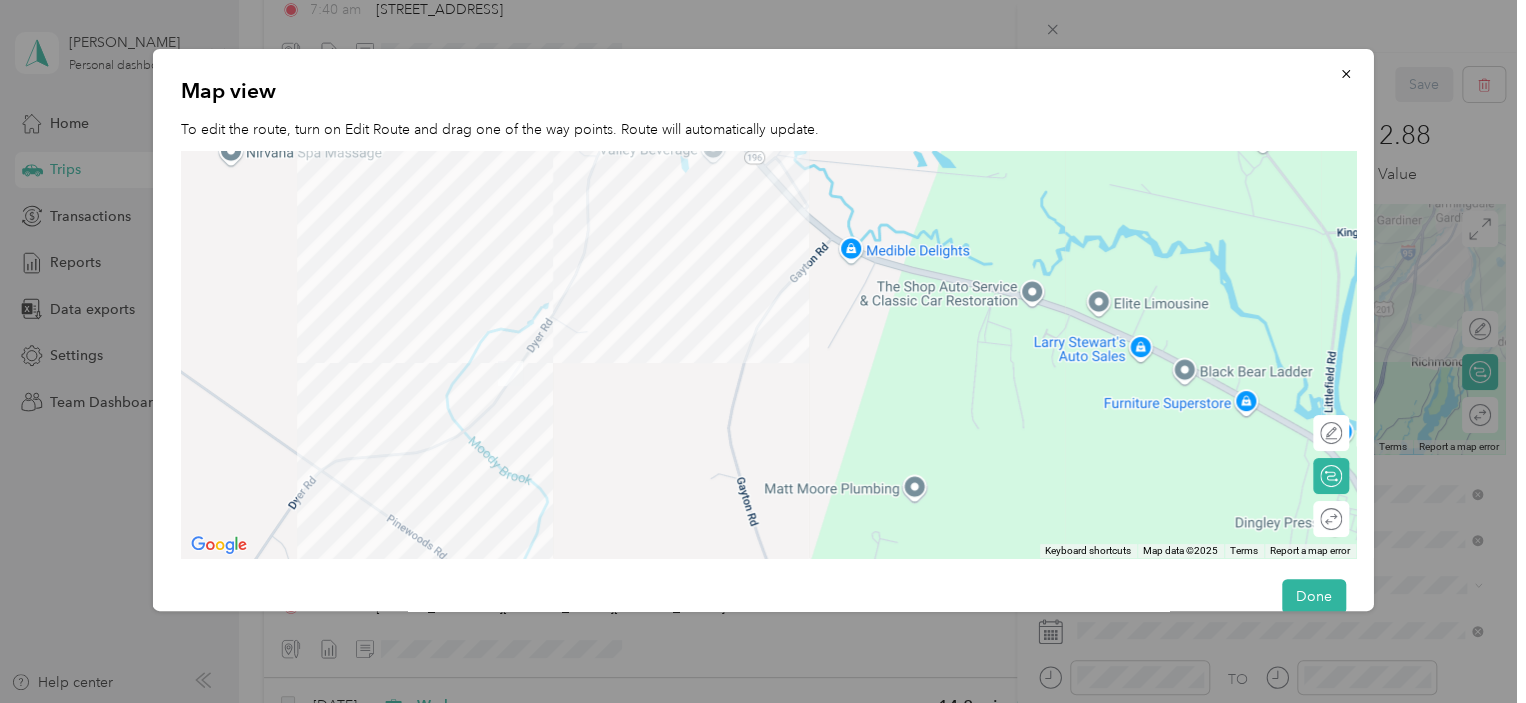 drag, startPoint x: 604, startPoint y: 198, endPoint x: 633, endPoint y: 393, distance: 197.14462 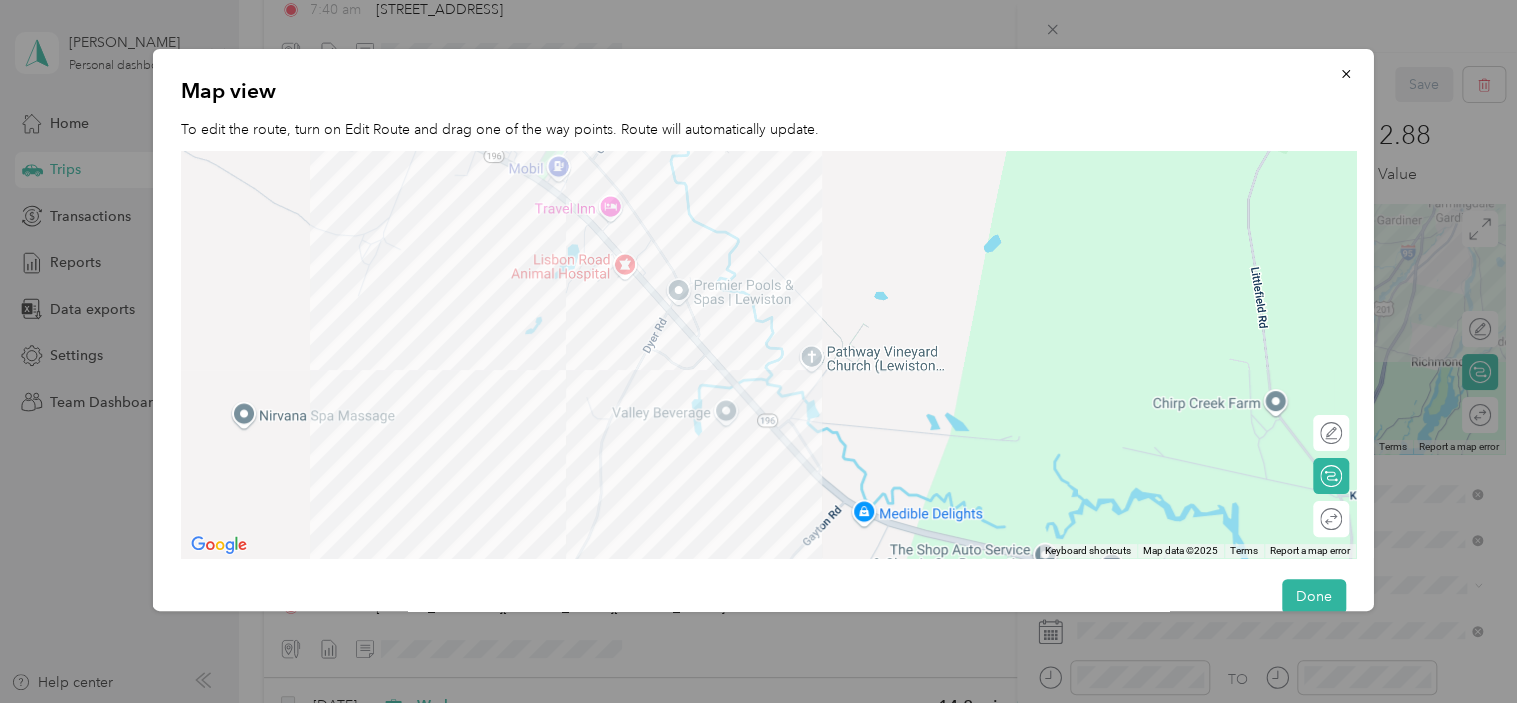 drag, startPoint x: 635, startPoint y: 300, endPoint x: 655, endPoint y: 555, distance: 255.78311 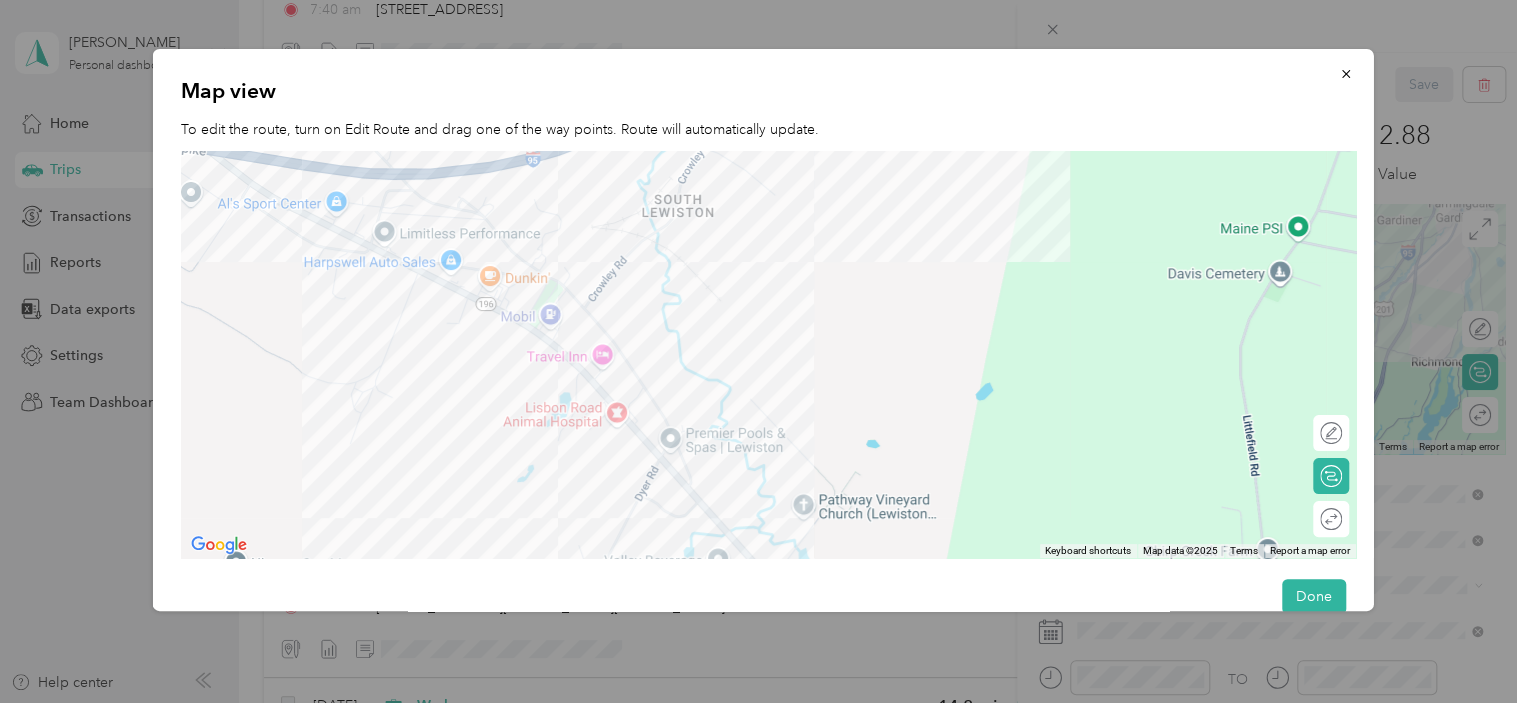 drag, startPoint x: 526, startPoint y: 351, endPoint x: 512, endPoint y: 500, distance: 149.65627 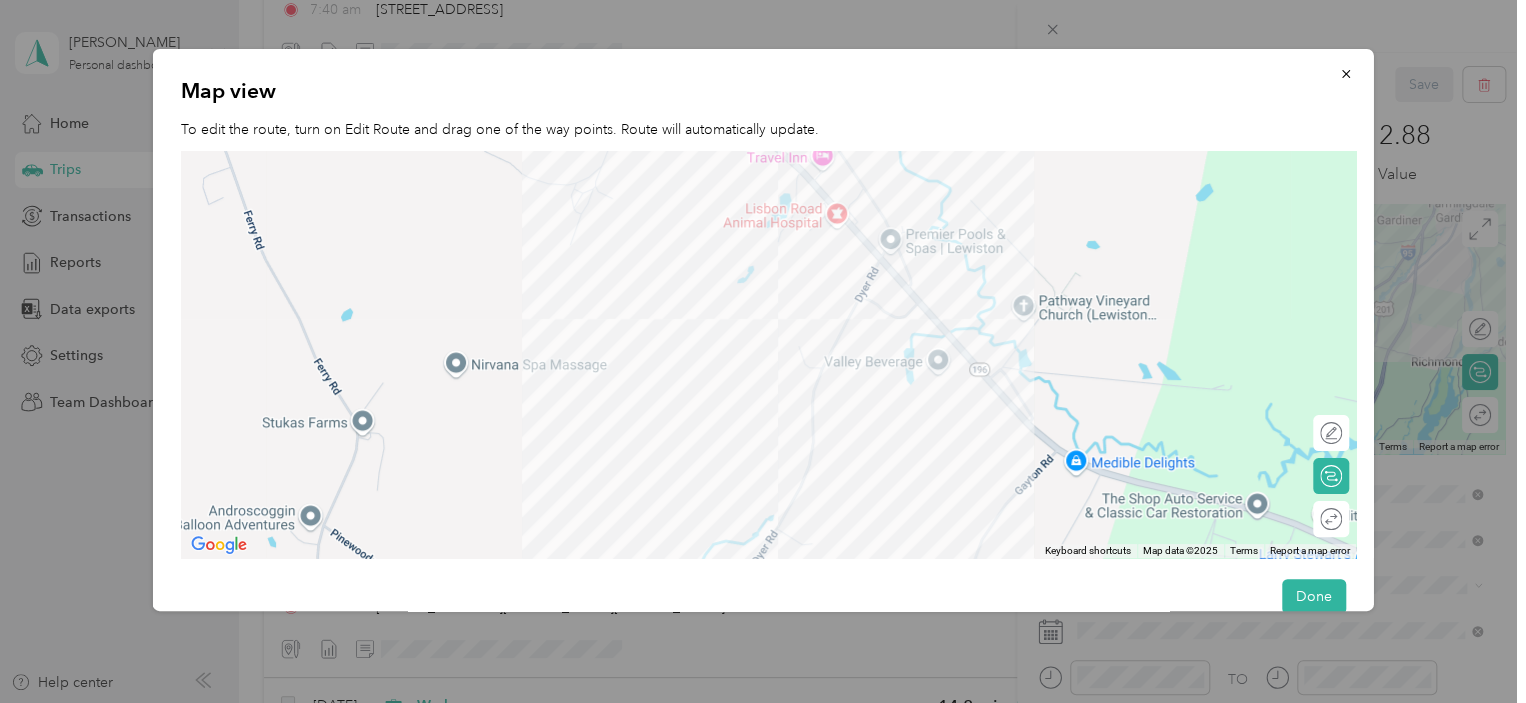 drag, startPoint x: 403, startPoint y: 376, endPoint x: 624, endPoint y: 179, distance: 296.05743 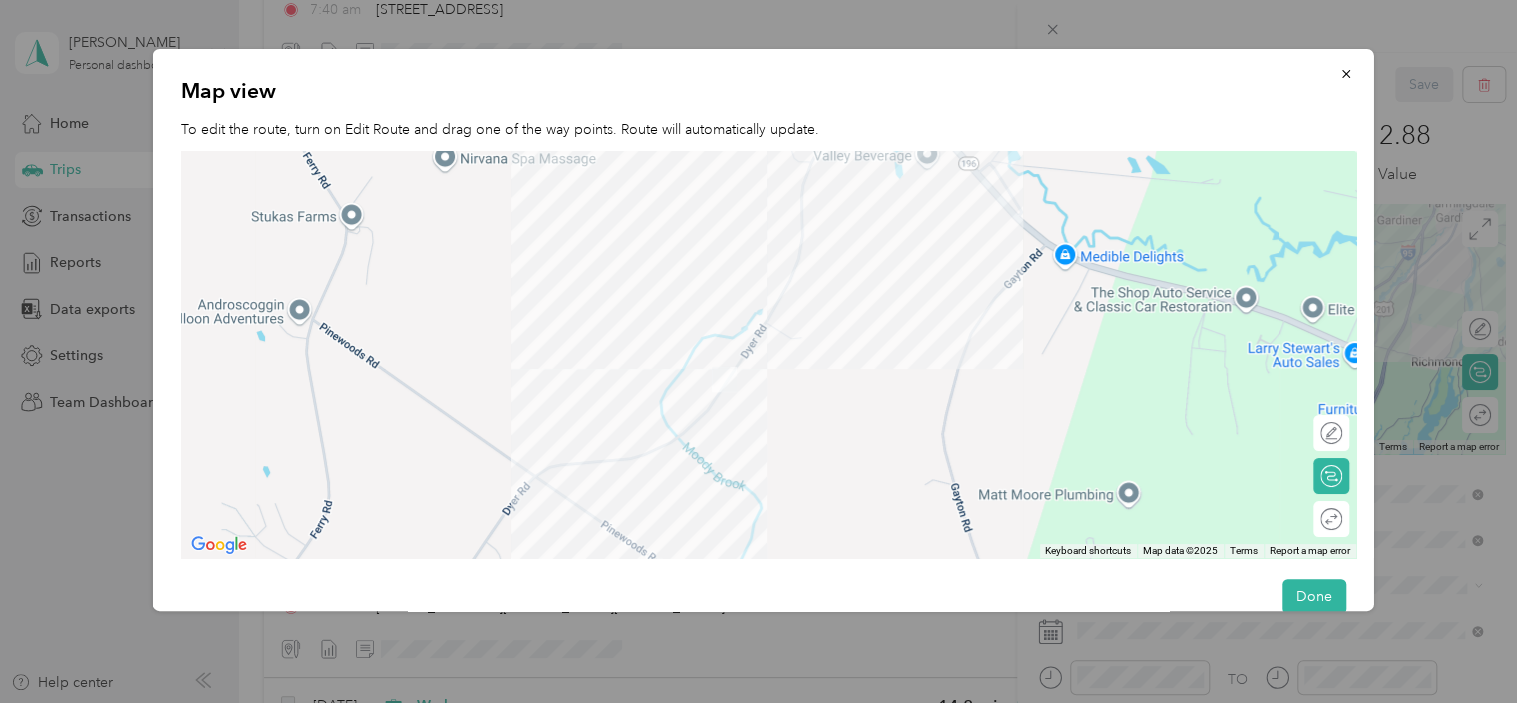 drag, startPoint x: 644, startPoint y: 395, endPoint x: 633, endPoint y: 182, distance: 213.28384 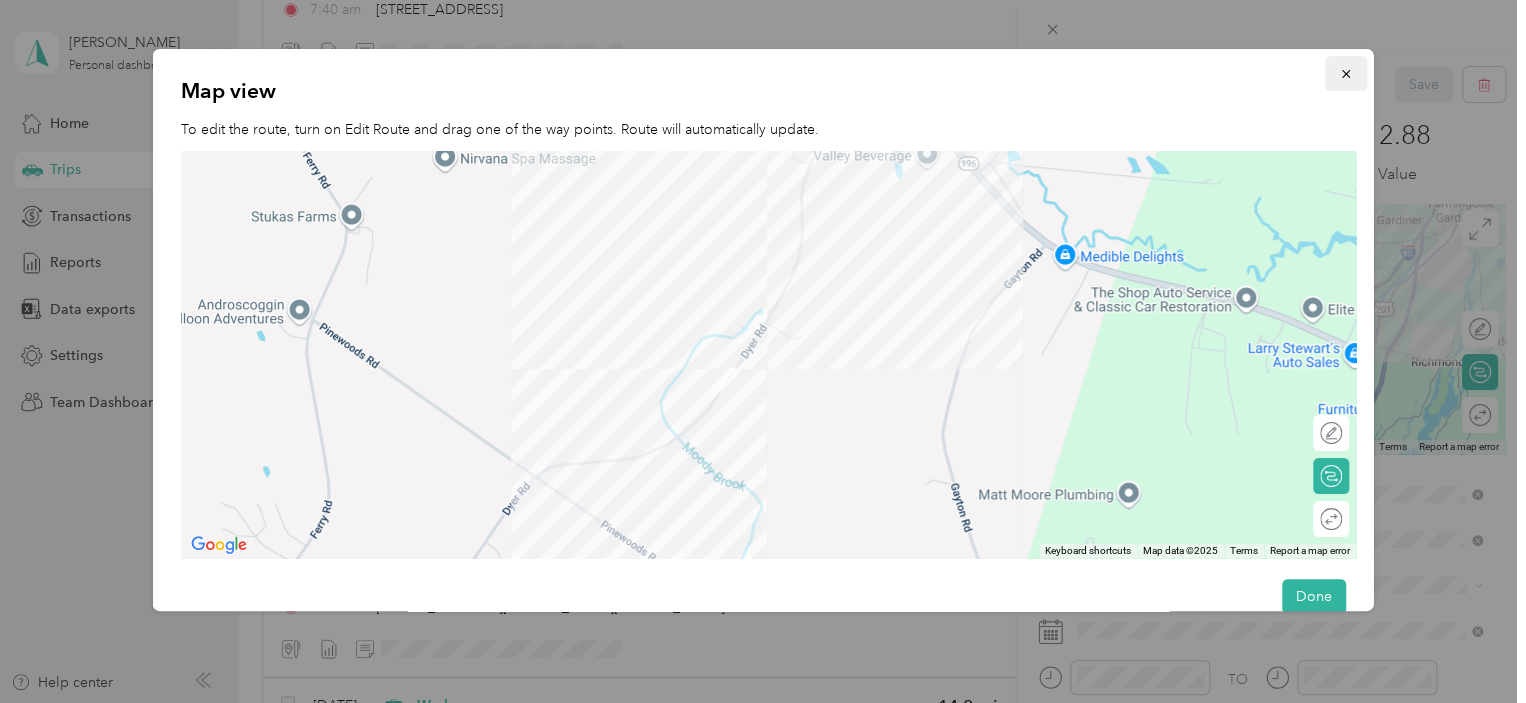 click 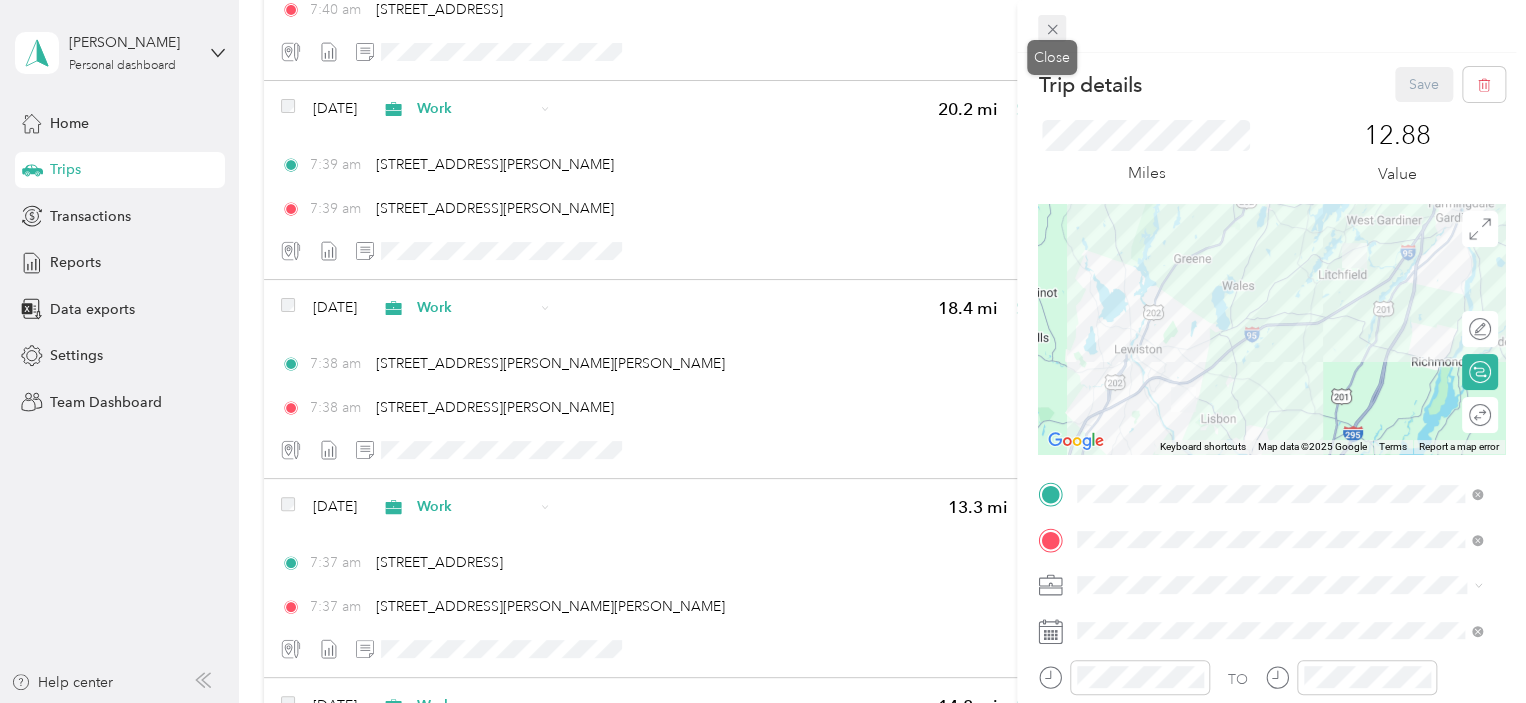 click at bounding box center (1052, 29) 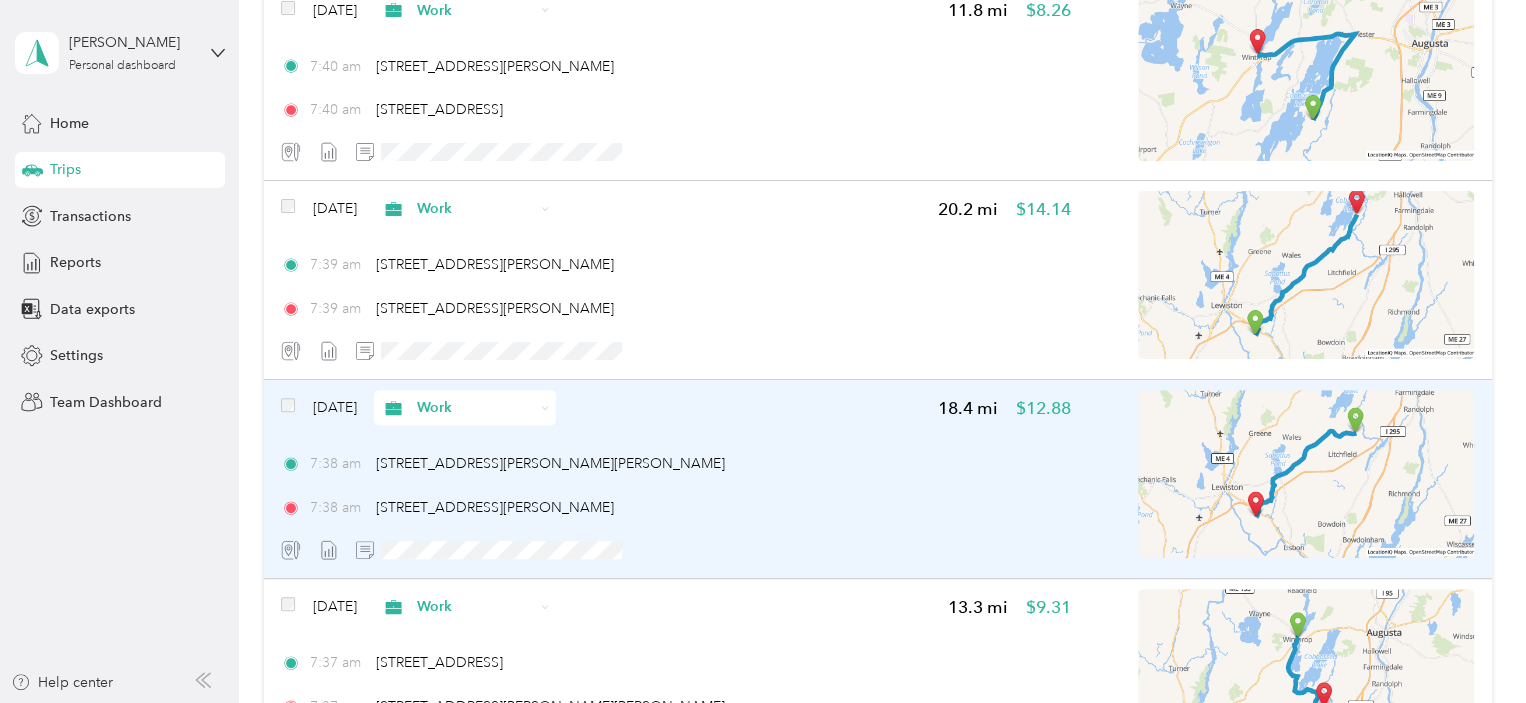scroll, scrollTop: 200, scrollLeft: 0, axis: vertical 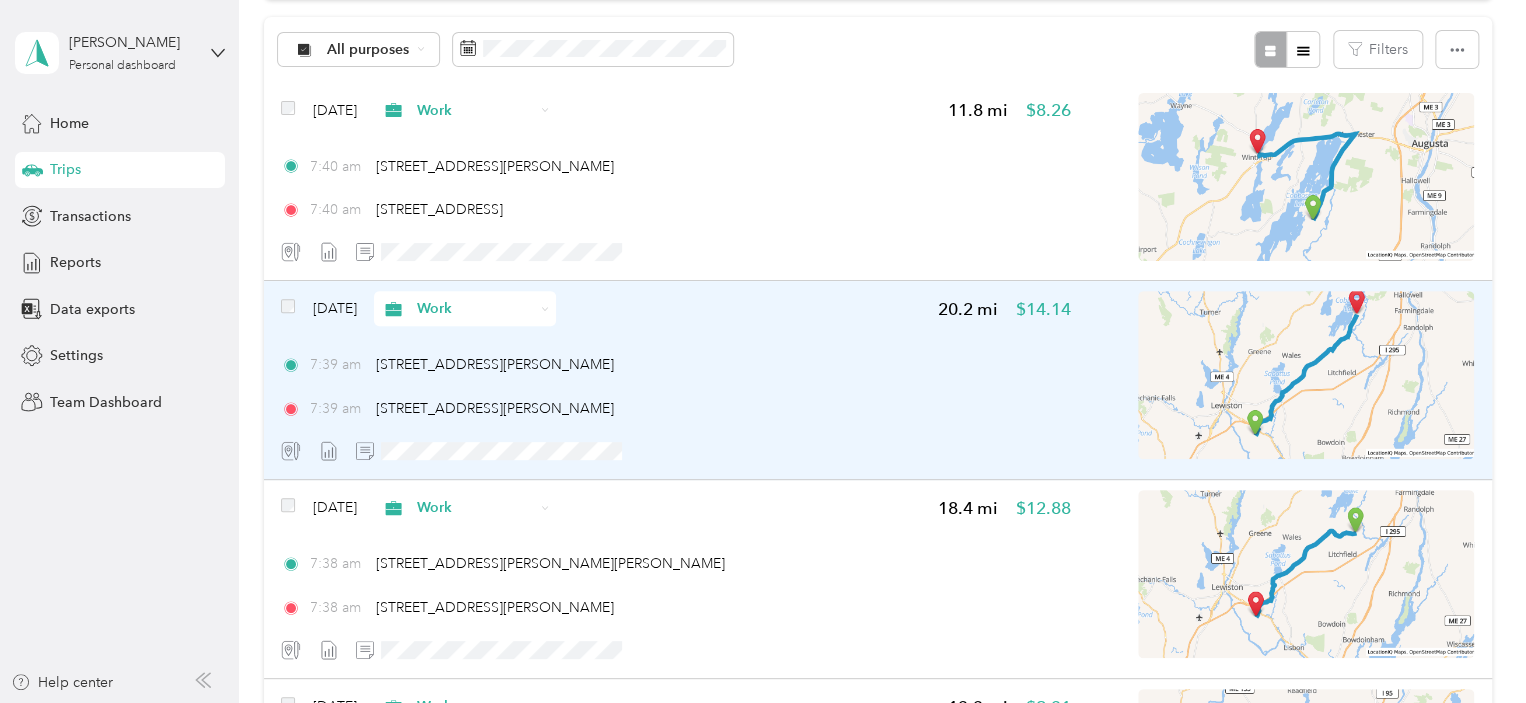 click at bounding box center (1306, 375) 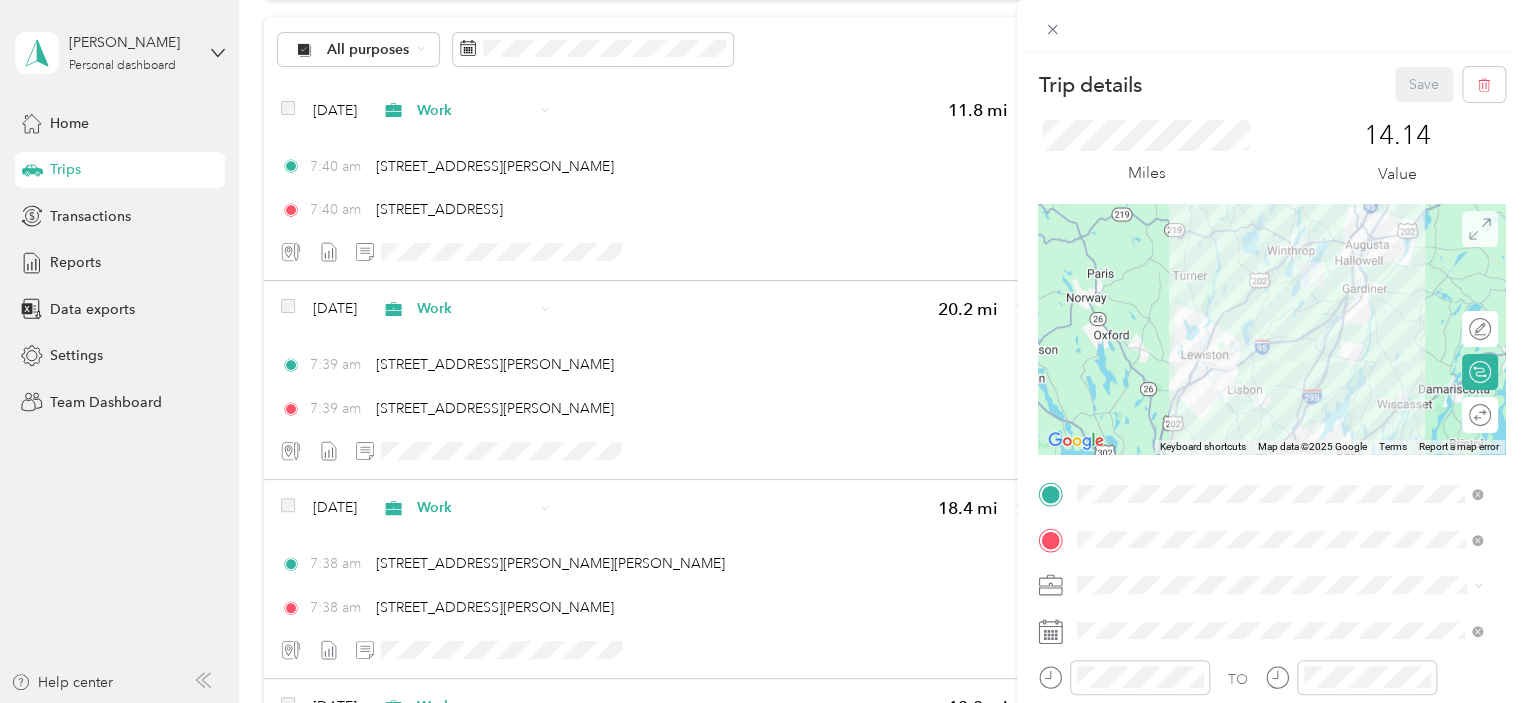 click 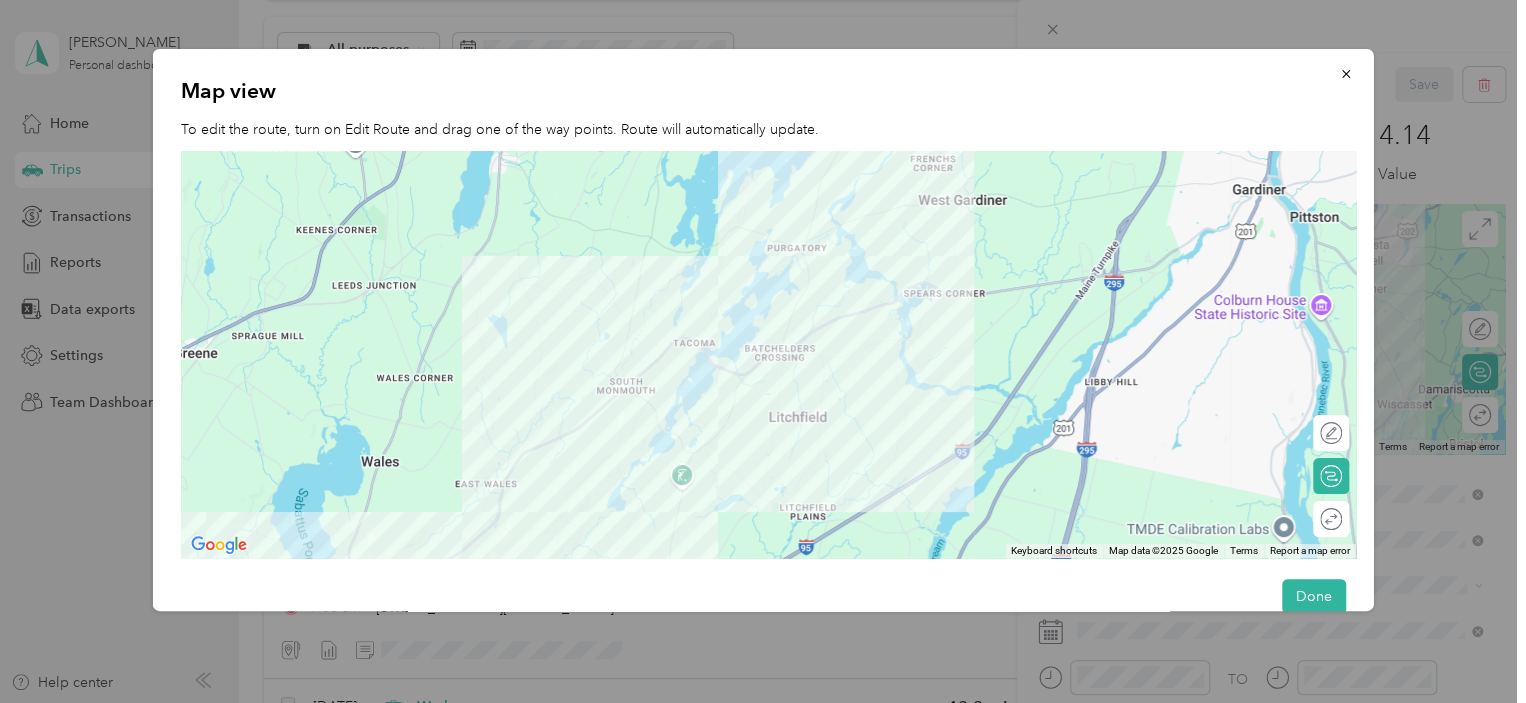 drag, startPoint x: 784, startPoint y: 221, endPoint x: 702, endPoint y: 557, distance: 345.86124 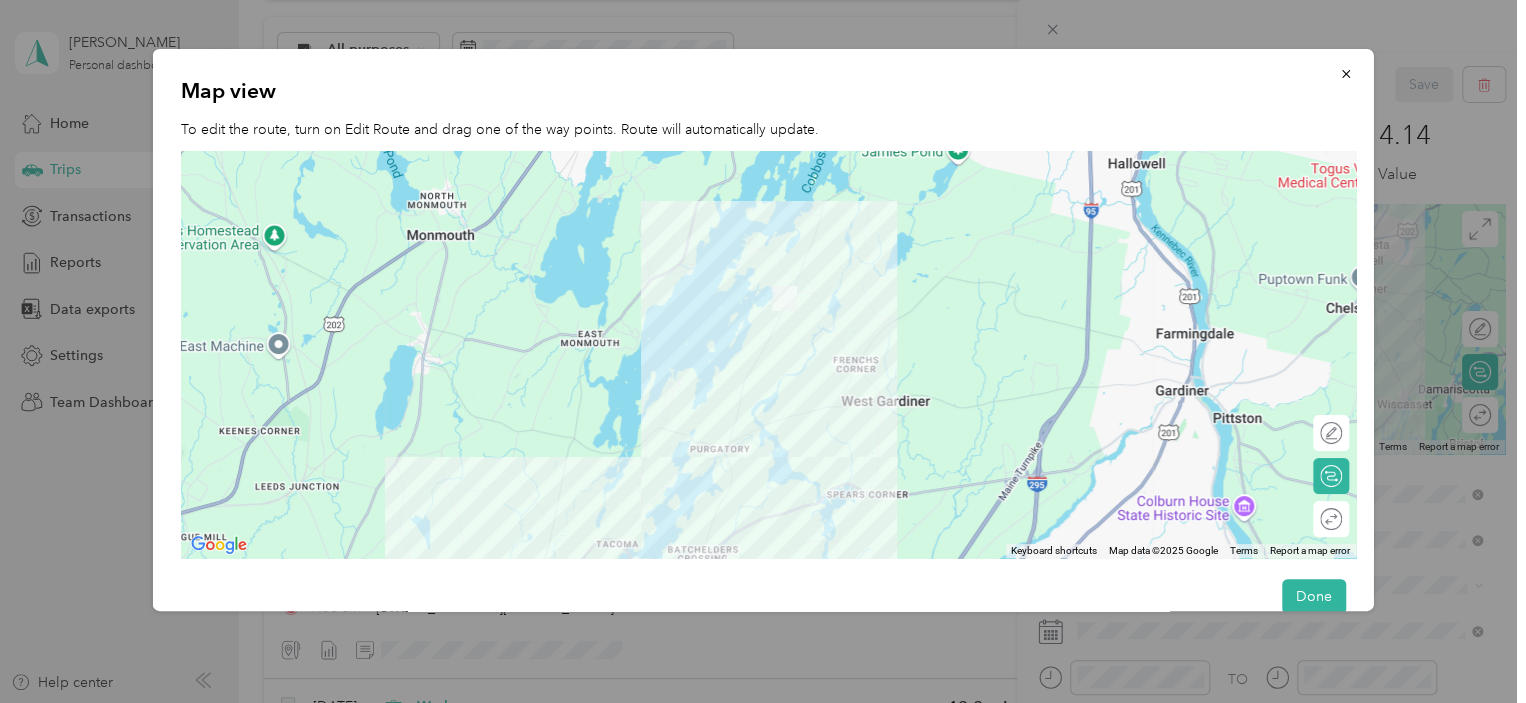 drag, startPoint x: 941, startPoint y: 247, endPoint x: 864, endPoint y: 399, distance: 170.39073 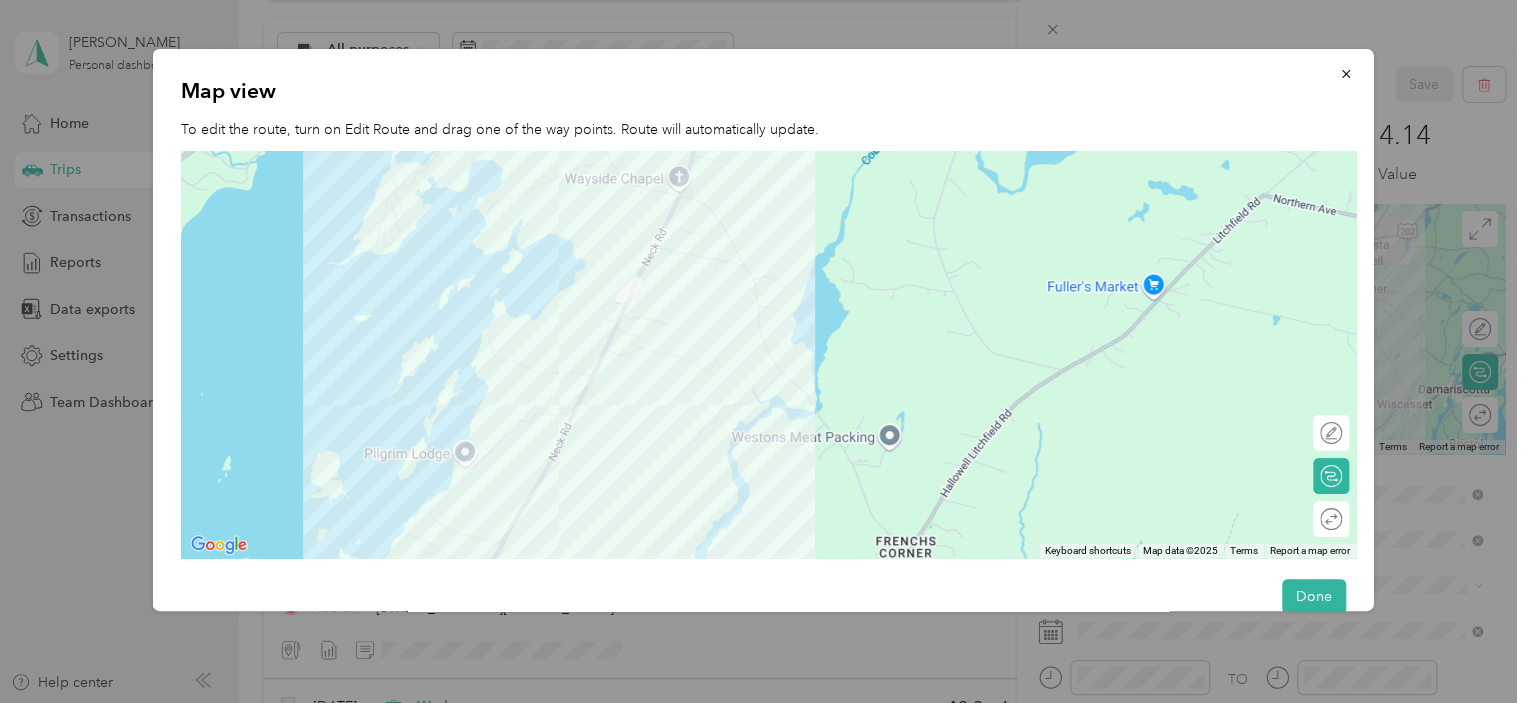 drag, startPoint x: 657, startPoint y: 203, endPoint x: 684, endPoint y: 431, distance: 229.59312 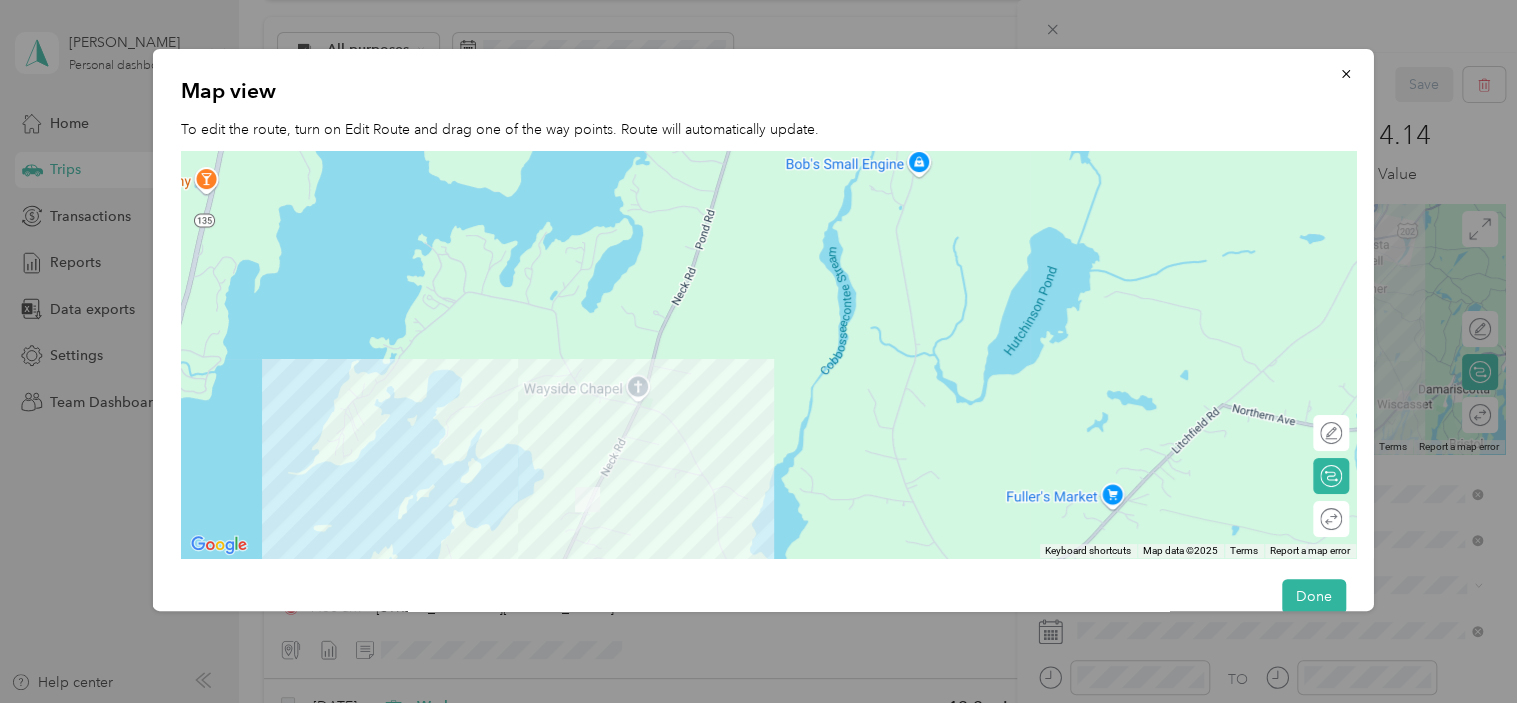 drag, startPoint x: 697, startPoint y: 329, endPoint x: 658, endPoint y: 537, distance: 211.62466 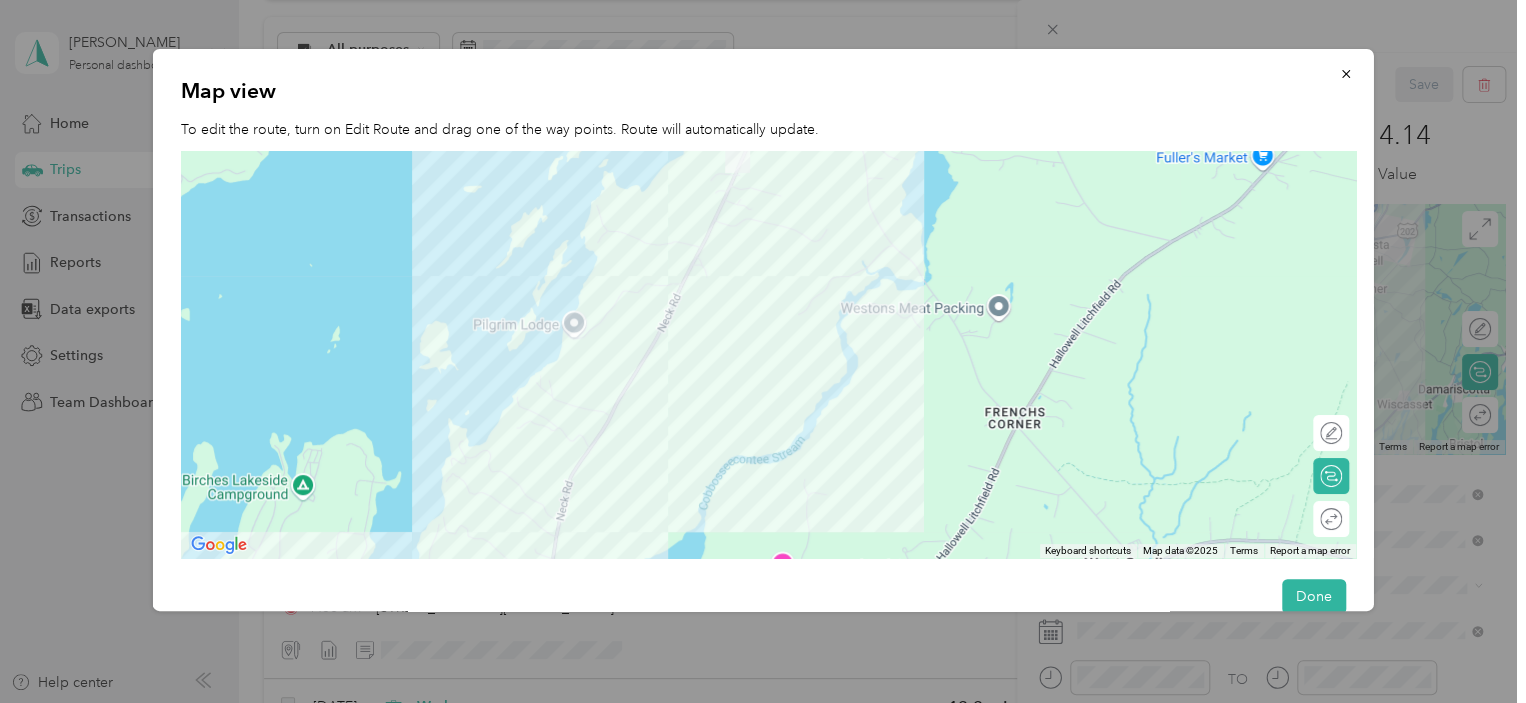 drag, startPoint x: 664, startPoint y: 520, endPoint x: 813, endPoint y: 179, distance: 372.13168 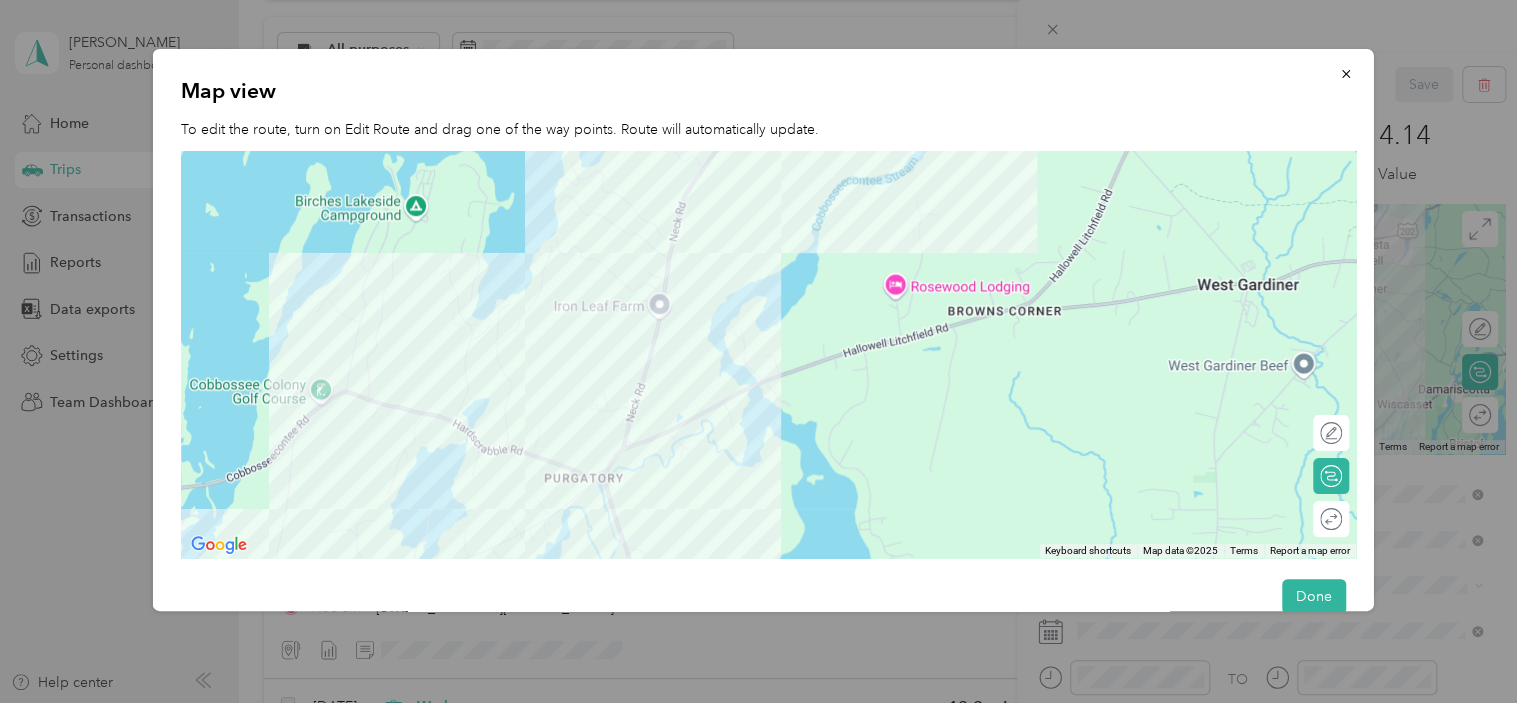 drag, startPoint x: 694, startPoint y: 387, endPoint x: 806, endPoint y: 117, distance: 292.30804 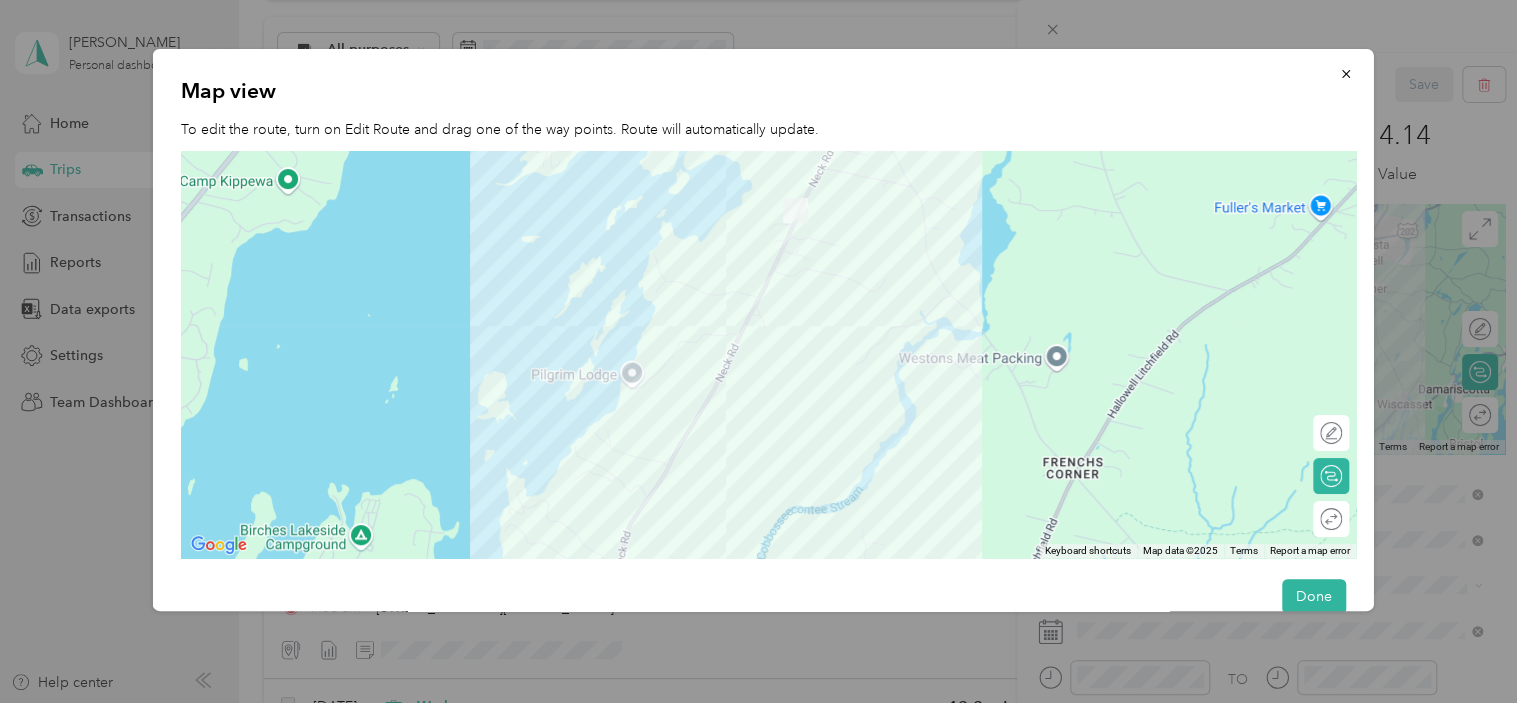 drag, startPoint x: 719, startPoint y: 223, endPoint x: 663, endPoint y: 571, distance: 352.47696 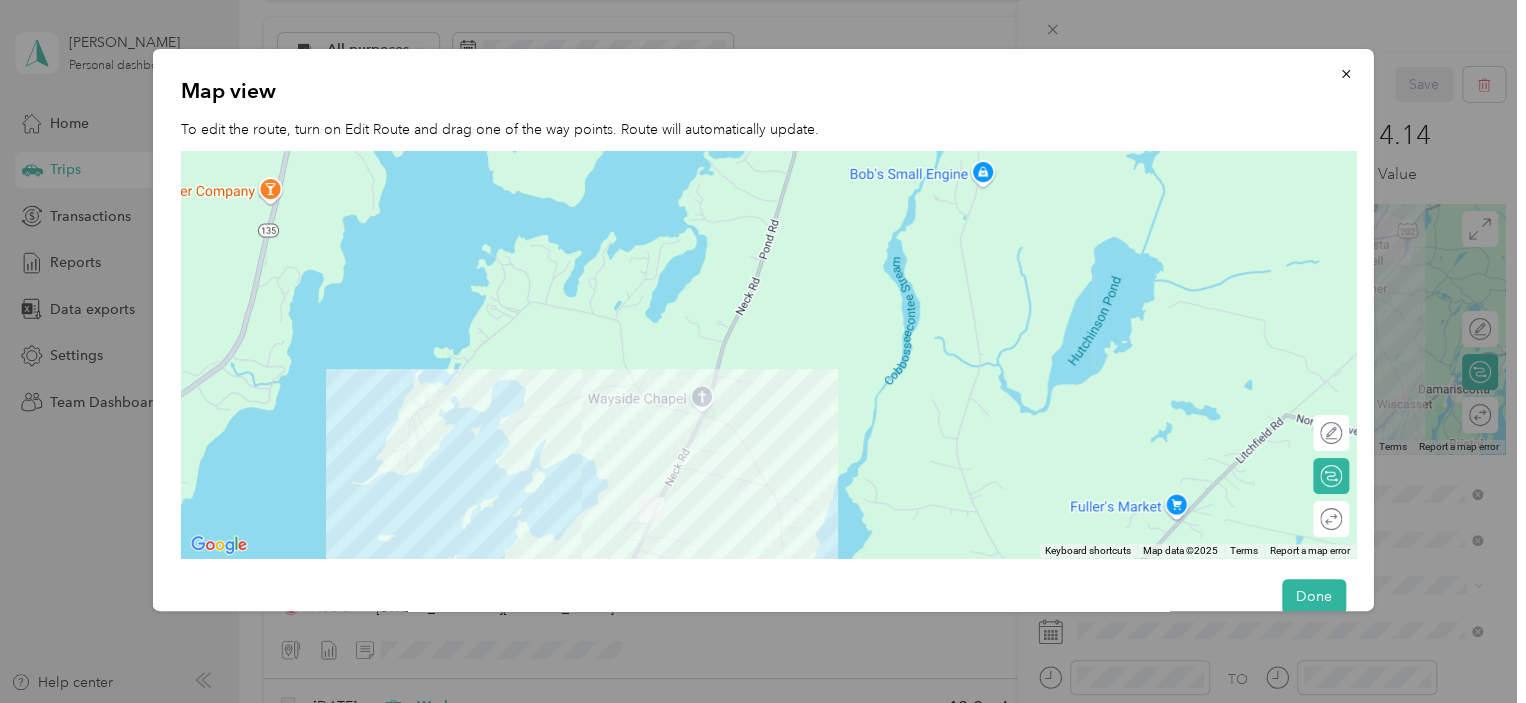 drag, startPoint x: 796, startPoint y: 354, endPoint x: 701, endPoint y: 575, distance: 240.55353 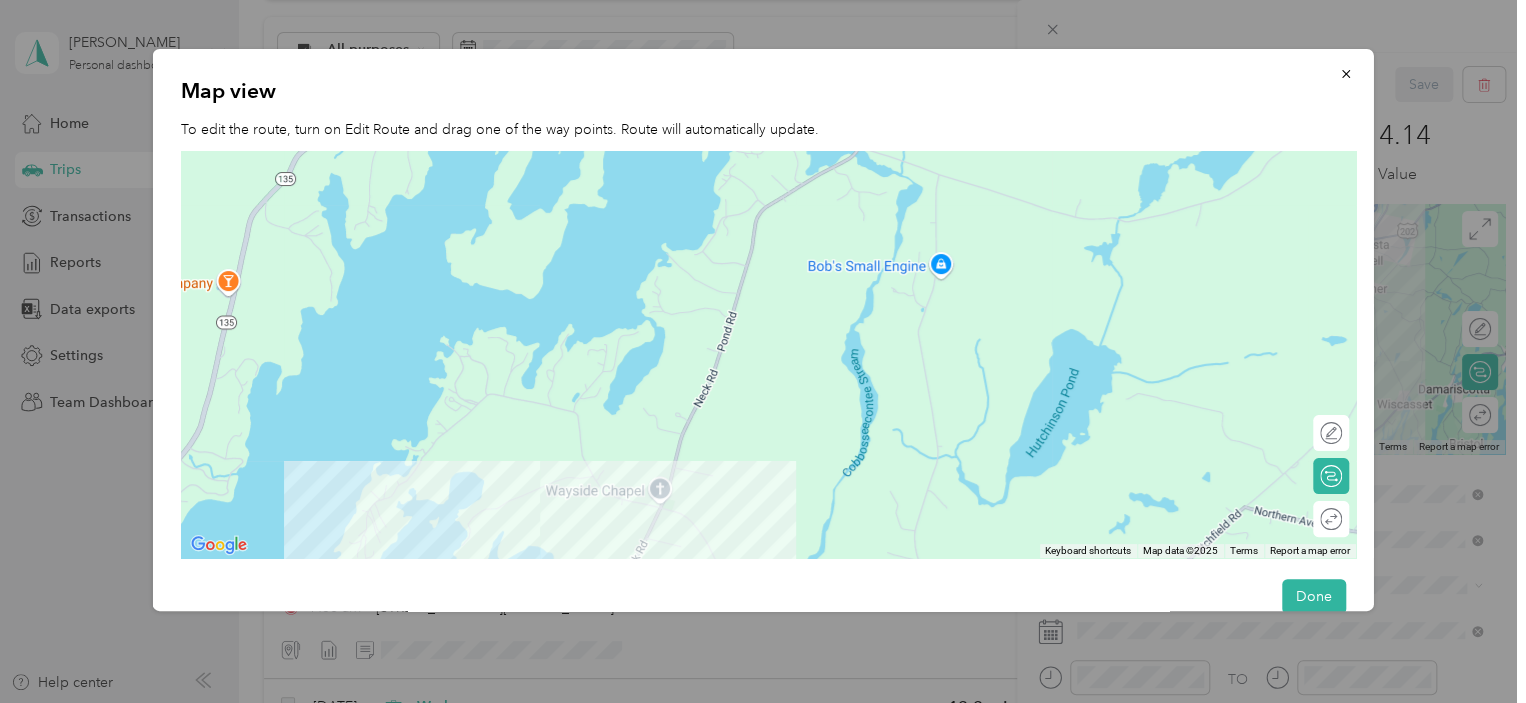 drag, startPoint x: 798, startPoint y: 312, endPoint x: 771, endPoint y: 367, distance: 61.269894 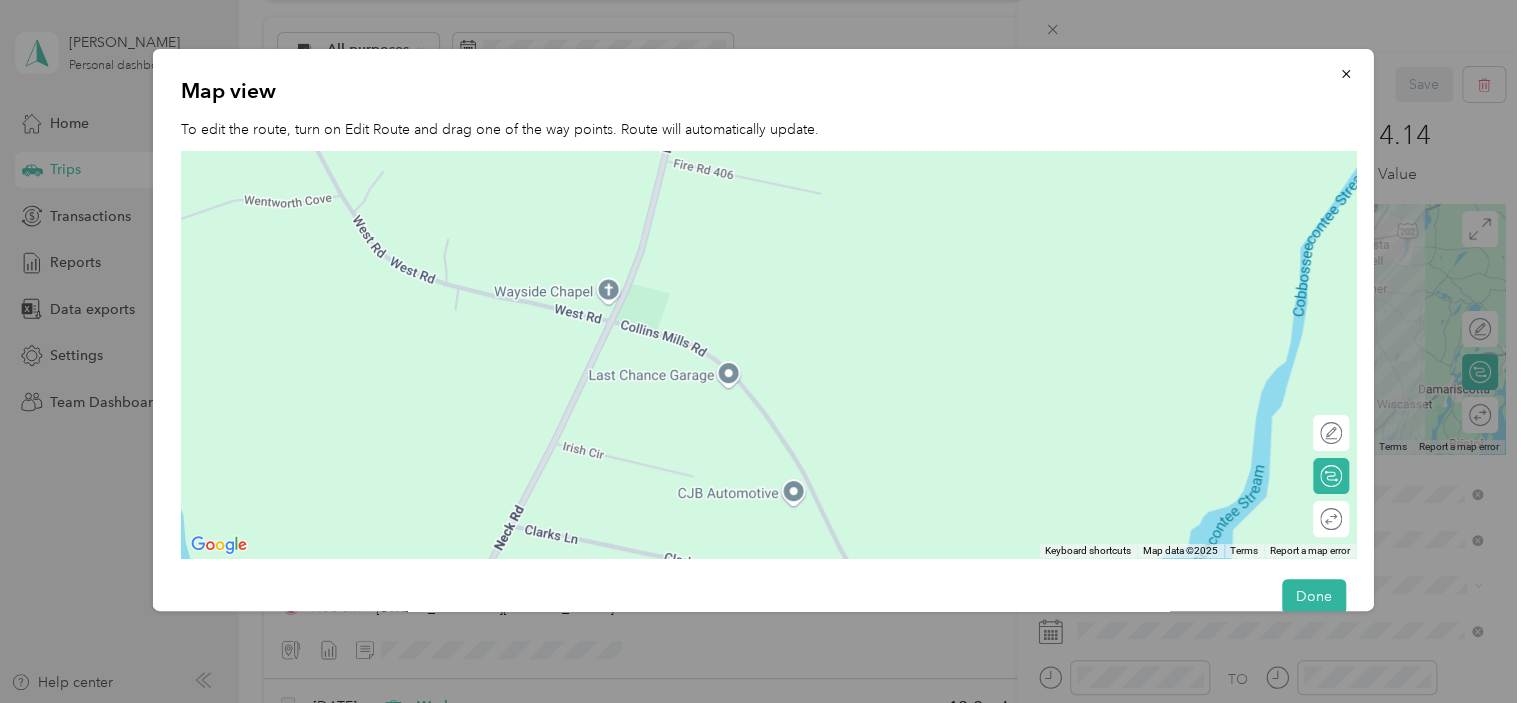drag, startPoint x: 712, startPoint y: 485, endPoint x: 825, endPoint y: 230, distance: 278.91577 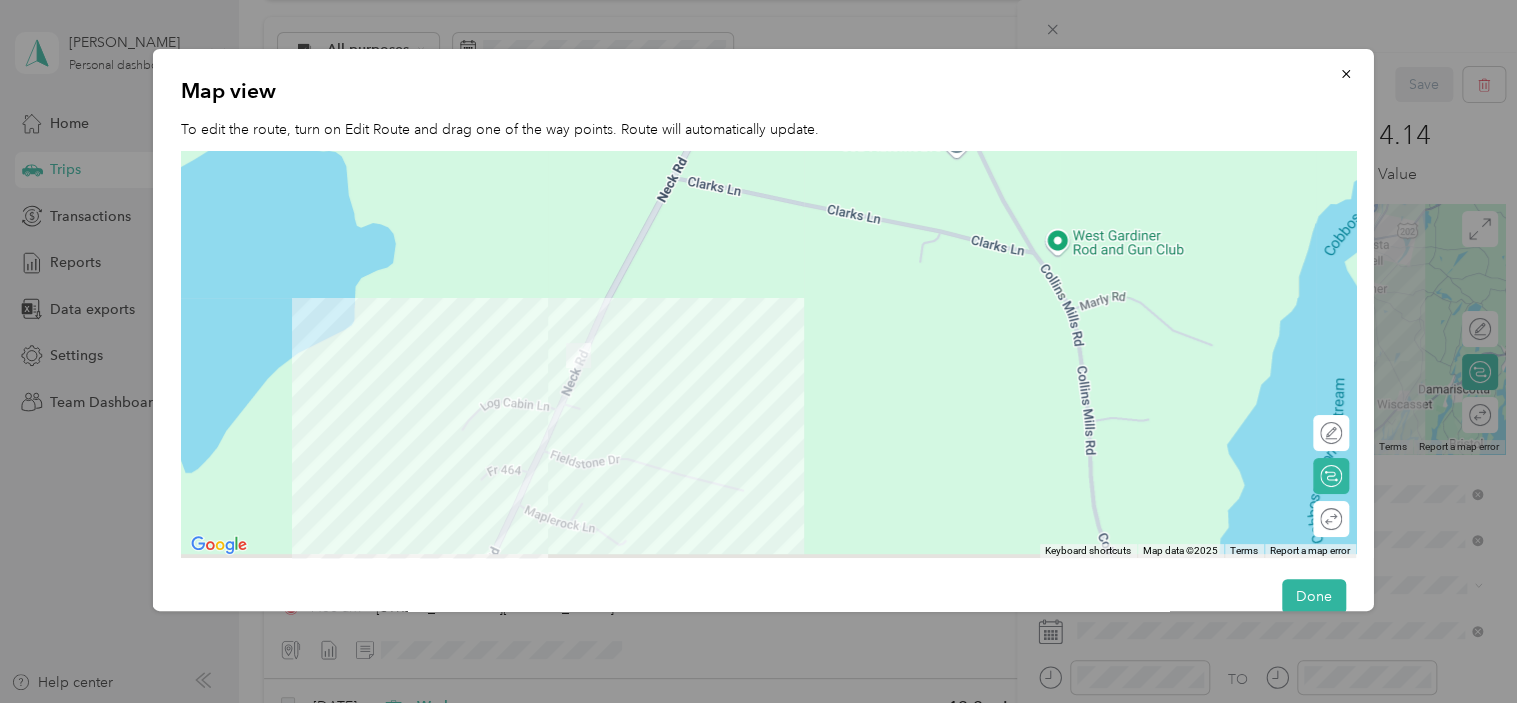 drag, startPoint x: 790, startPoint y: 424, endPoint x: 956, endPoint y: 72, distance: 389.17862 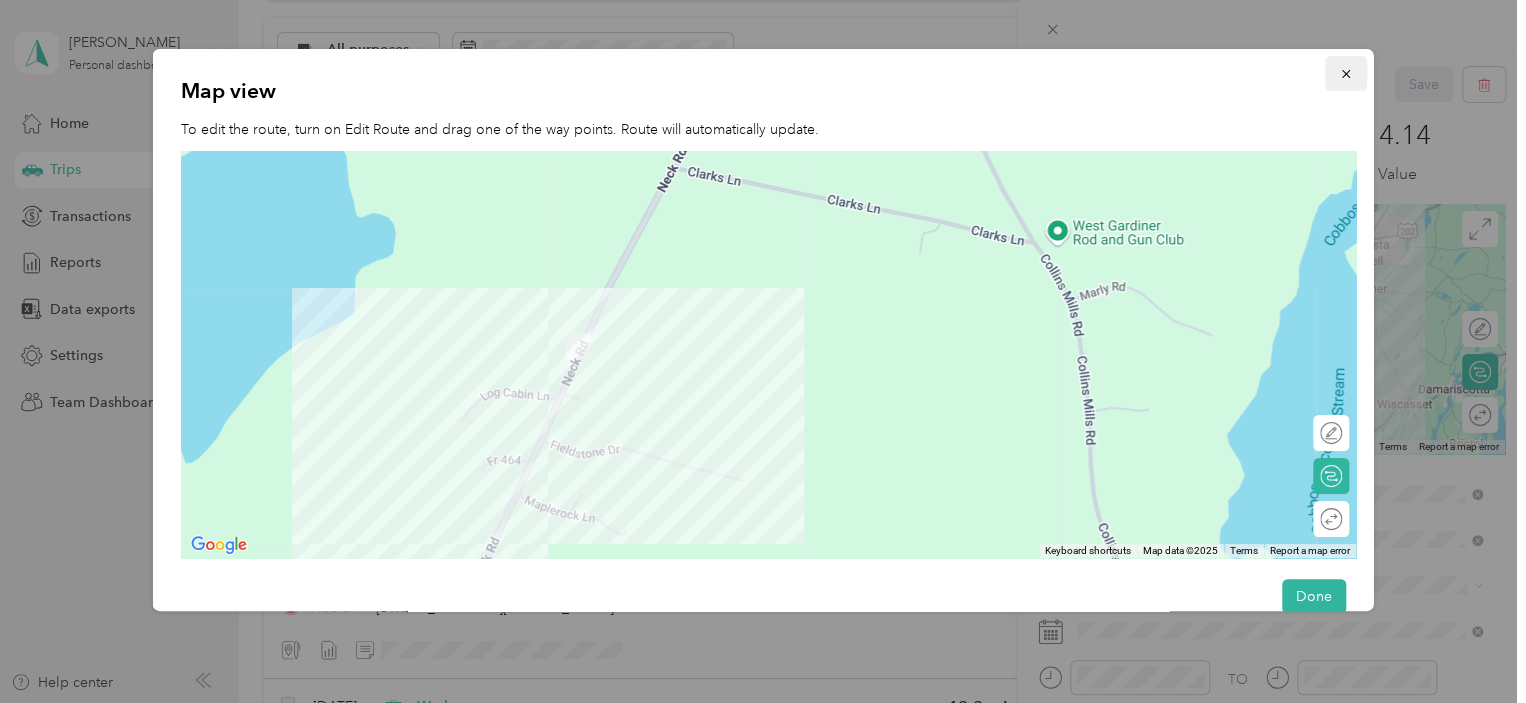 click 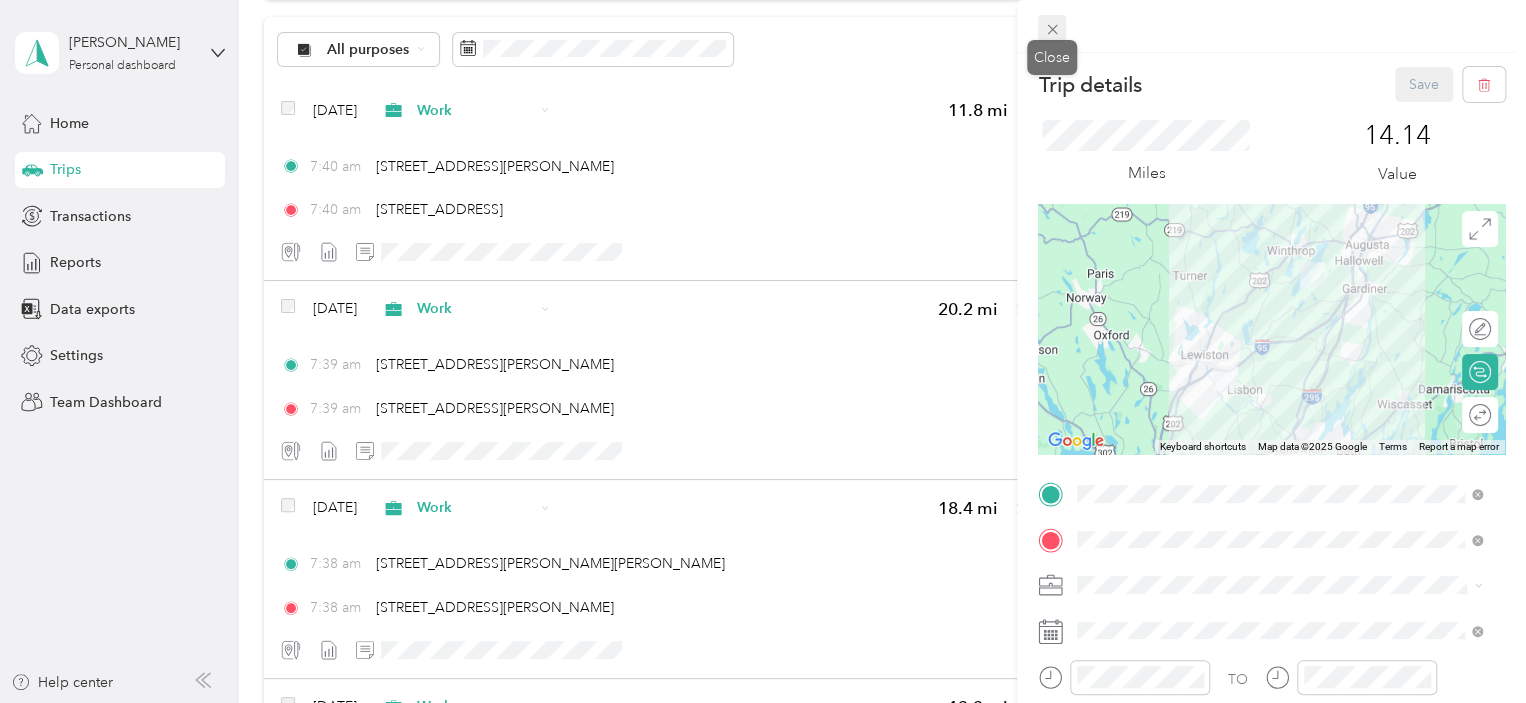 click 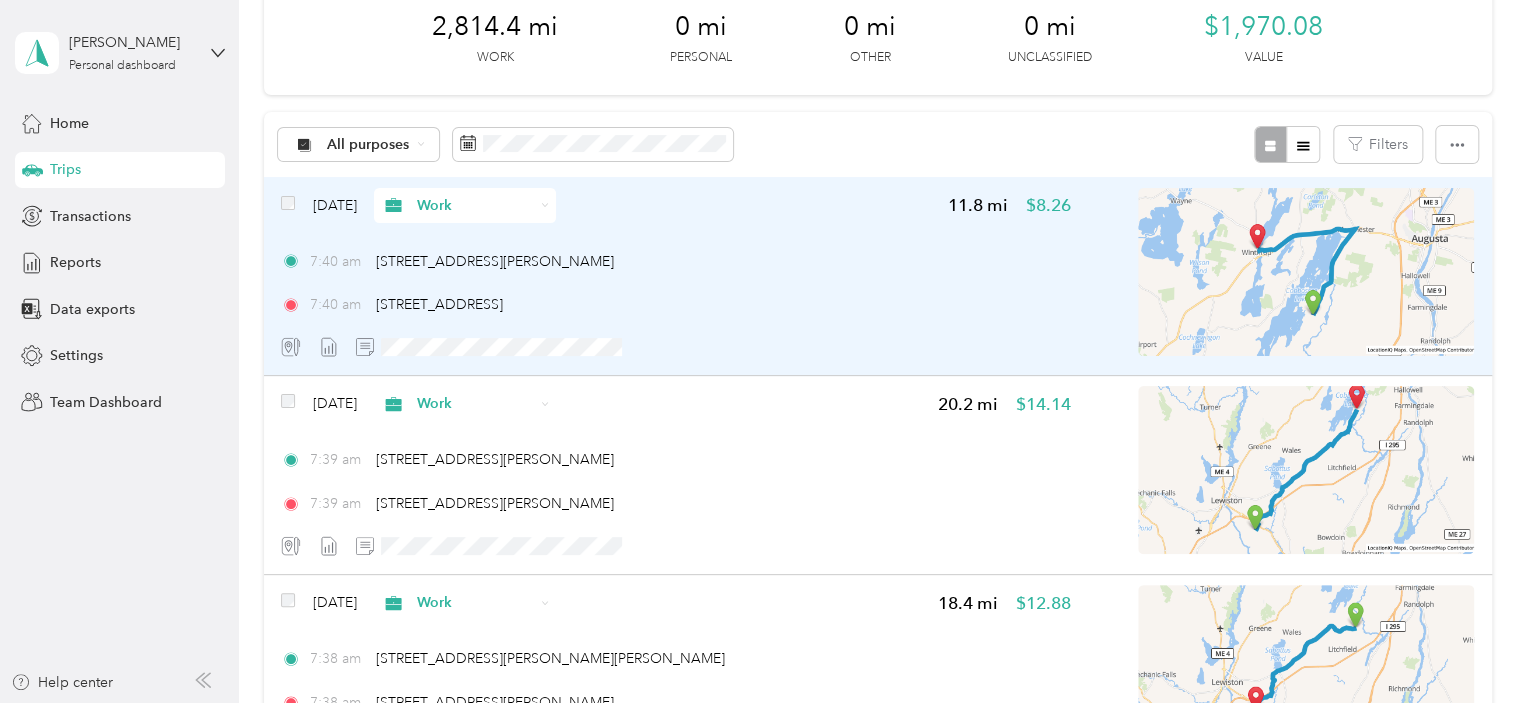 scroll, scrollTop: 0, scrollLeft: 0, axis: both 